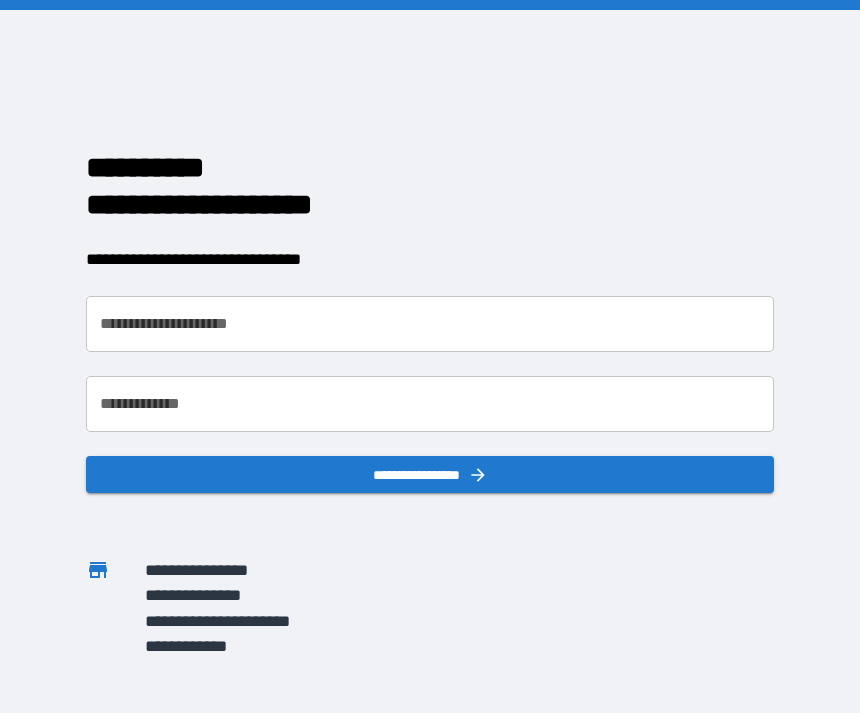 scroll, scrollTop: 0, scrollLeft: 0, axis: both 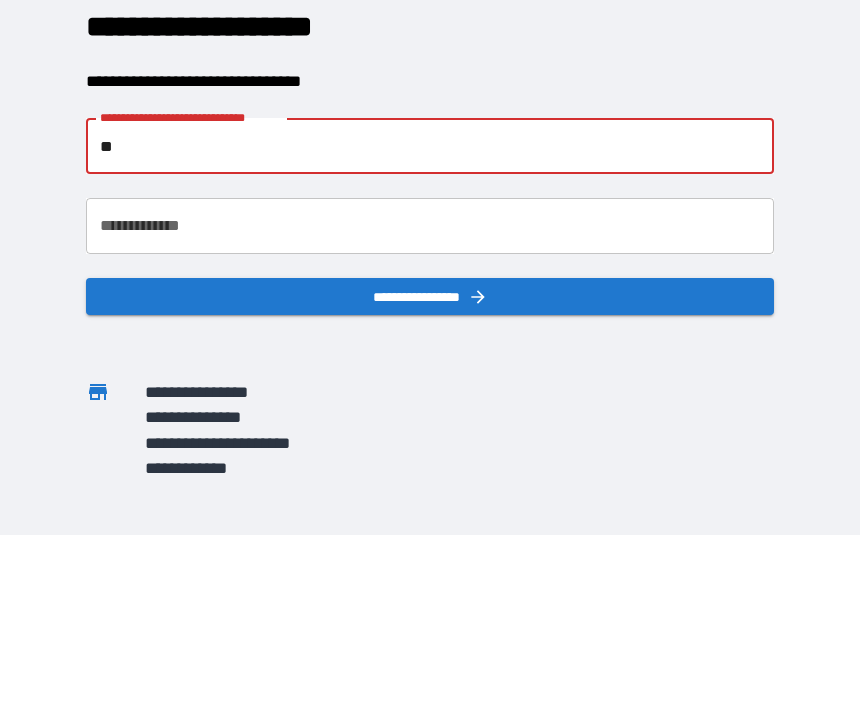 type on "*" 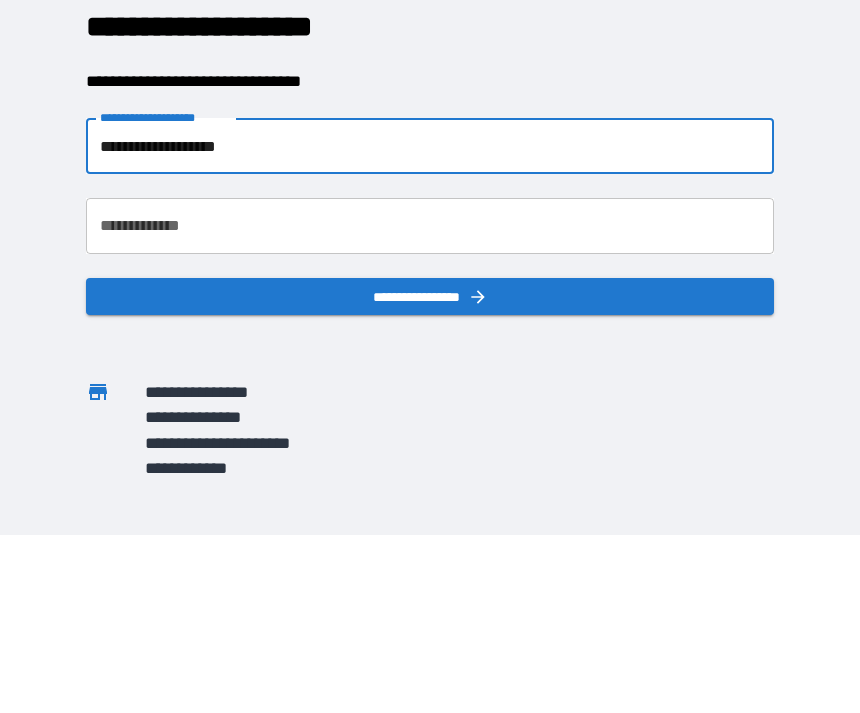 type on "**********" 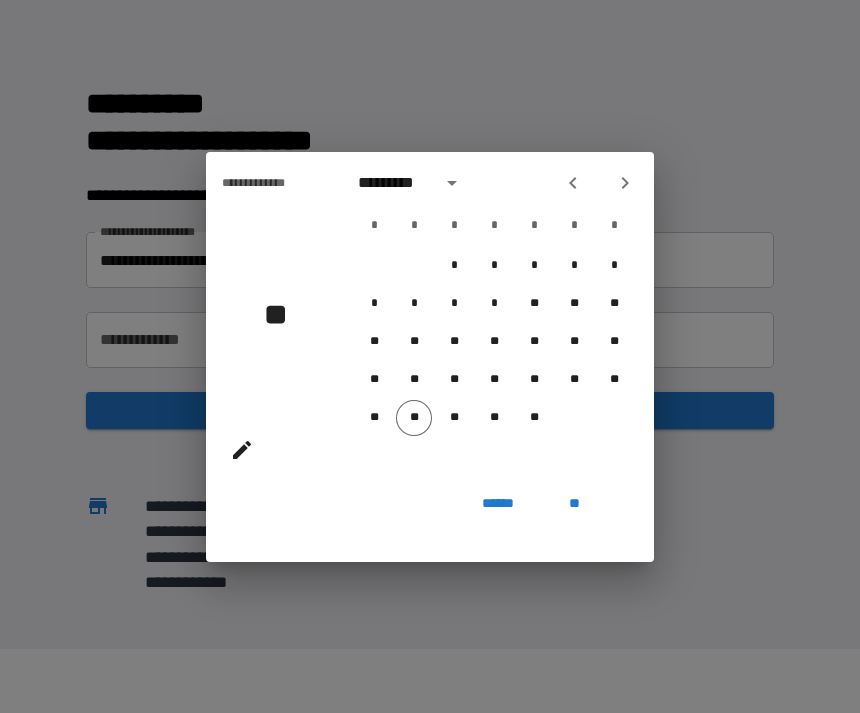 click 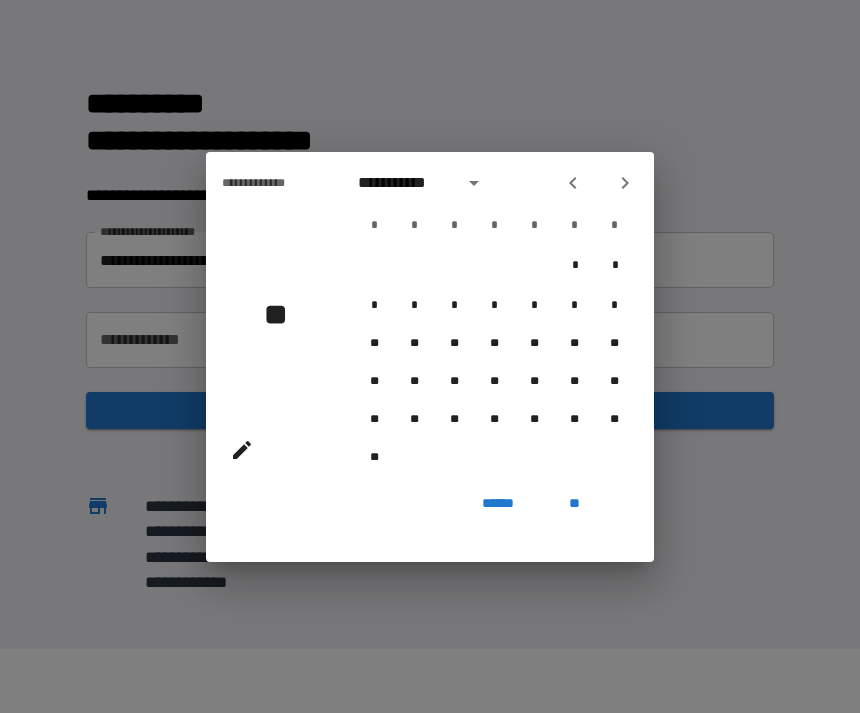 click 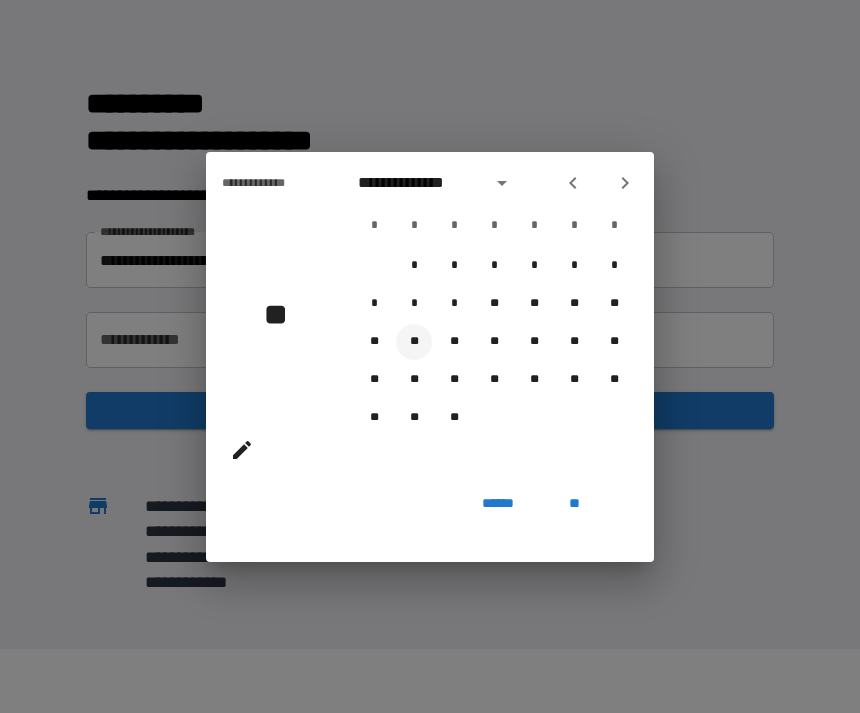 click on "**" at bounding box center (414, 342) 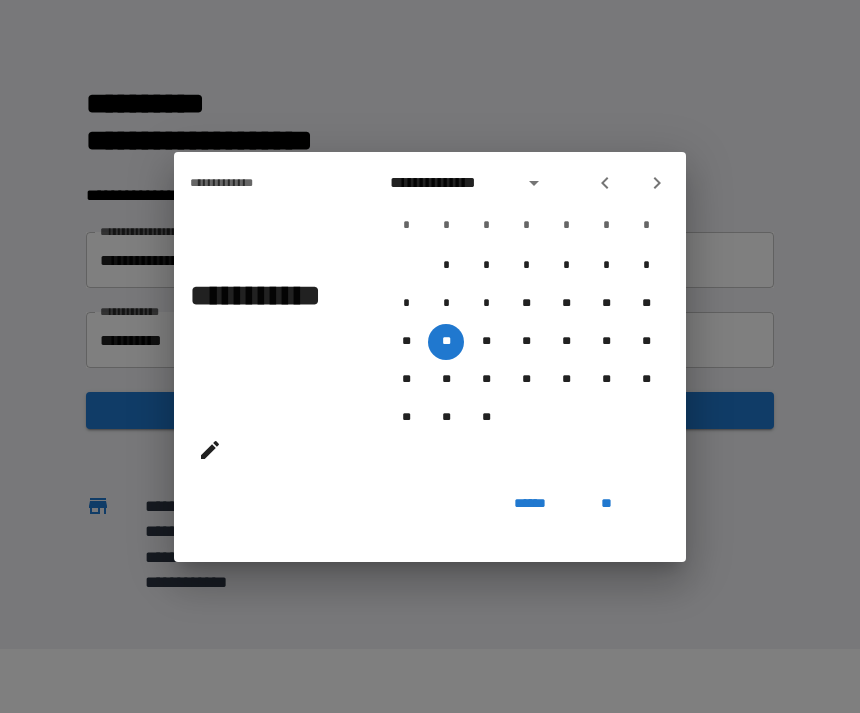 click on "**" at bounding box center [606, 504] 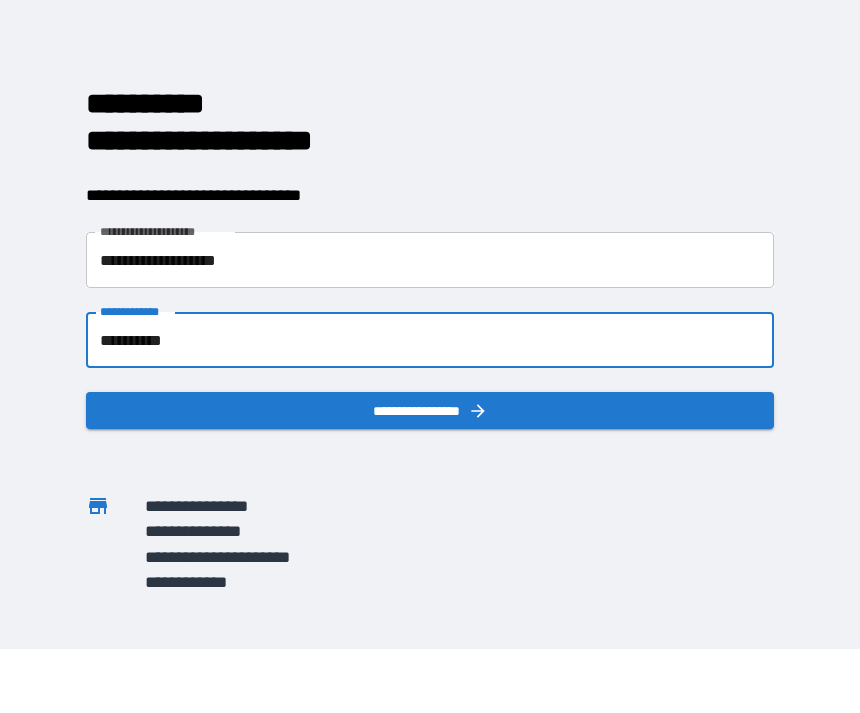 click on "**********" at bounding box center [430, 340] 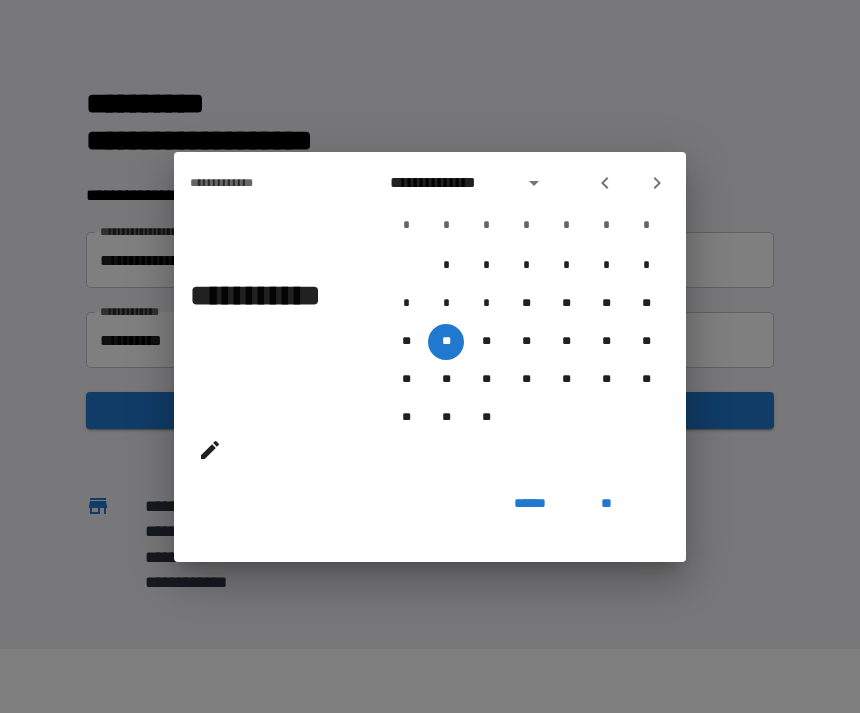 click on "******" at bounding box center (530, 504) 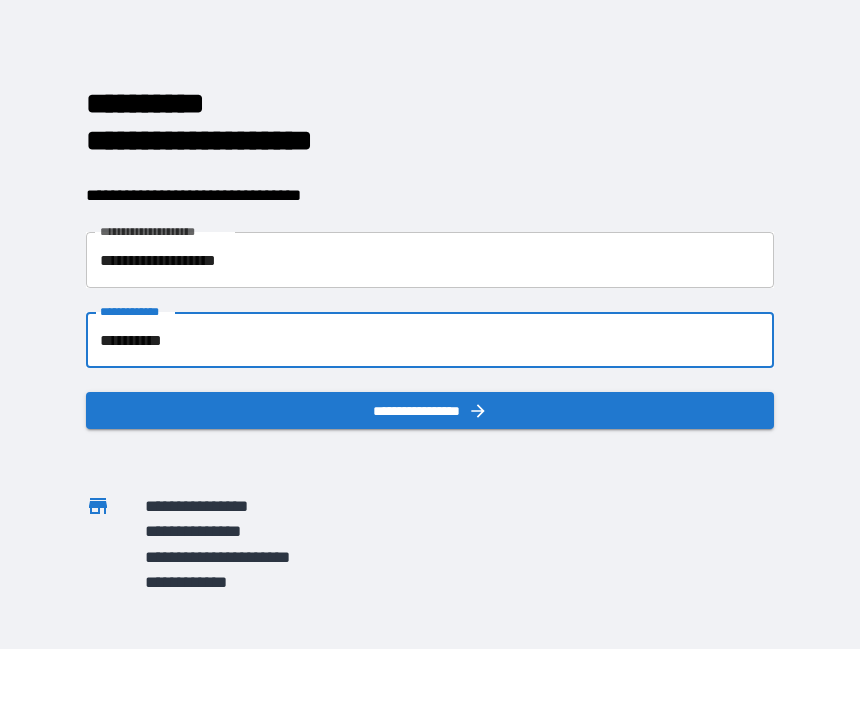 click on "**********" at bounding box center [430, 340] 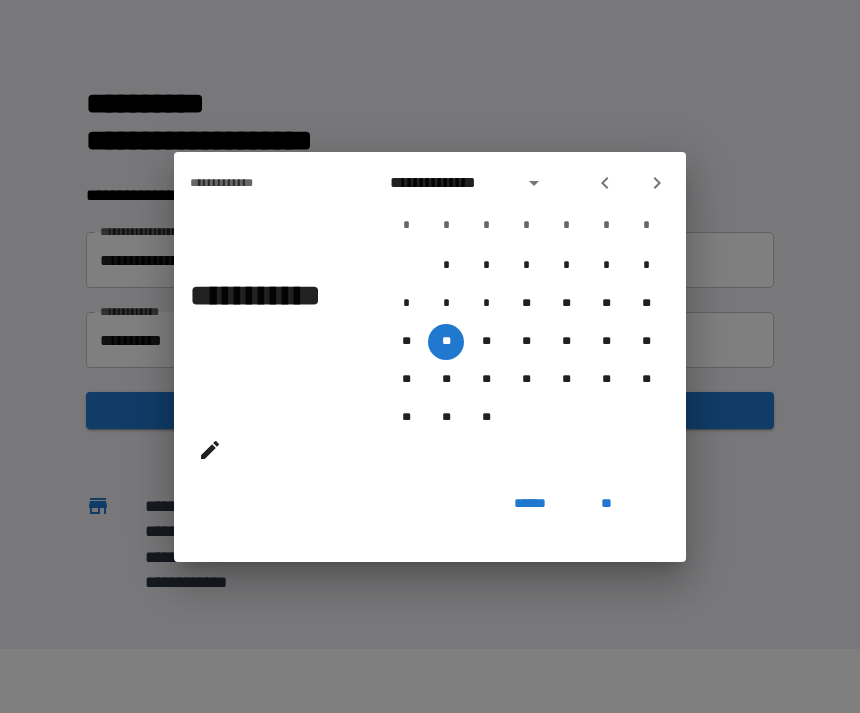 click 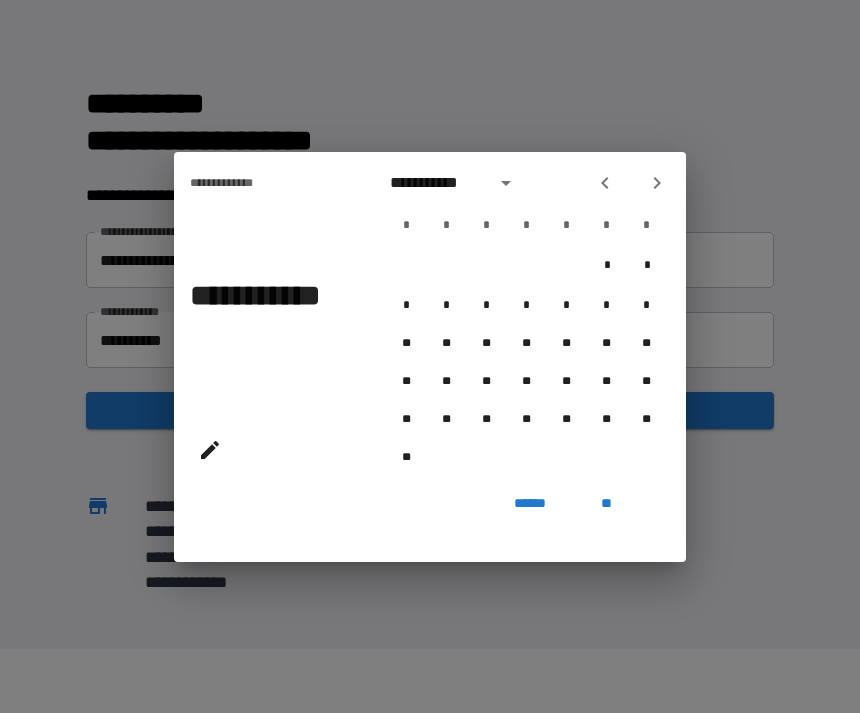 click at bounding box center (631, 183) 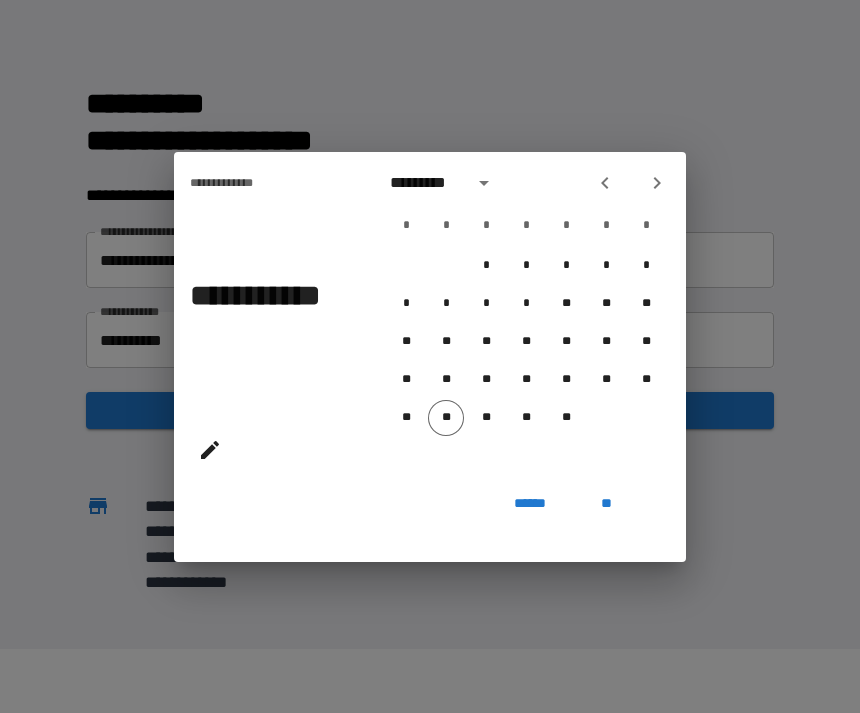click on "******" at bounding box center (530, 504) 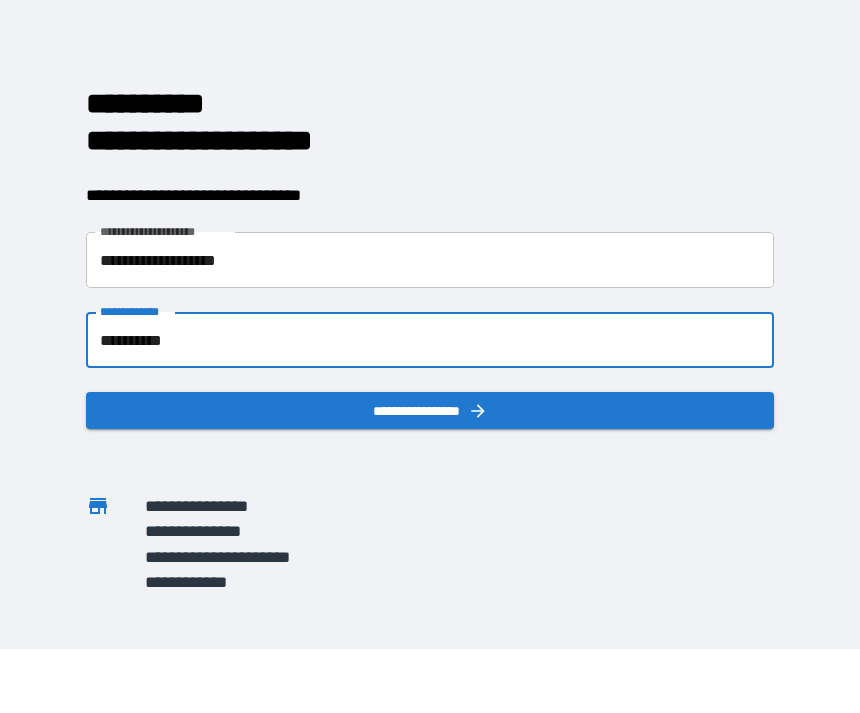 click on "**********" at bounding box center (430, 340) 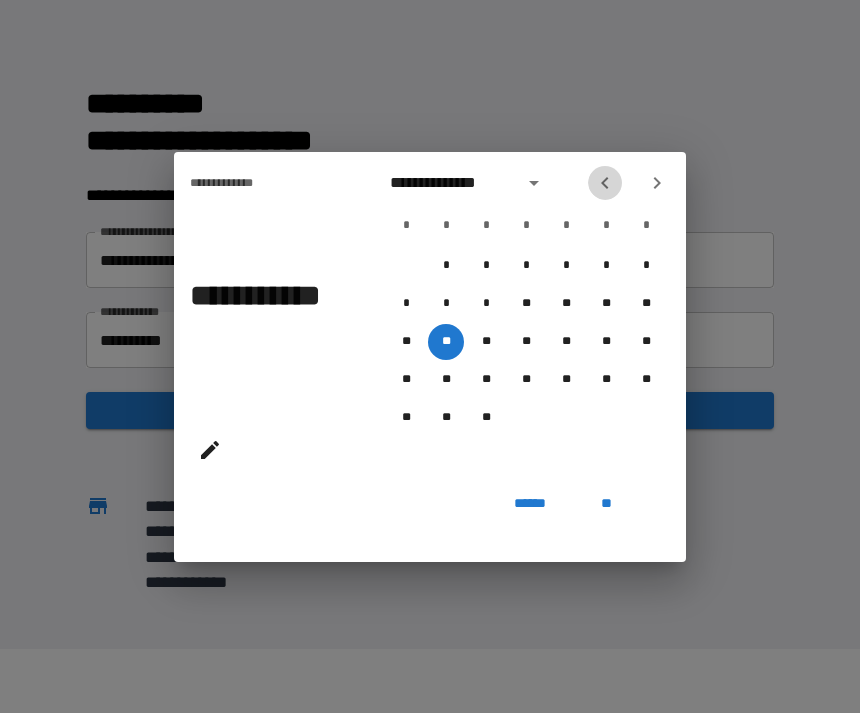 click 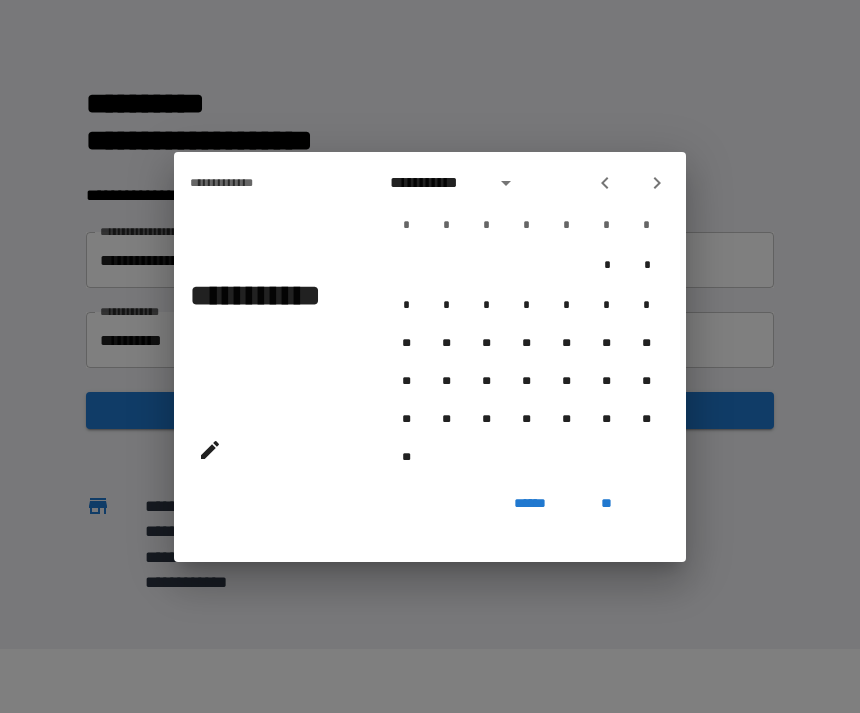 click 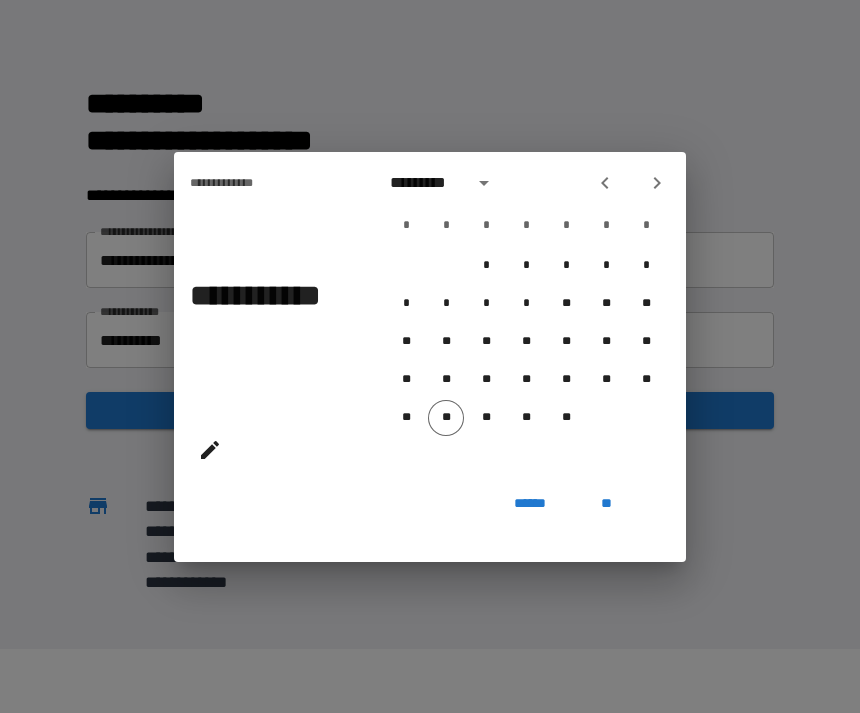 click 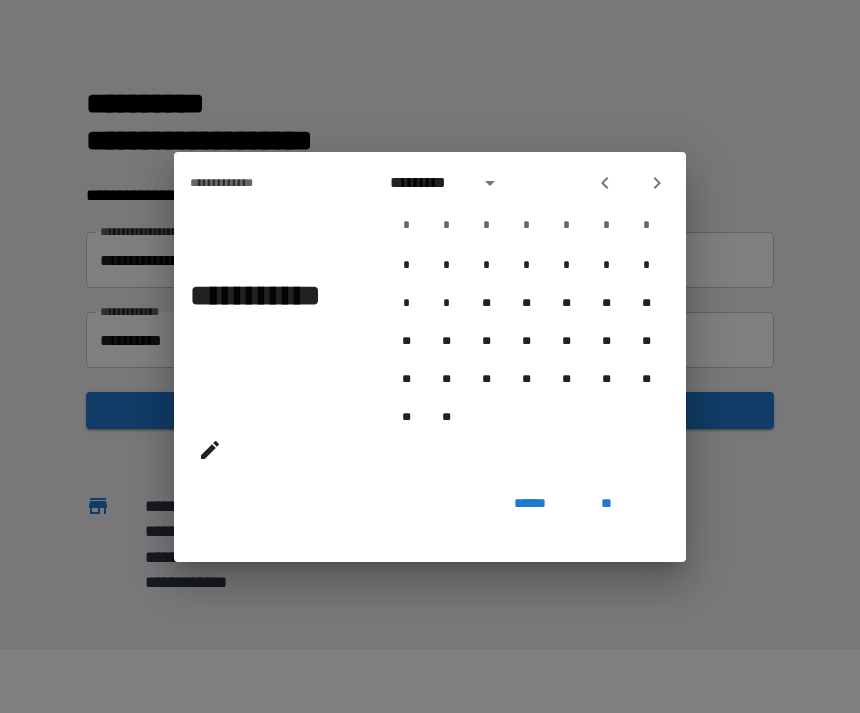 click 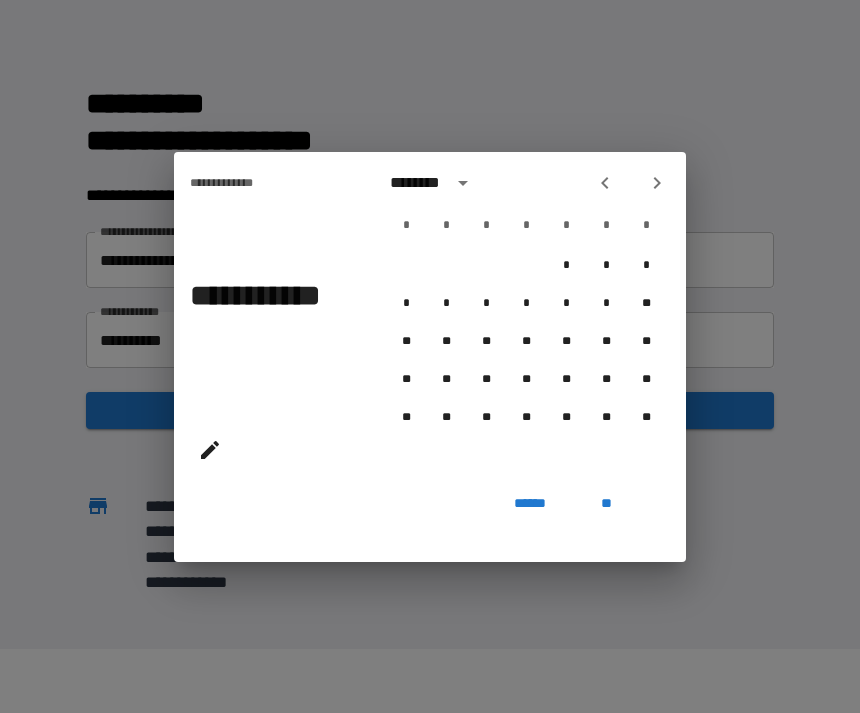 click 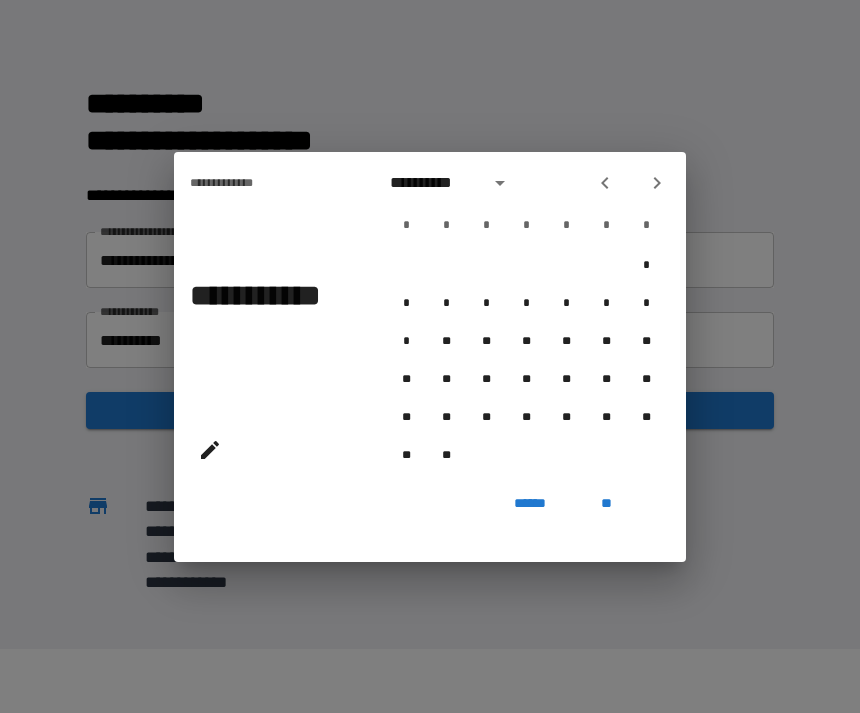 click 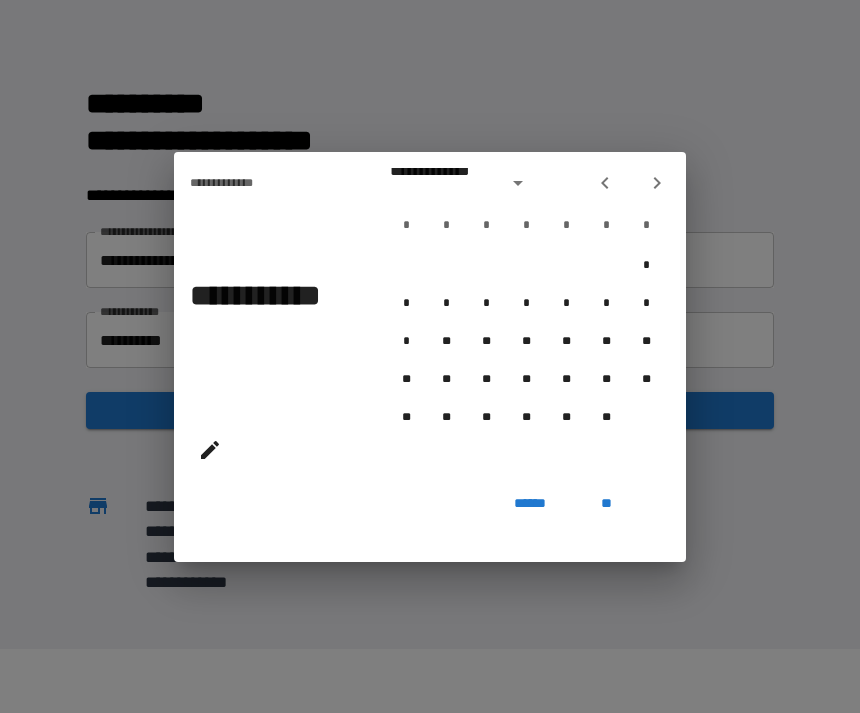 click 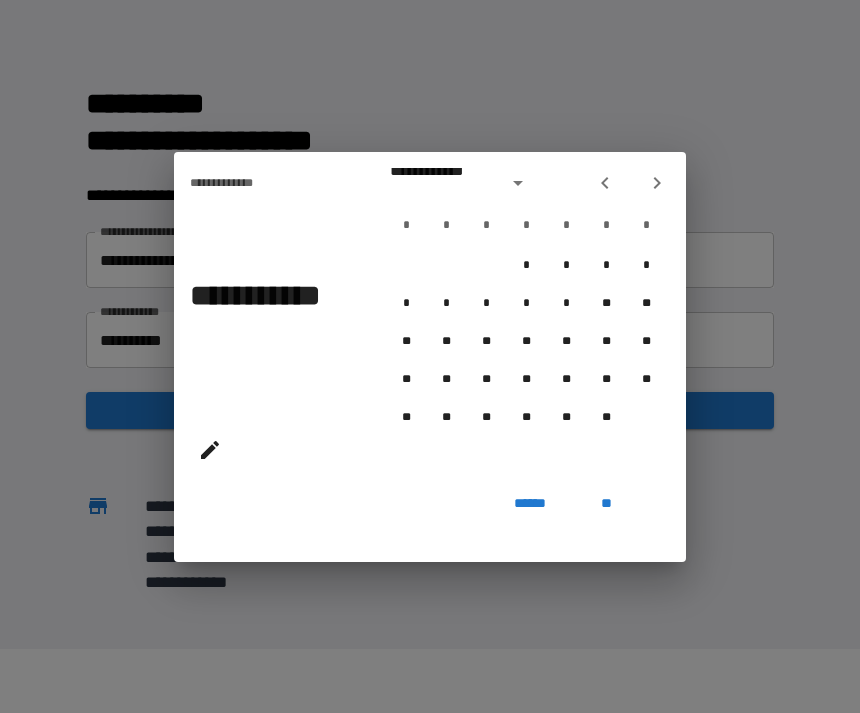 click at bounding box center [605, 183] 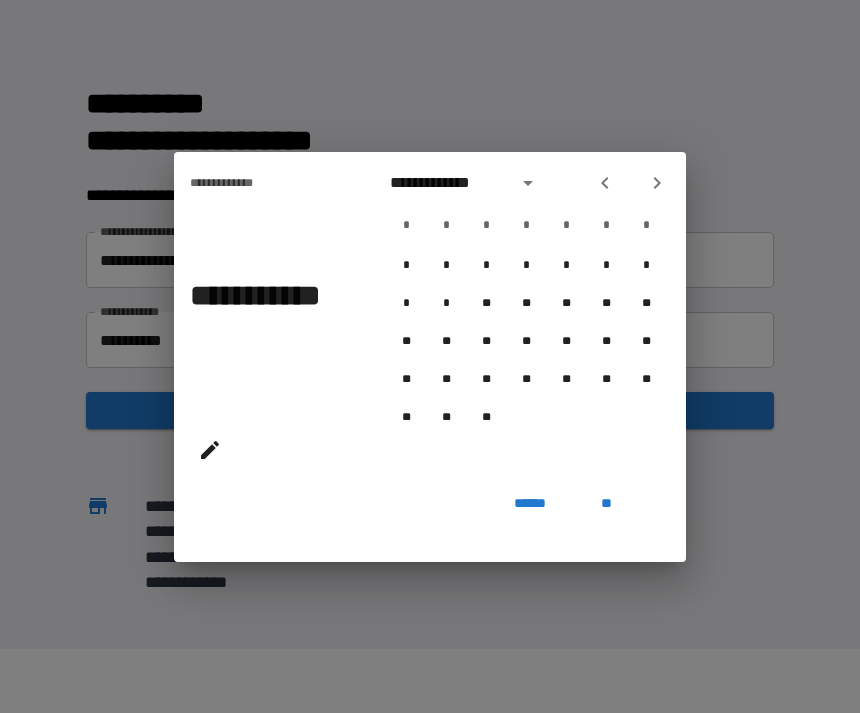 click at bounding box center [631, 183] 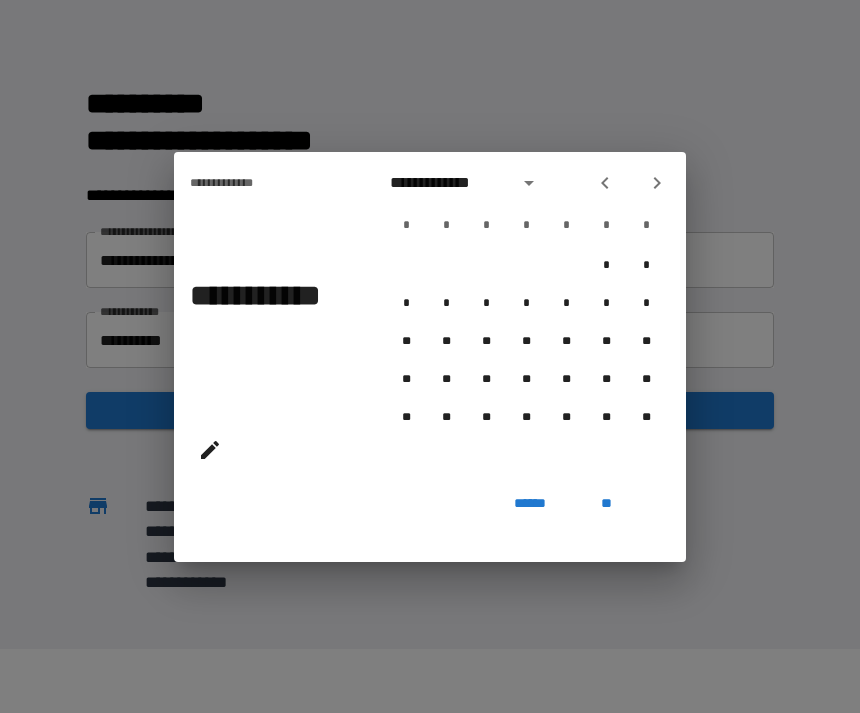 click 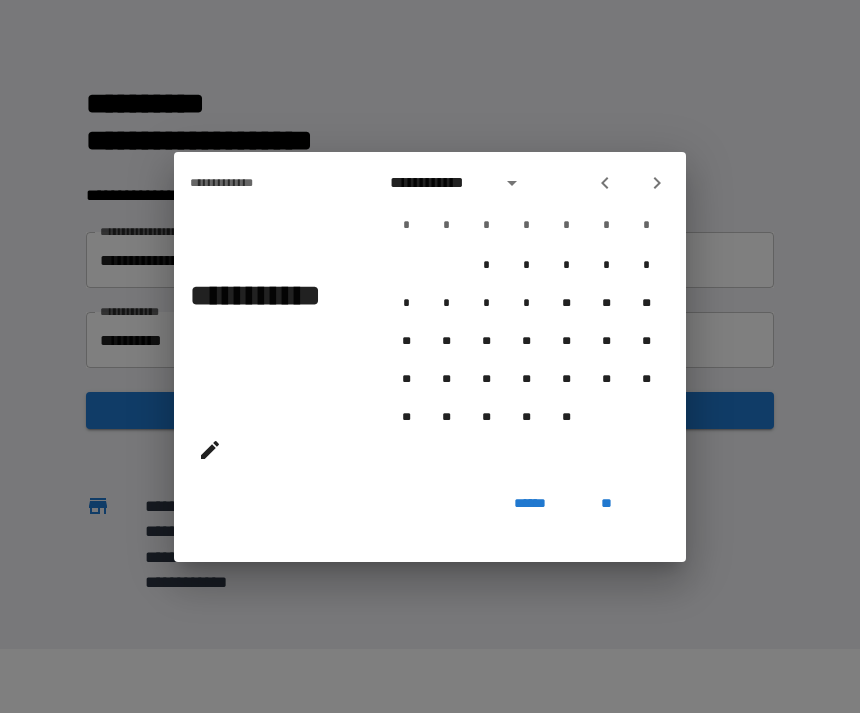 click at bounding box center (605, 183) 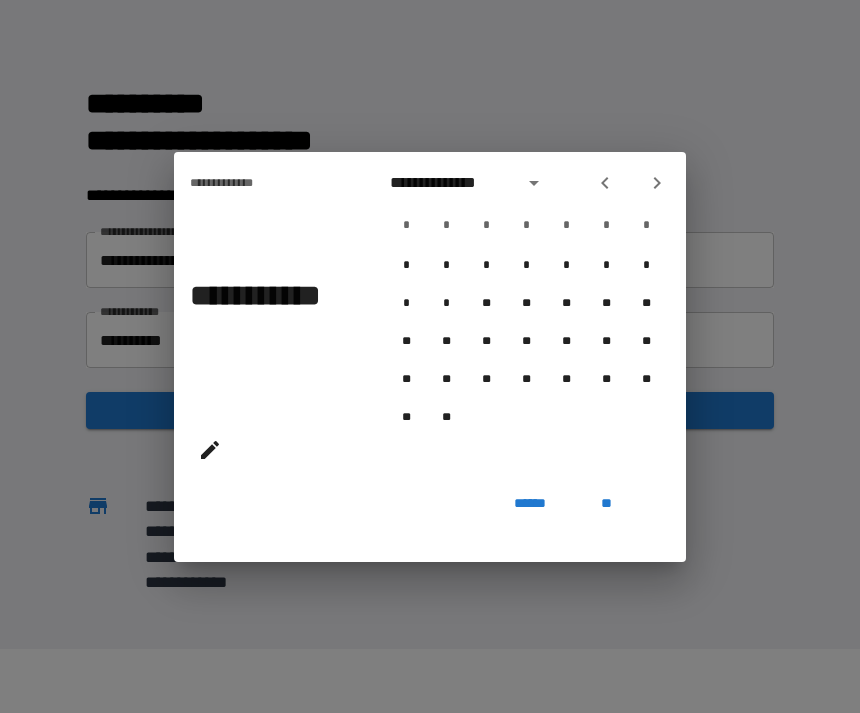 click at bounding box center (605, 183) 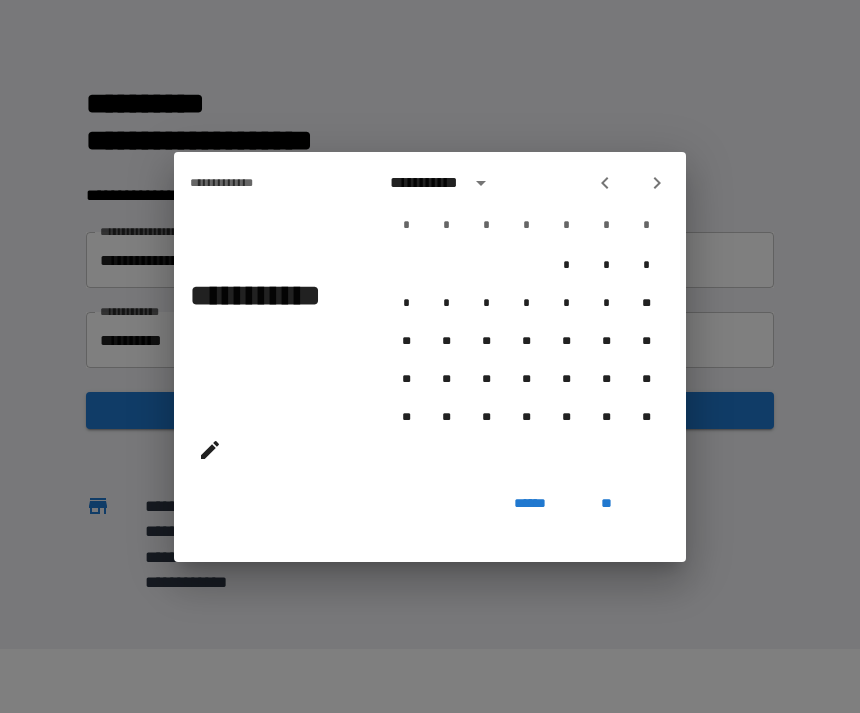 click at bounding box center [605, 183] 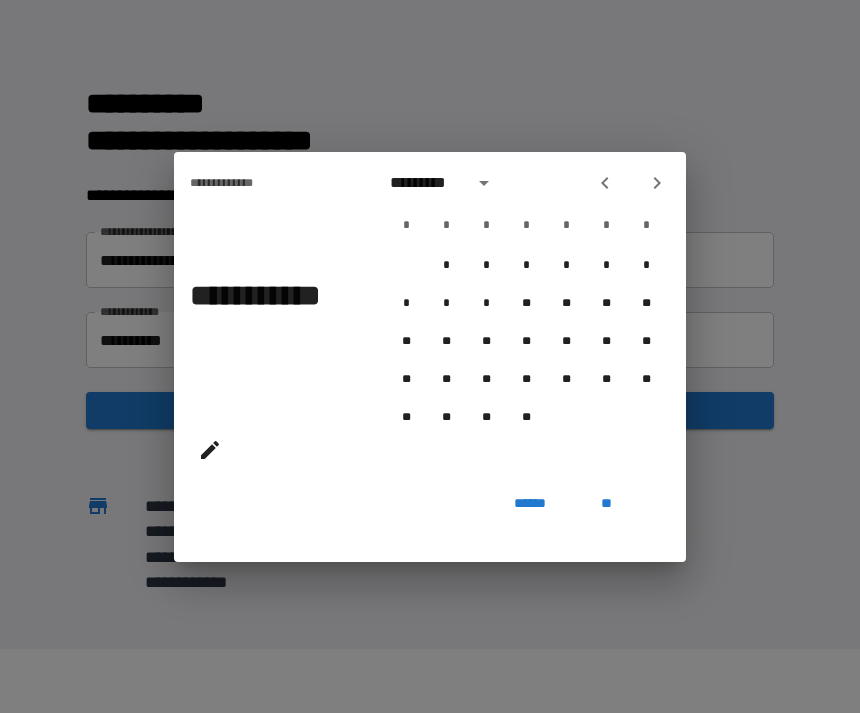click at bounding box center (605, 183) 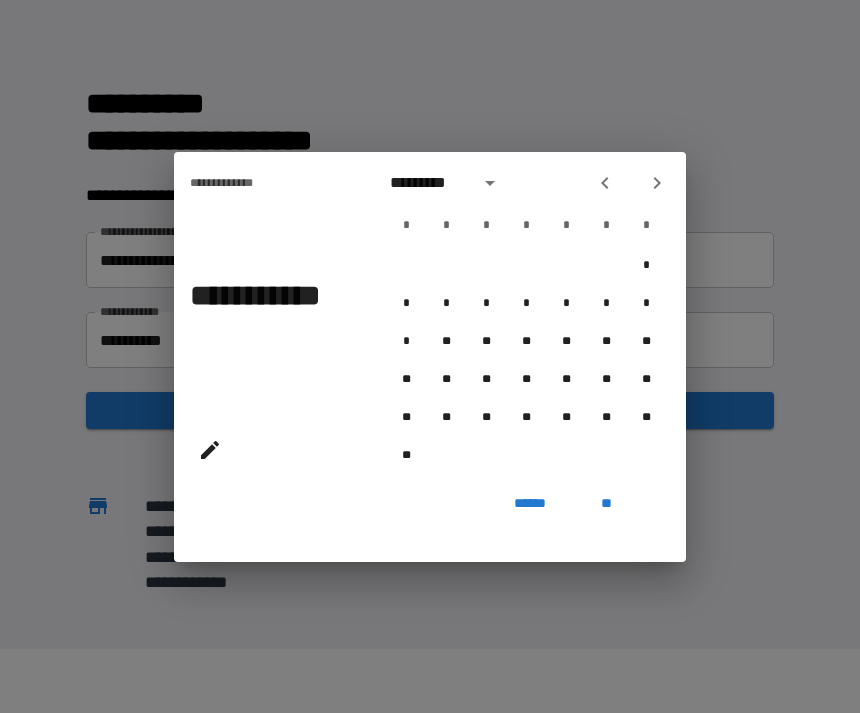 click on "********* * * * * * * * * * * * * * * * * ** ** ** ** ** ** ** ** ** ** ** ** ** ** ** ** ** ** ** ** ** * * * * * * * * * ** ** ** ** ** ** ** ** ** ** ** ** ** ** ** ** ** ** ** ** ** **" at bounding box center [526, 319] 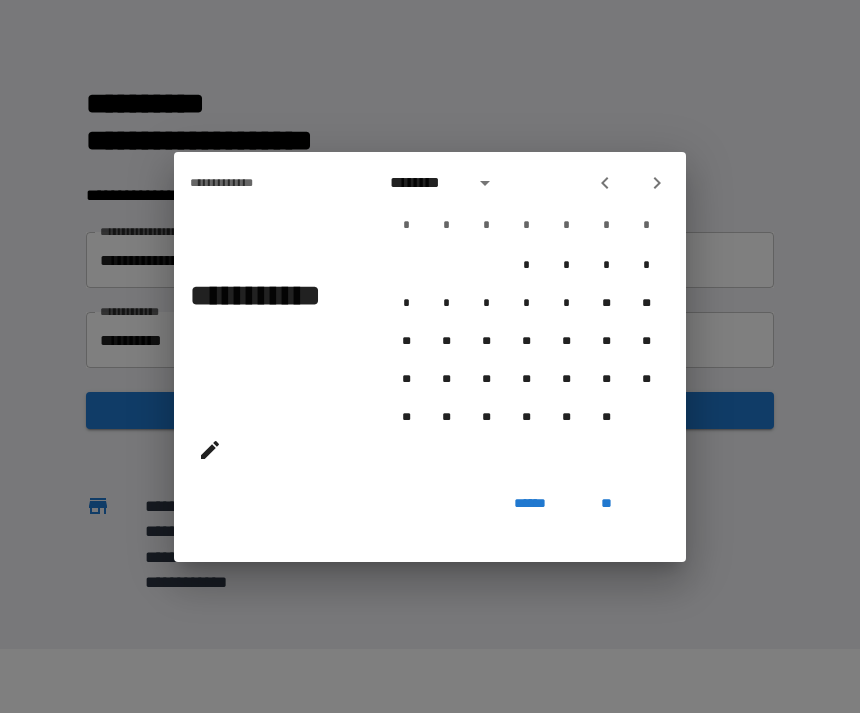 click 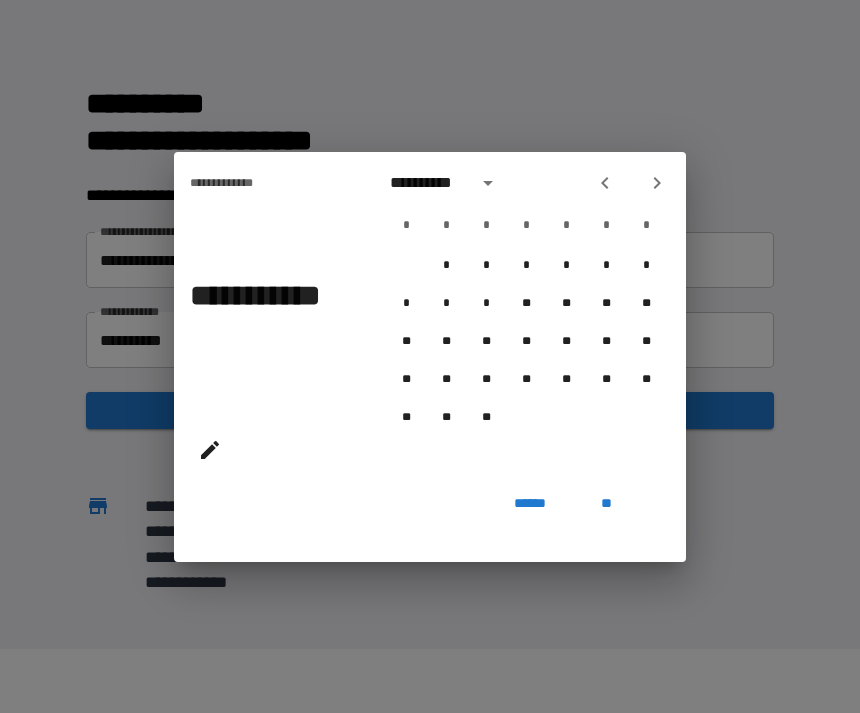 click 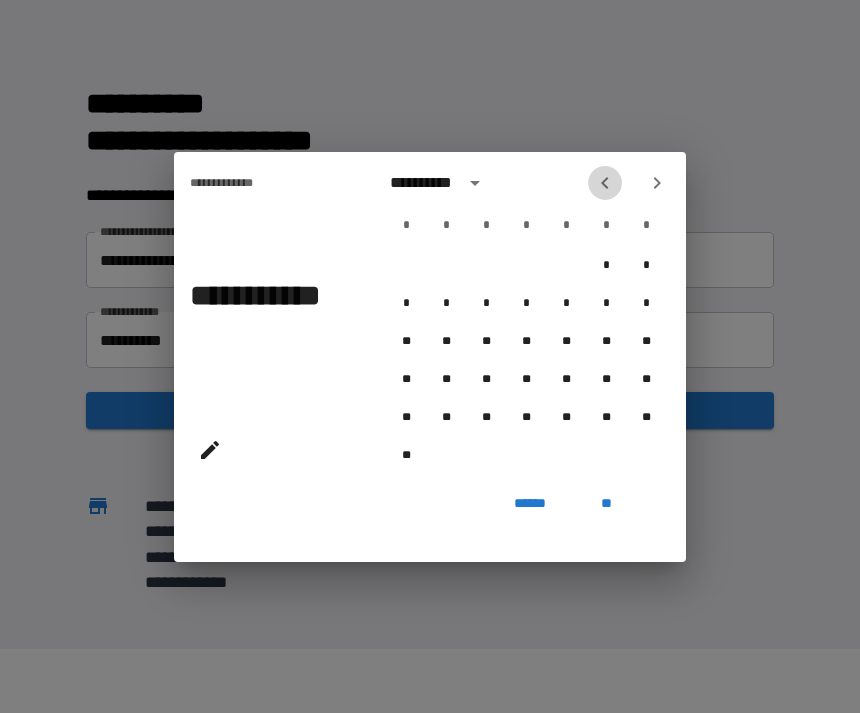 click 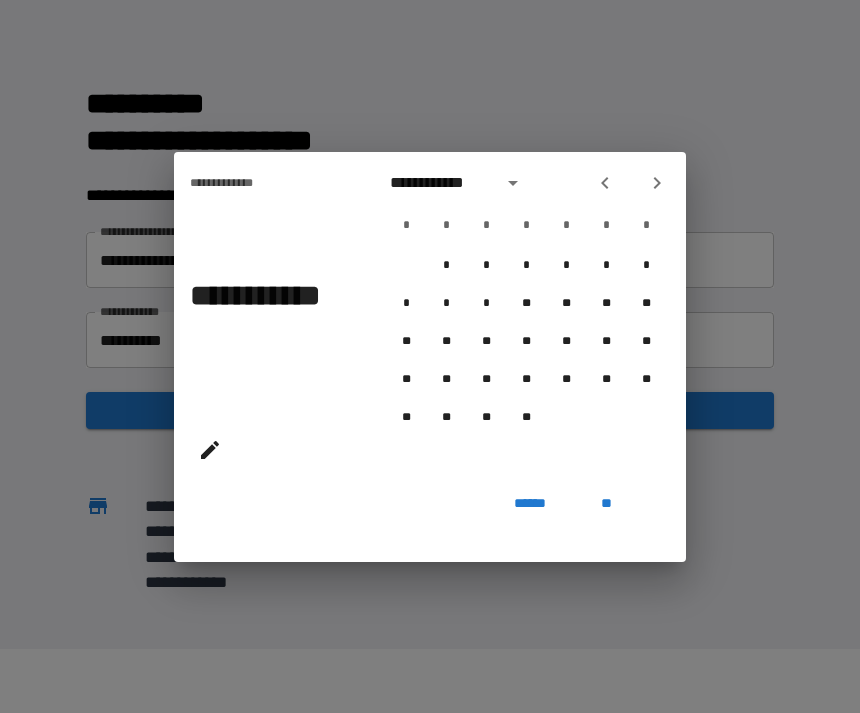 click 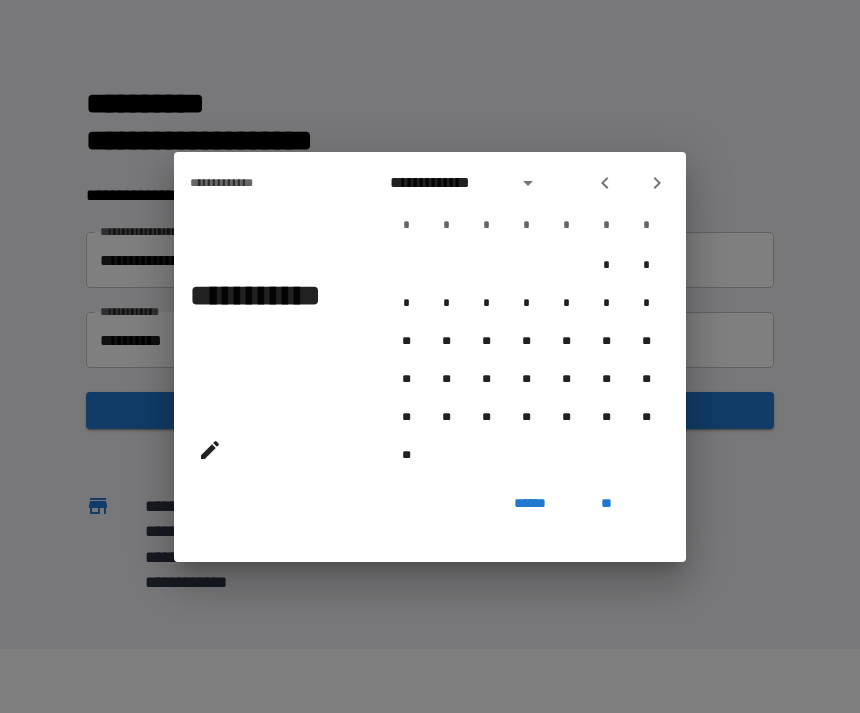 click 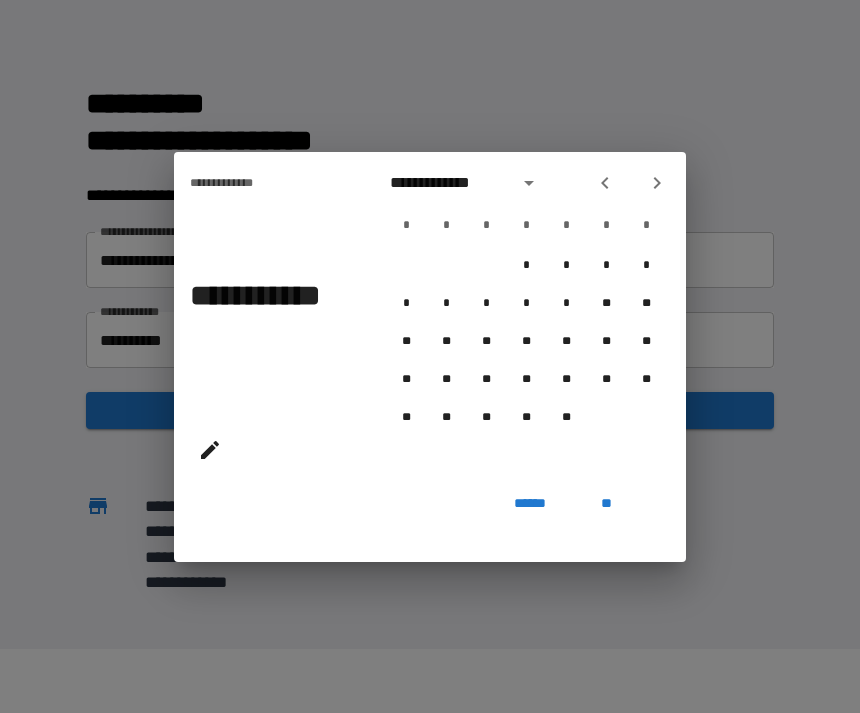 click 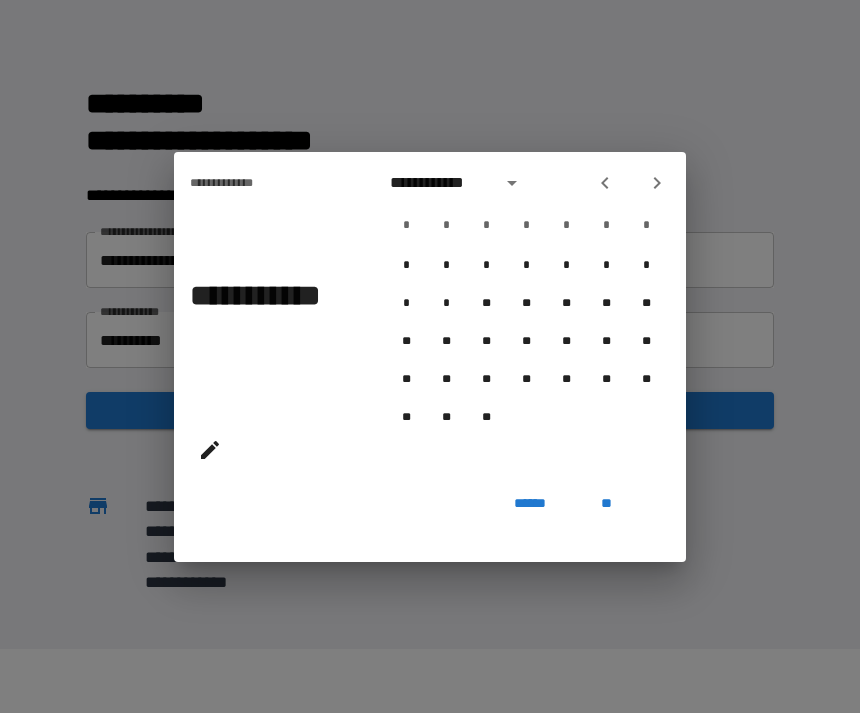 click 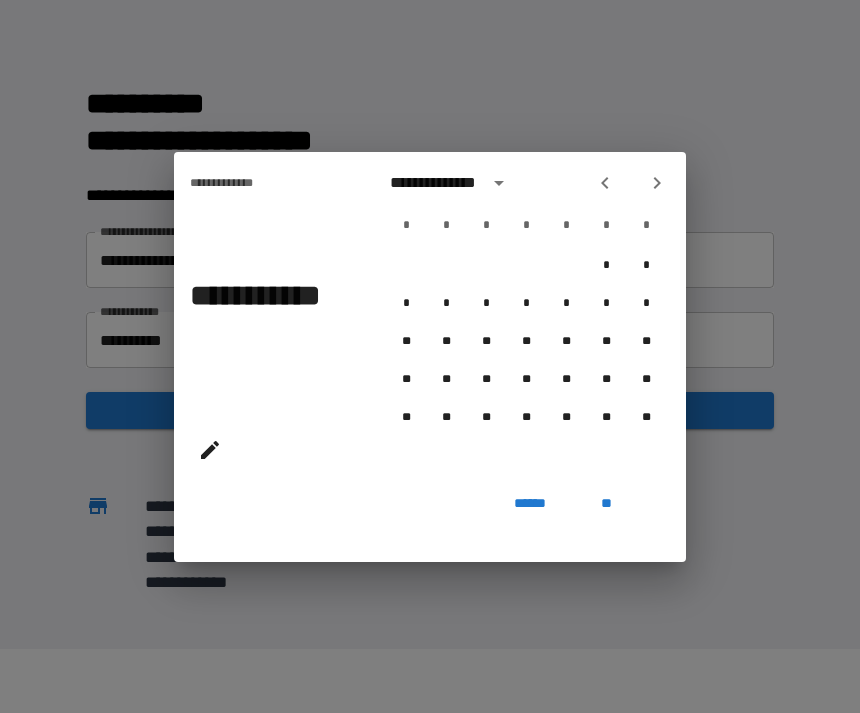 click 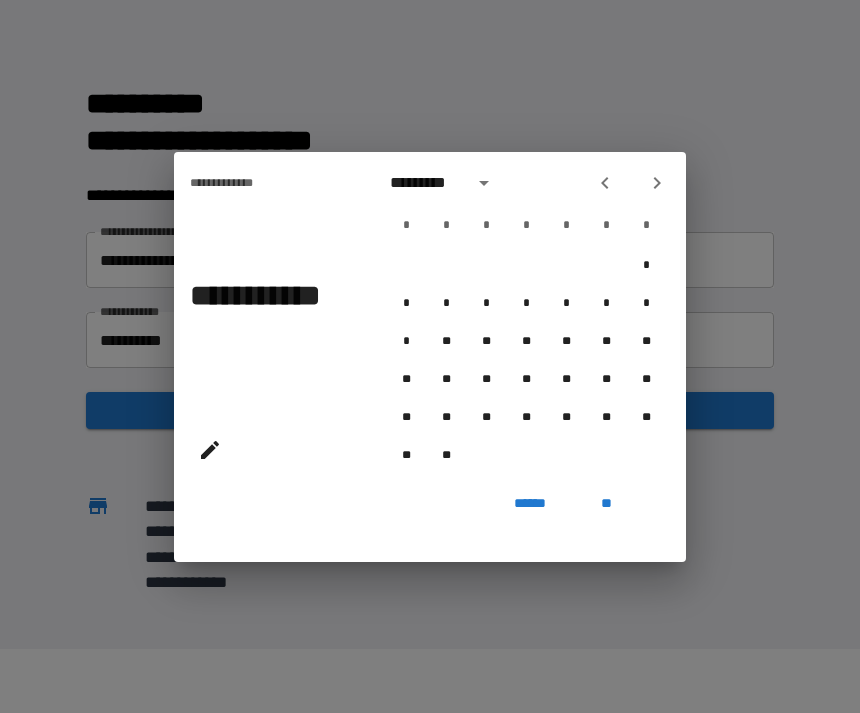 click 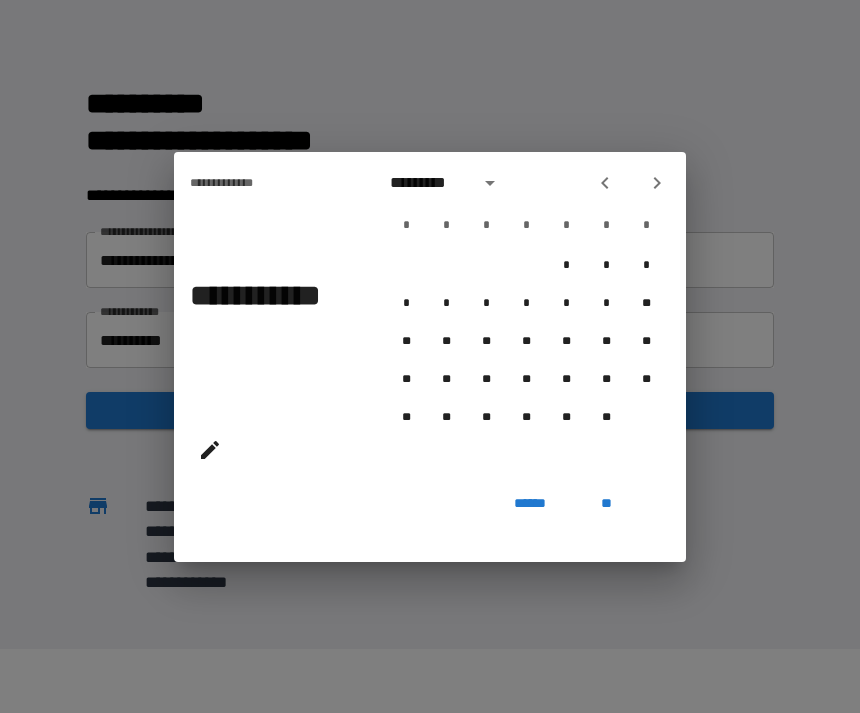 click 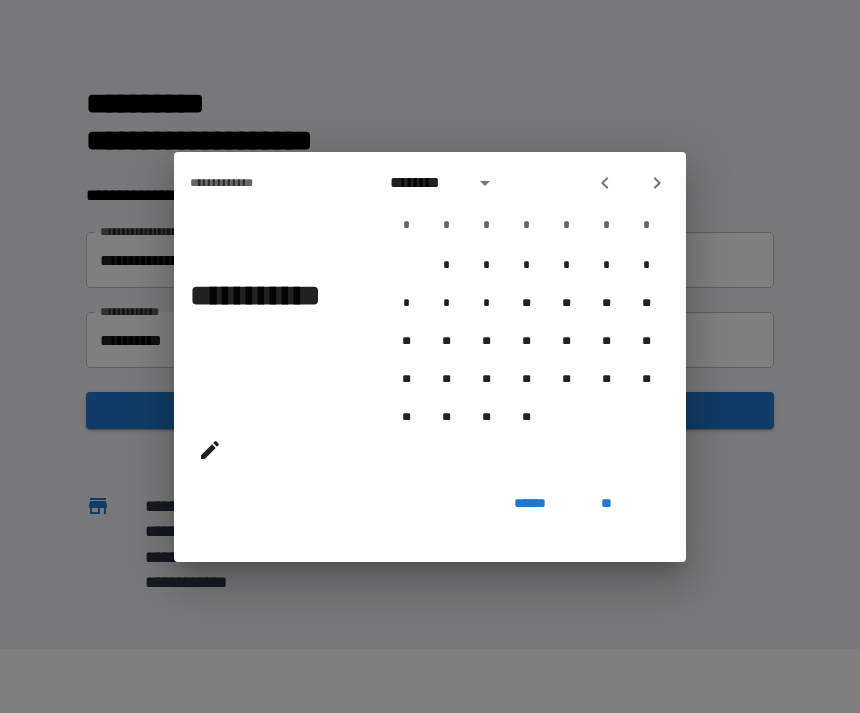 click 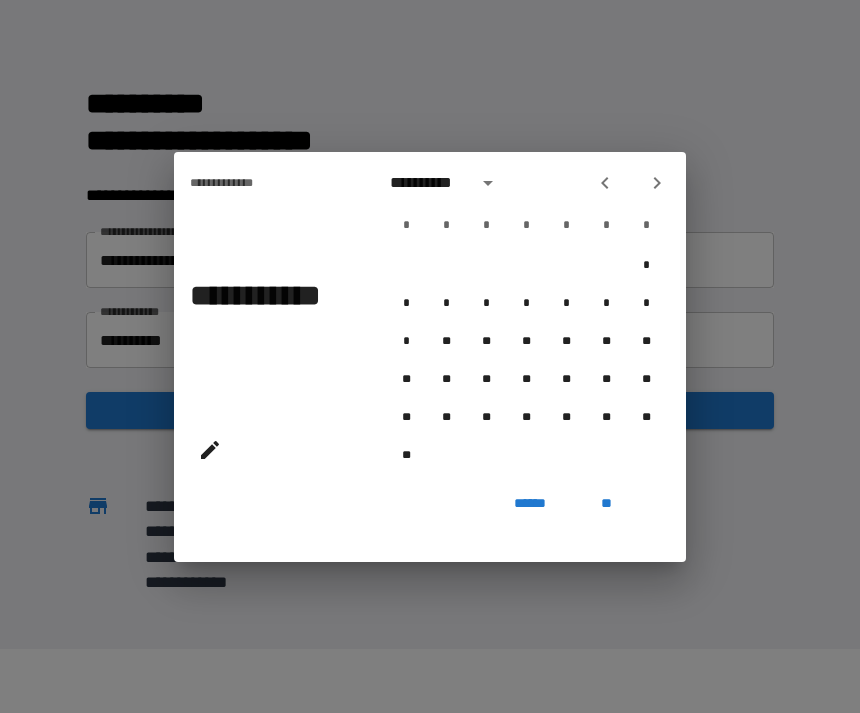 click at bounding box center [605, 183] 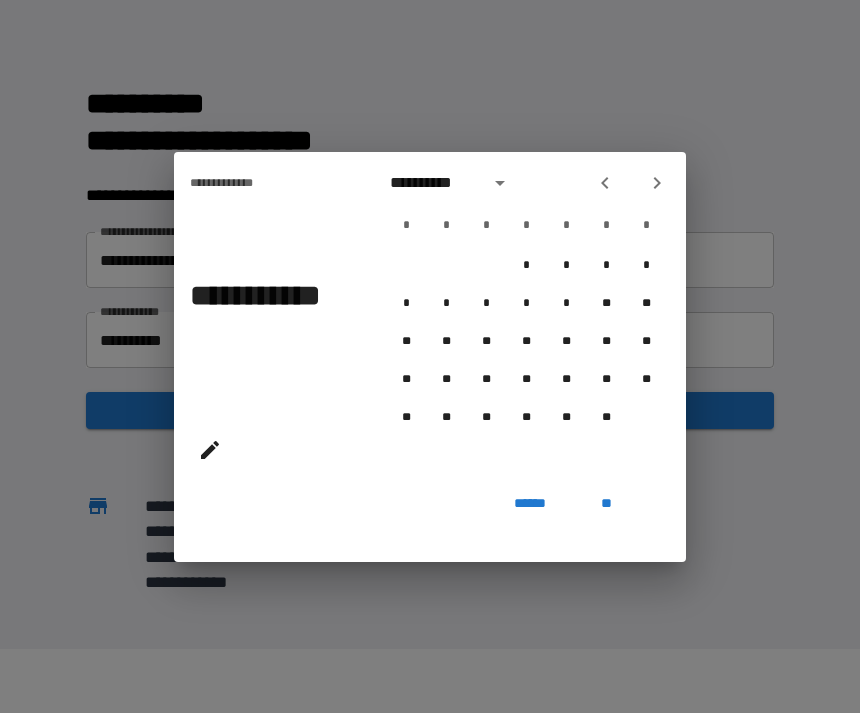 click at bounding box center (631, 183) 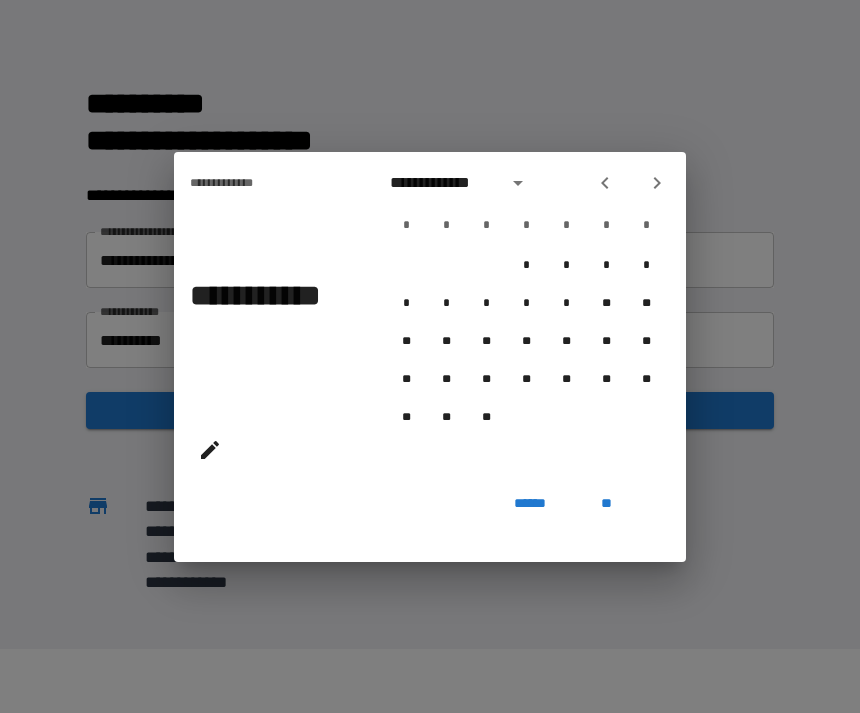 click at bounding box center [605, 183] 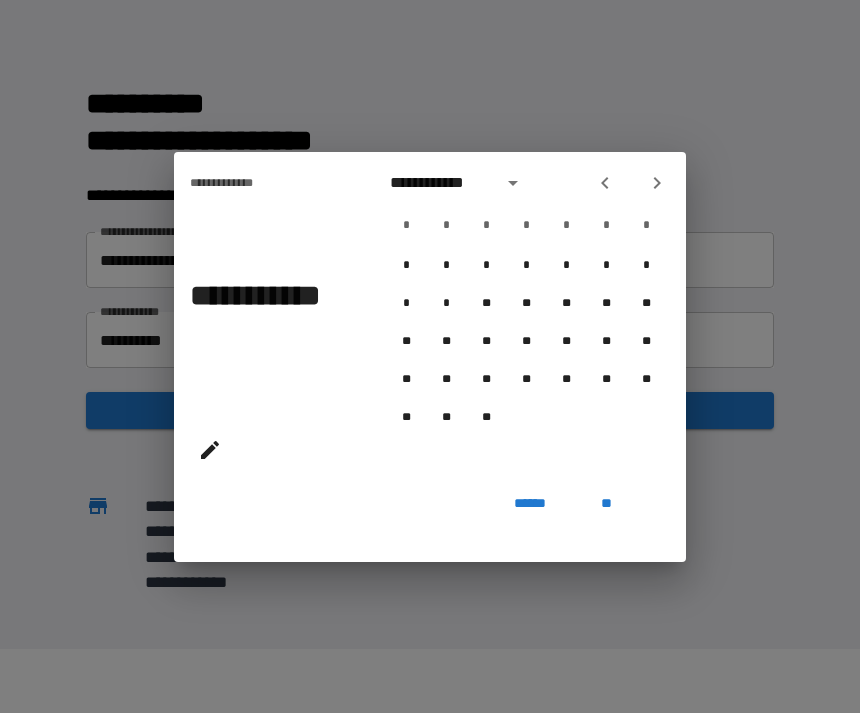 click at bounding box center [631, 183] 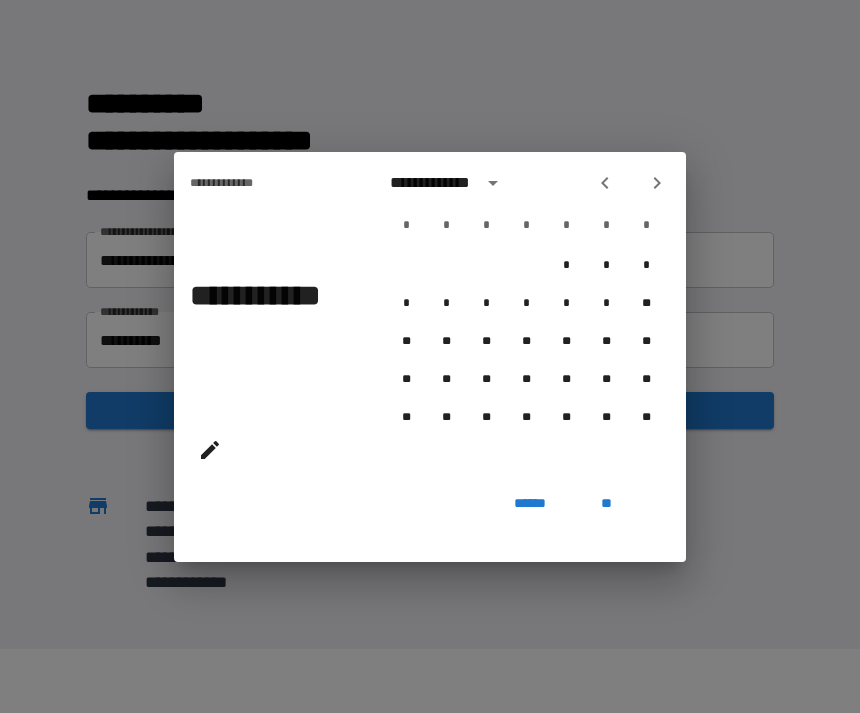 click at bounding box center (605, 183) 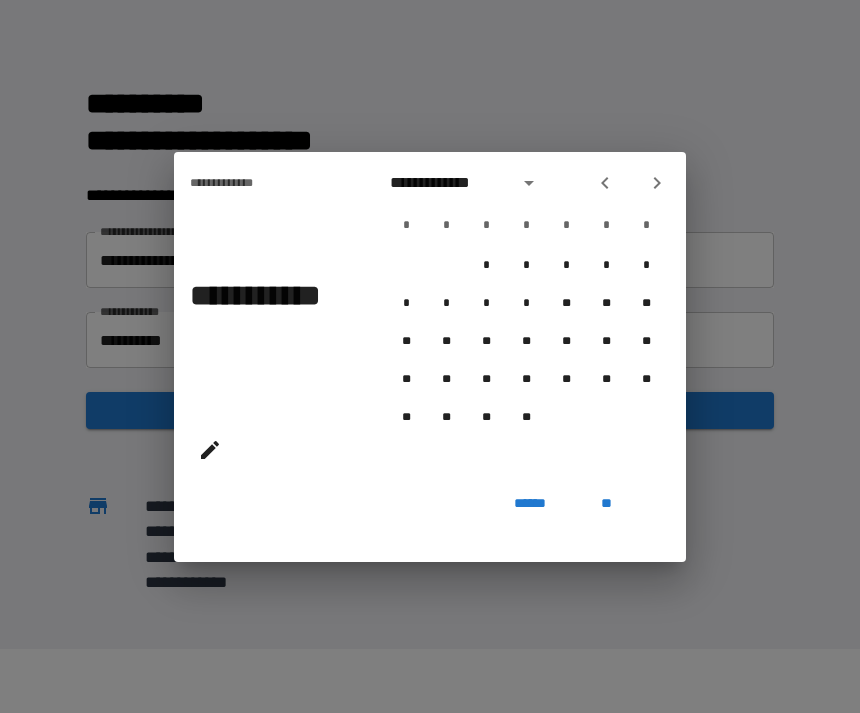 click at bounding box center (631, 183) 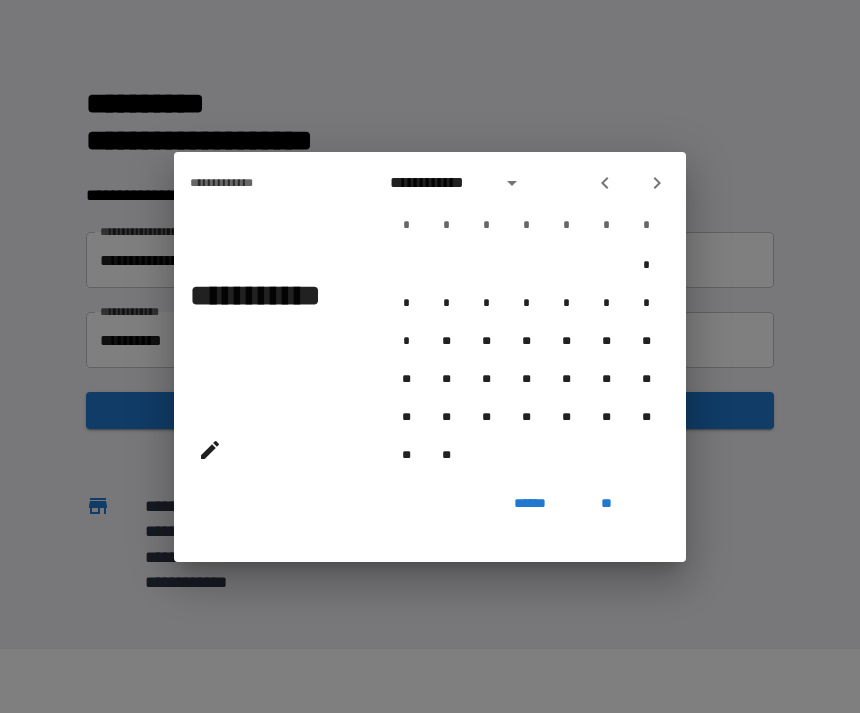 click at bounding box center (631, 183) 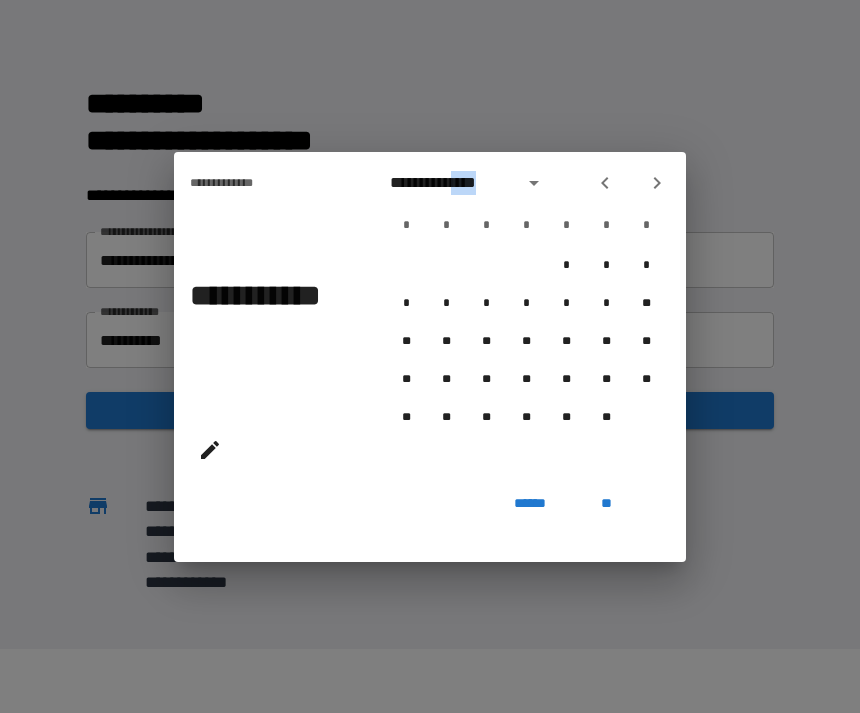 click on "**********" at bounding box center [430, 356] 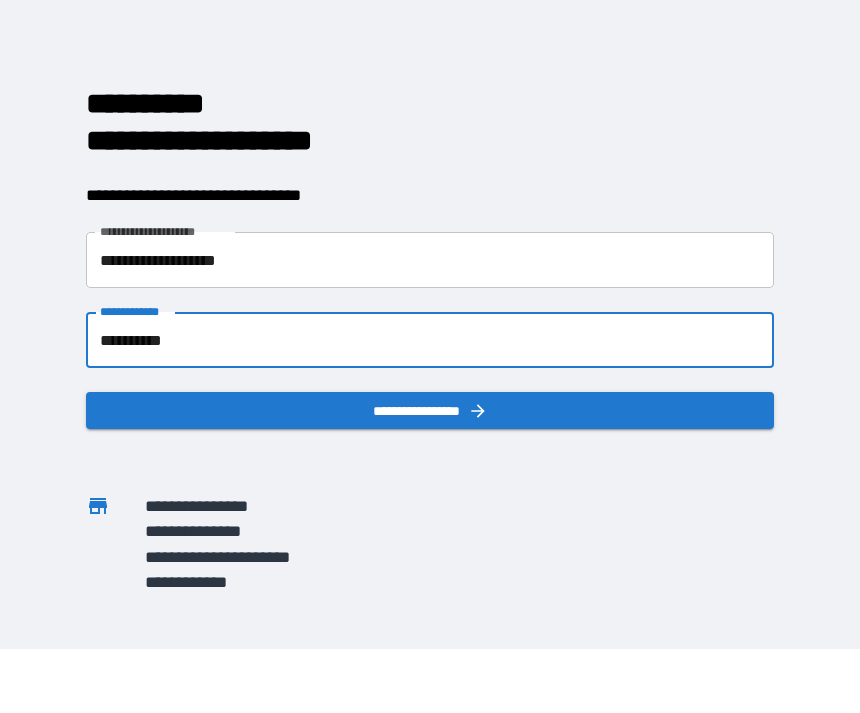 click on "**********" at bounding box center (430, 340) 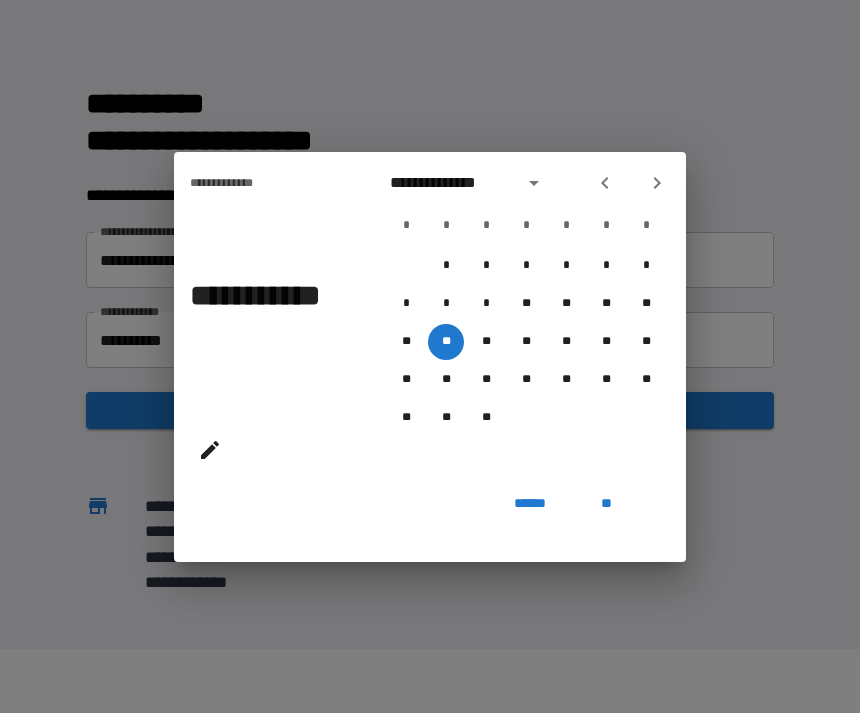 click 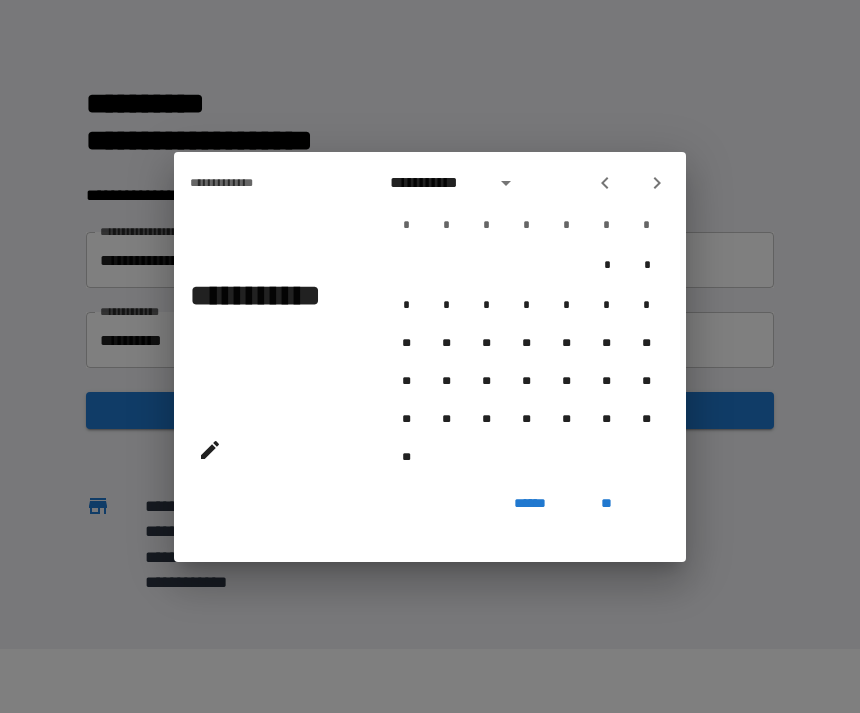 click 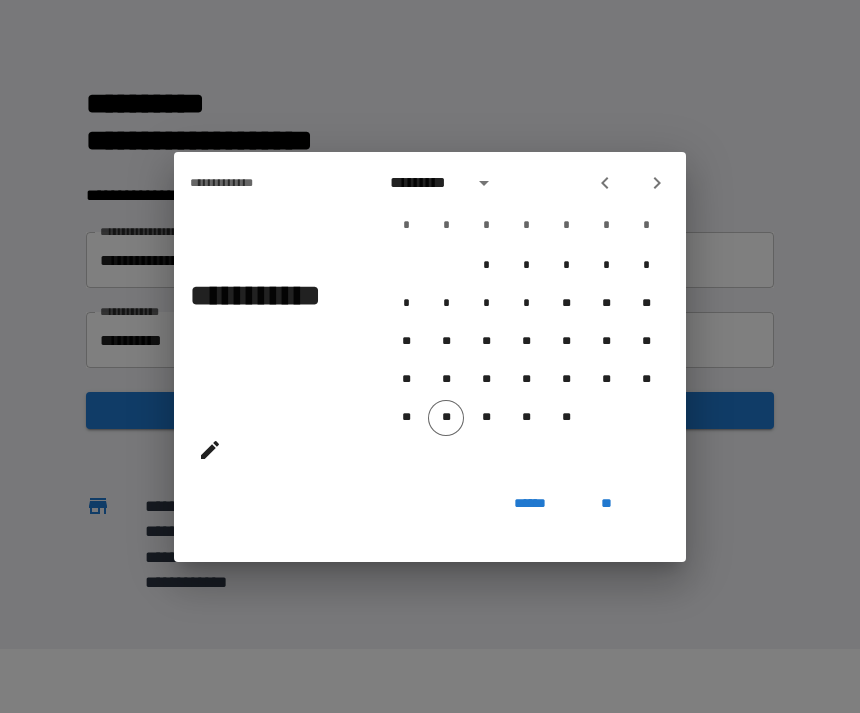 click 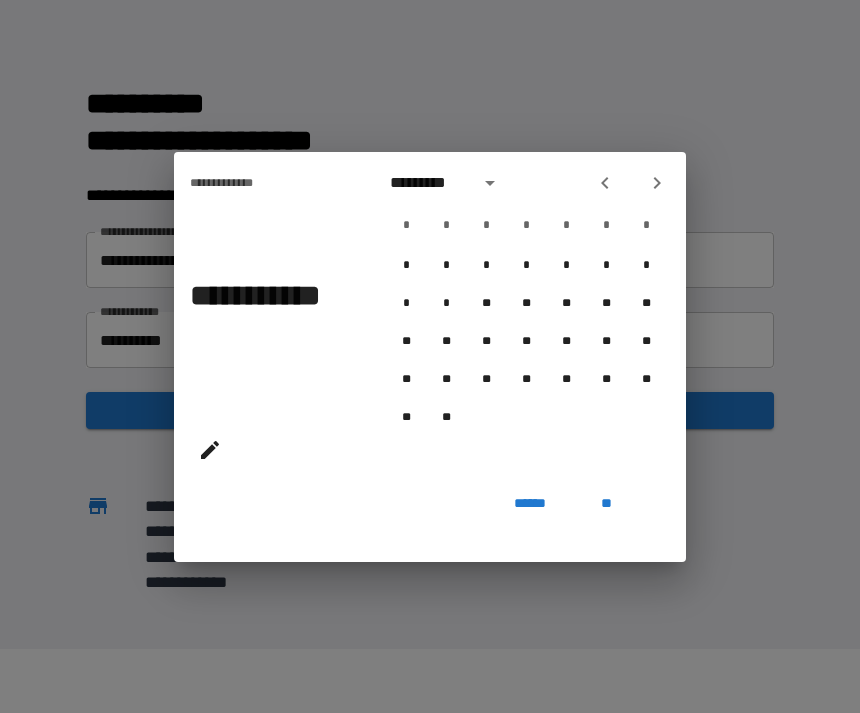 click 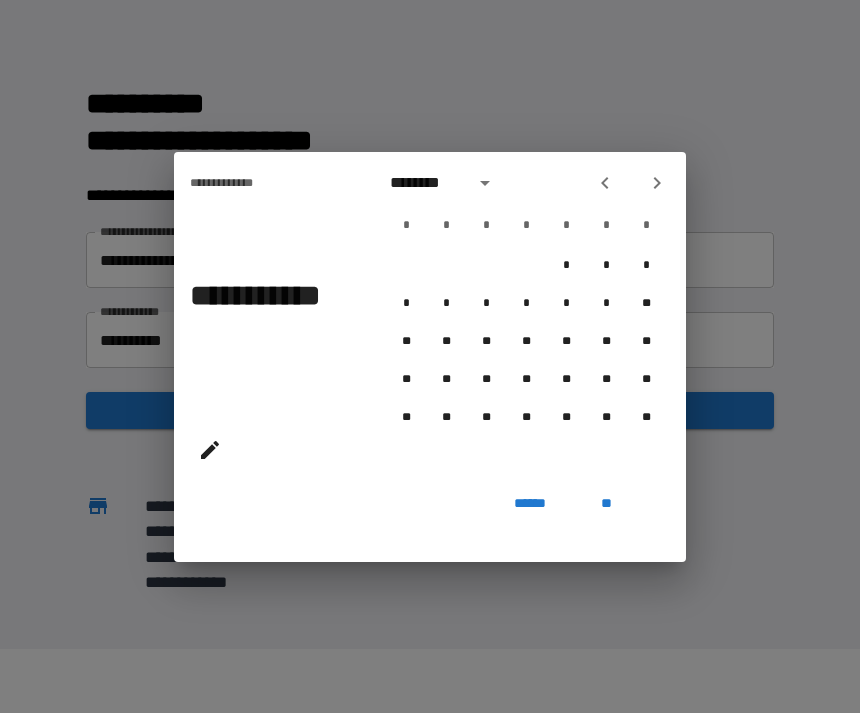 click 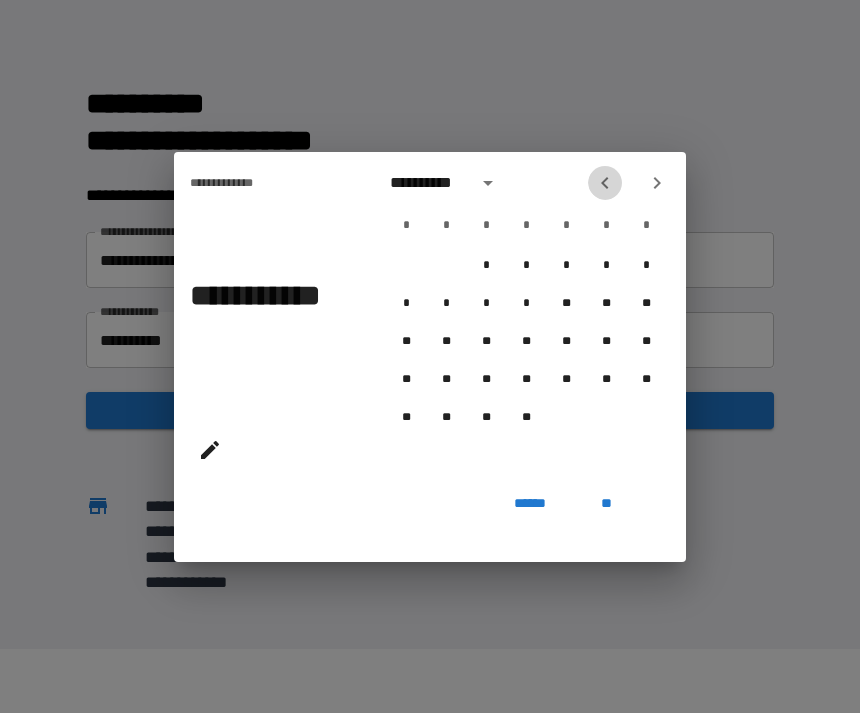 click at bounding box center [605, 183] 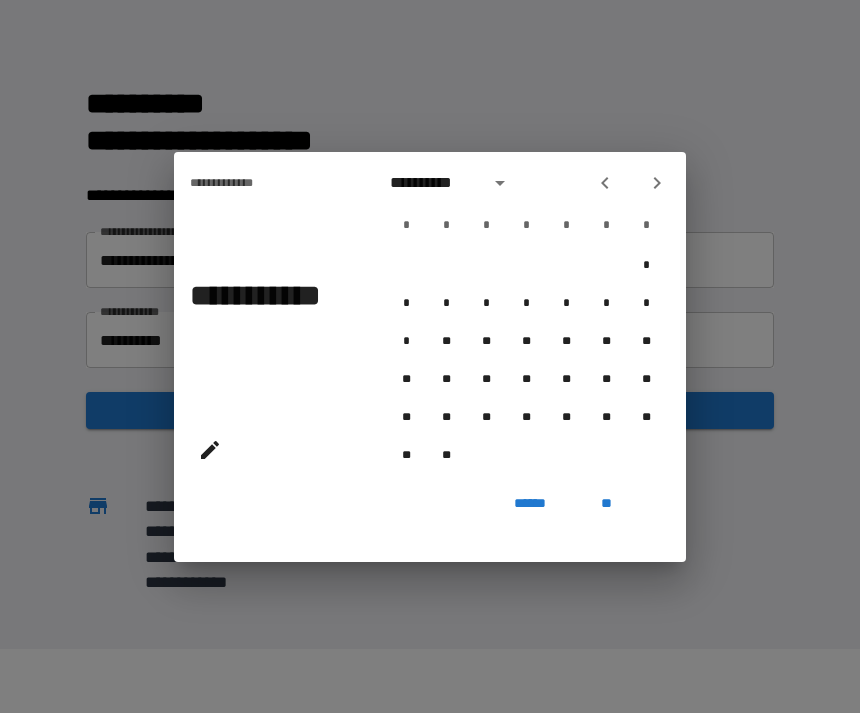 click at bounding box center (605, 183) 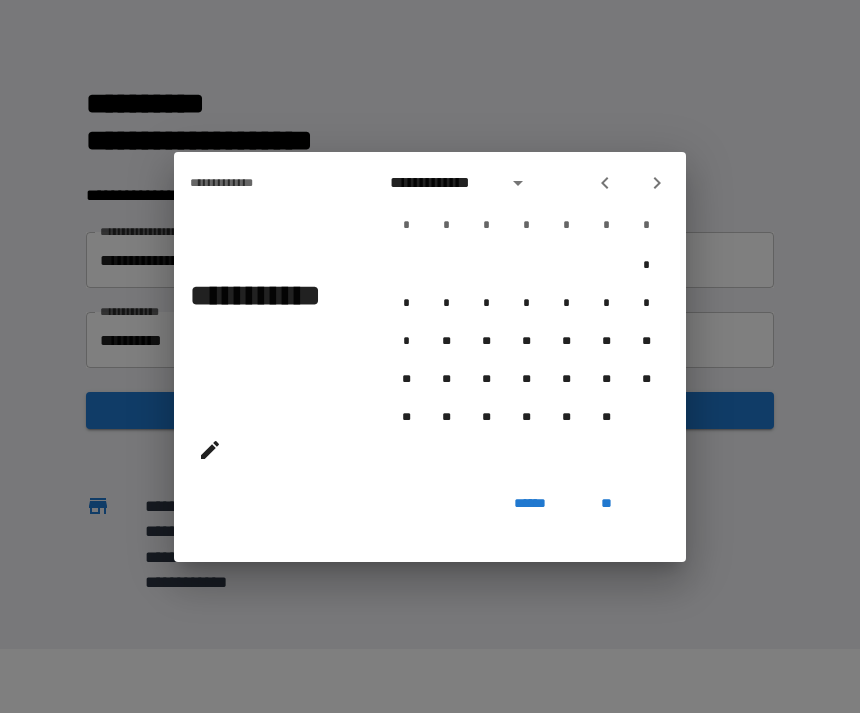 click at bounding box center (605, 183) 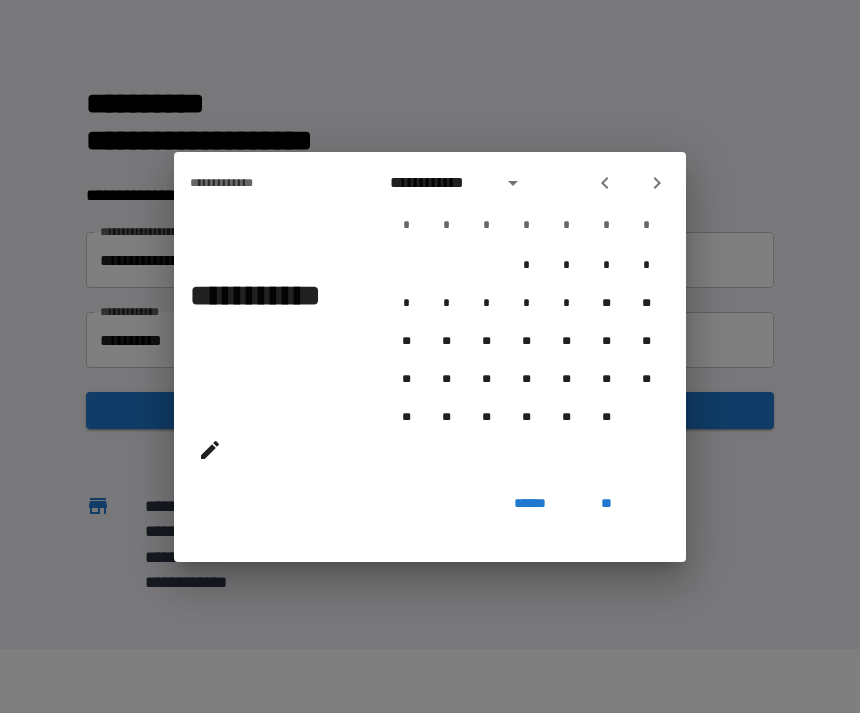 click on "**********" at bounding box center [526, 319] 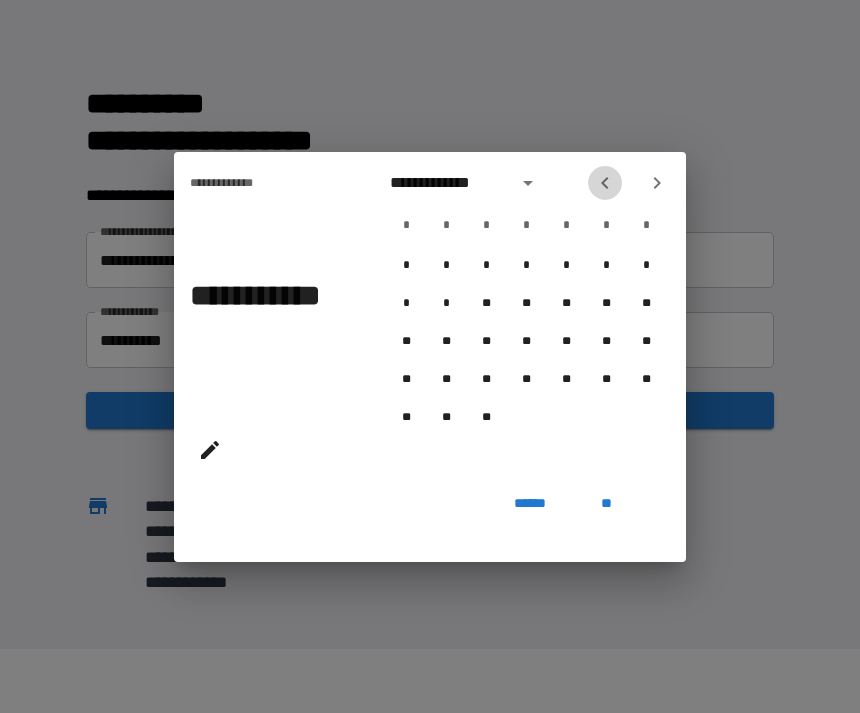 click at bounding box center [631, 183] 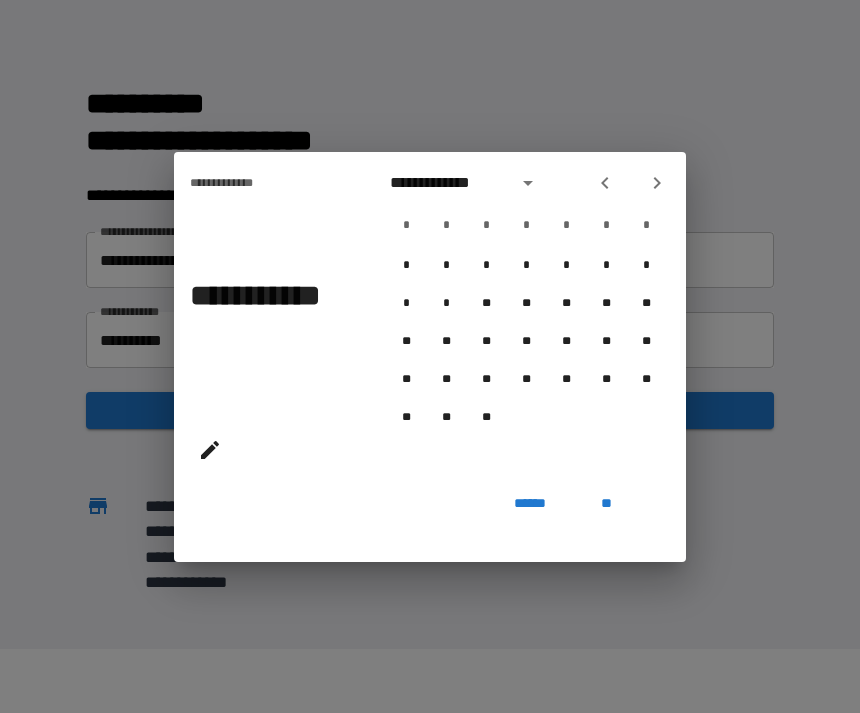 click at bounding box center (605, 183) 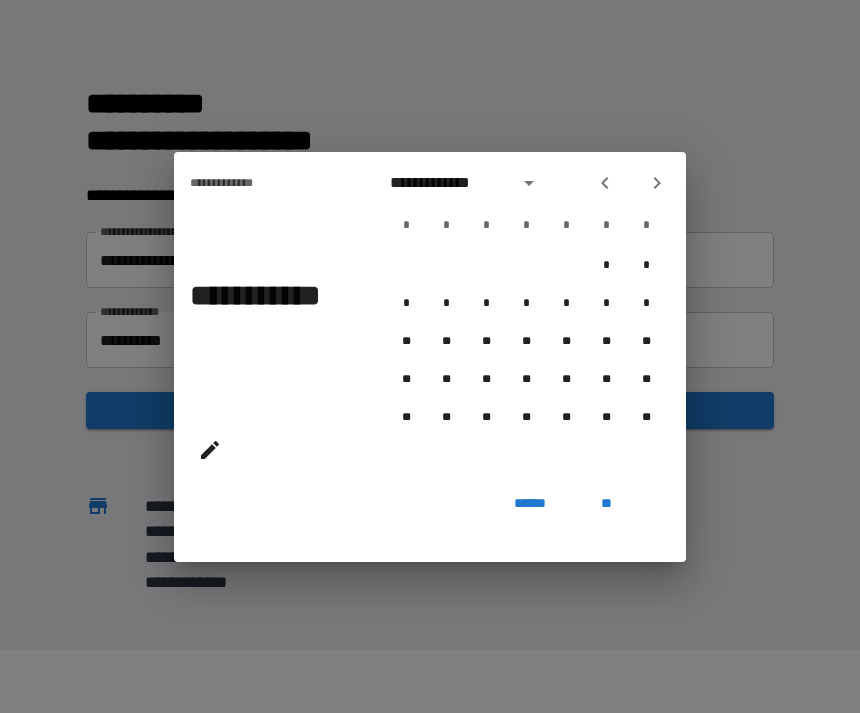 click at bounding box center [631, 183] 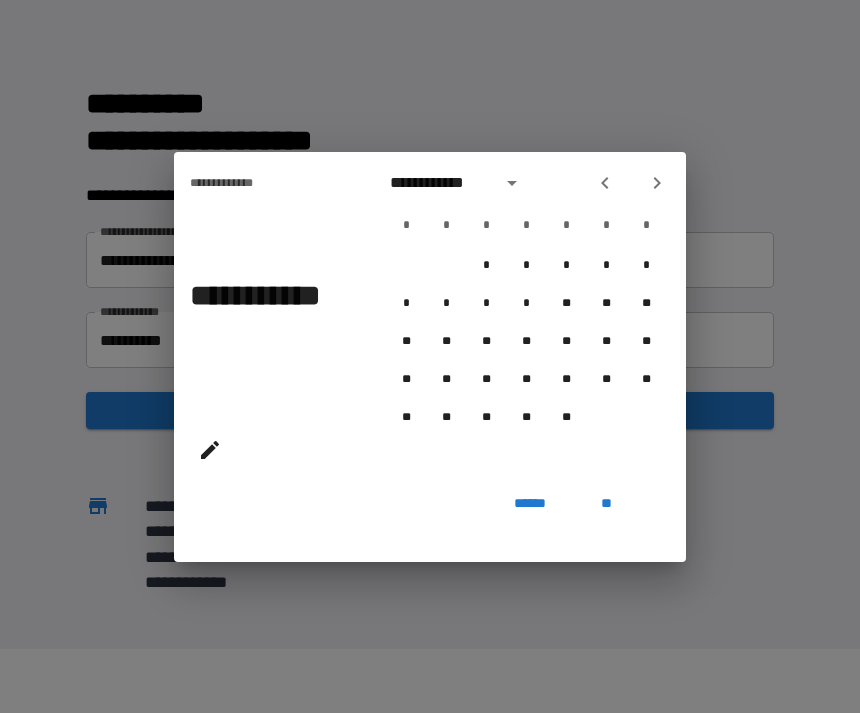 click at bounding box center (605, 183) 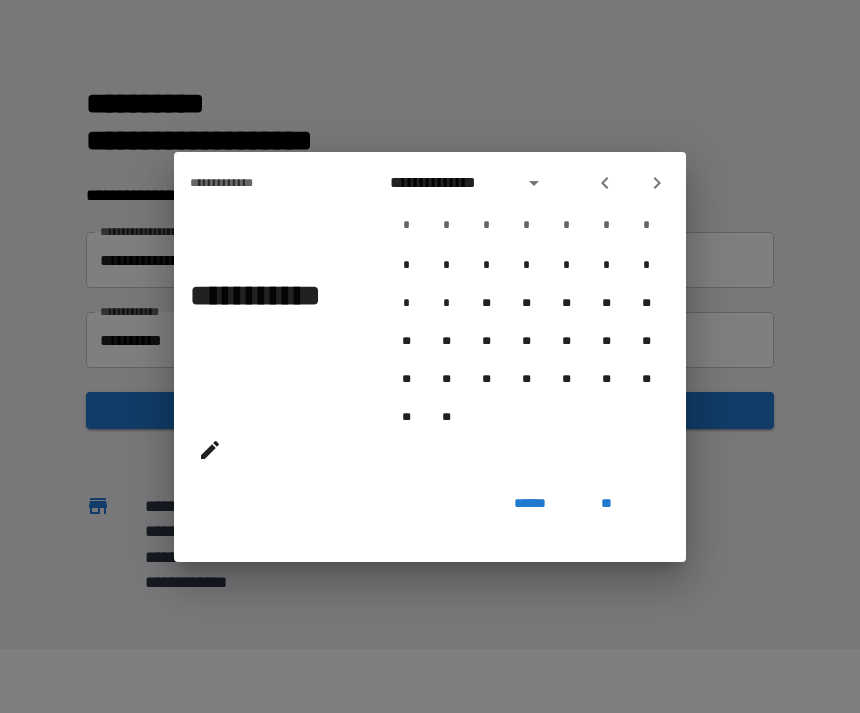 click at bounding box center [631, 183] 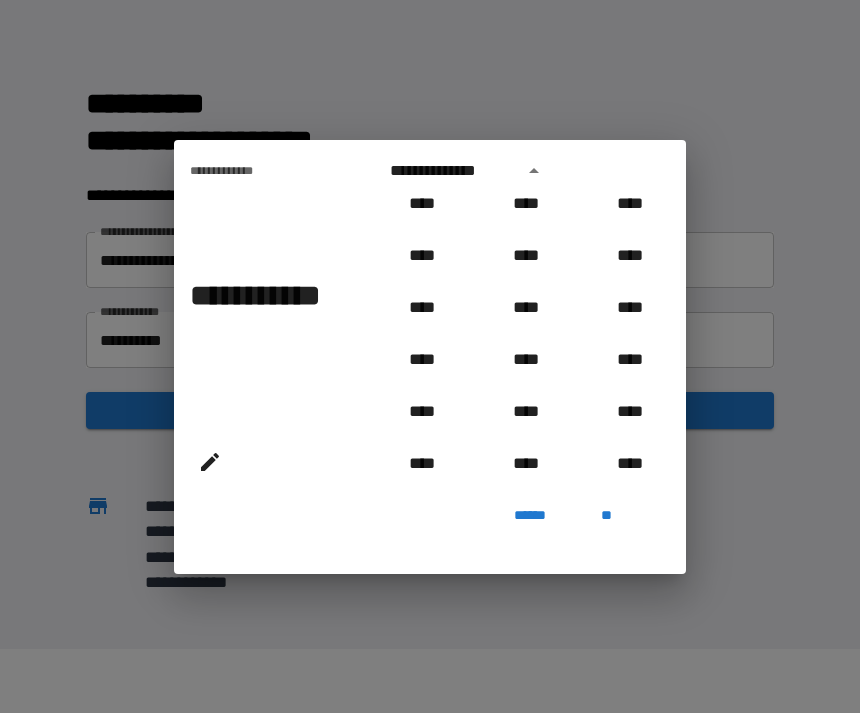 scroll, scrollTop: 795, scrollLeft: 0, axis: vertical 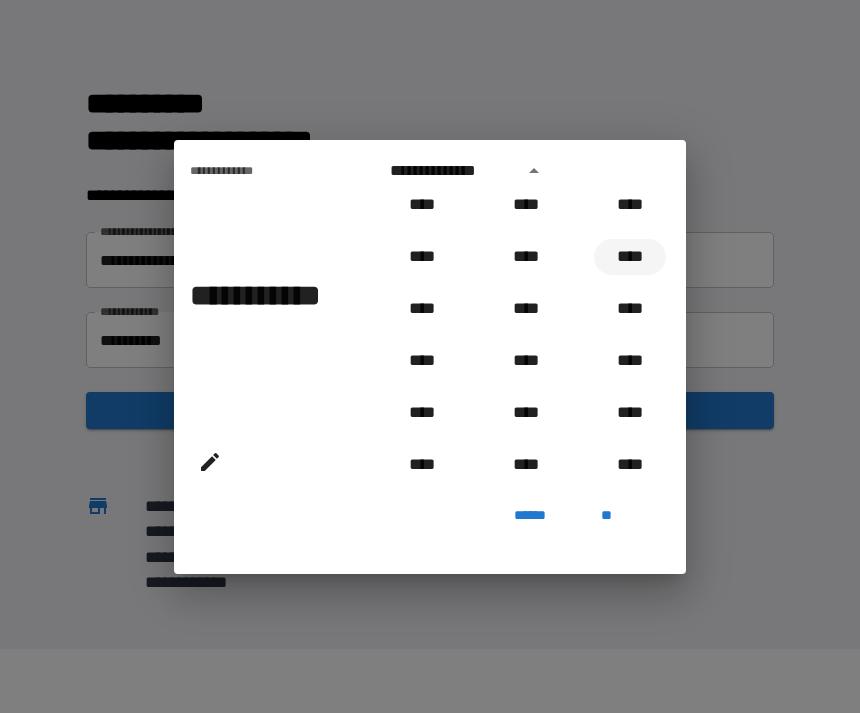 click on "****" at bounding box center (630, 257) 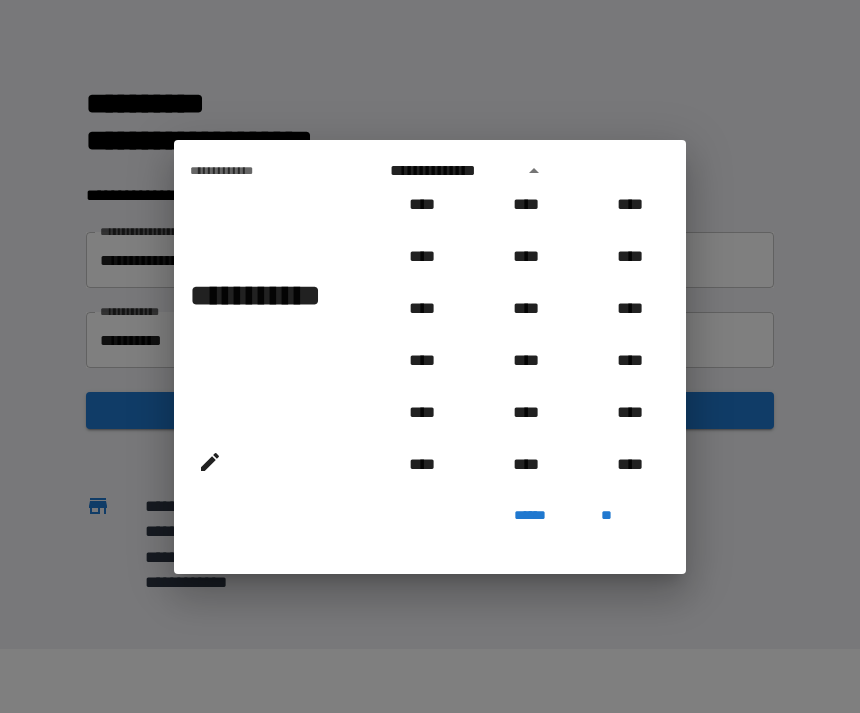 type on "**********" 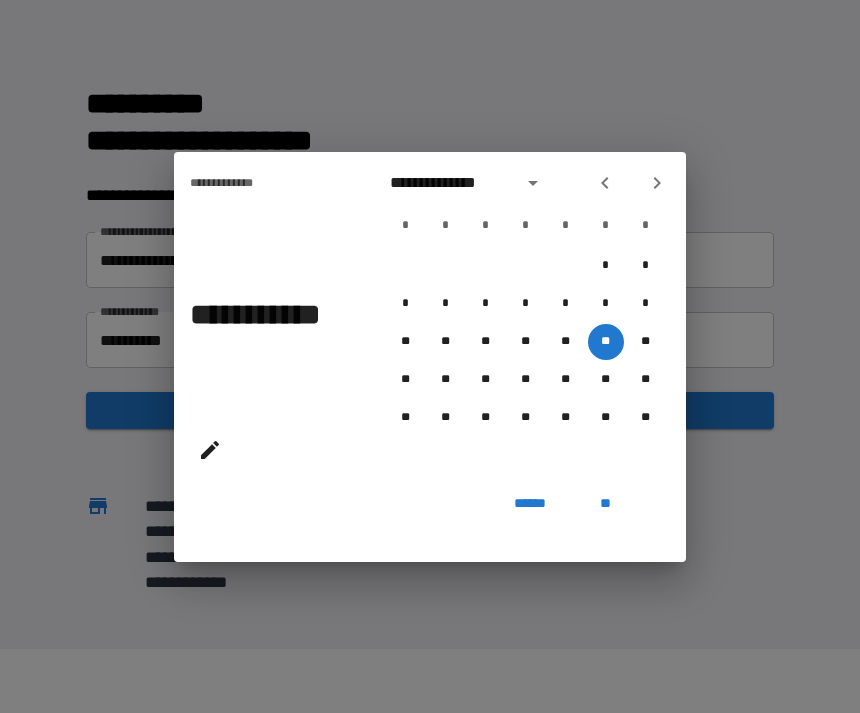 click on "**" at bounding box center [606, 504] 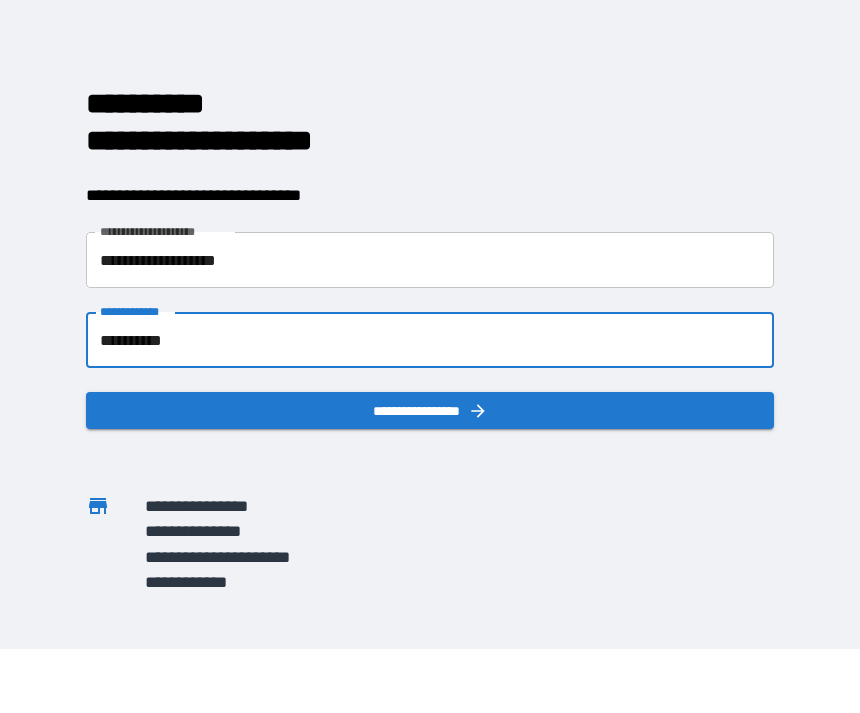 click on "**********" at bounding box center [430, 410] 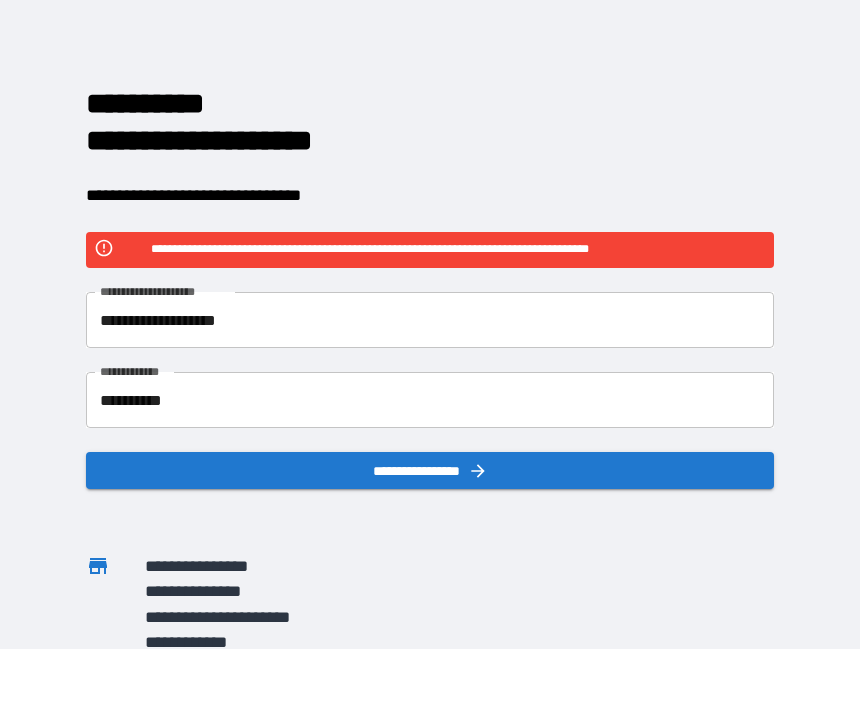 click on "**********" at bounding box center (430, 320) 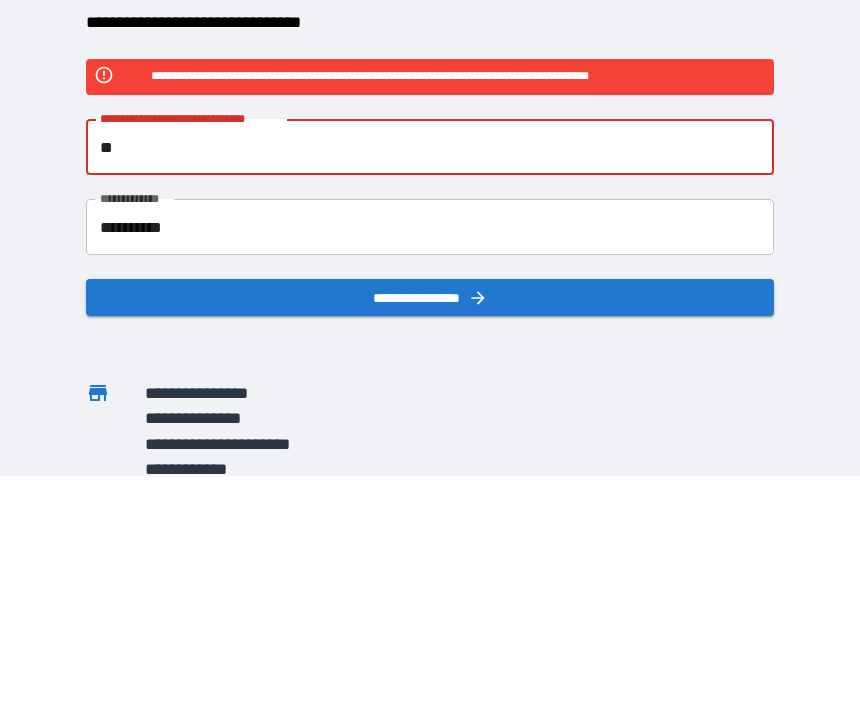 type on "*" 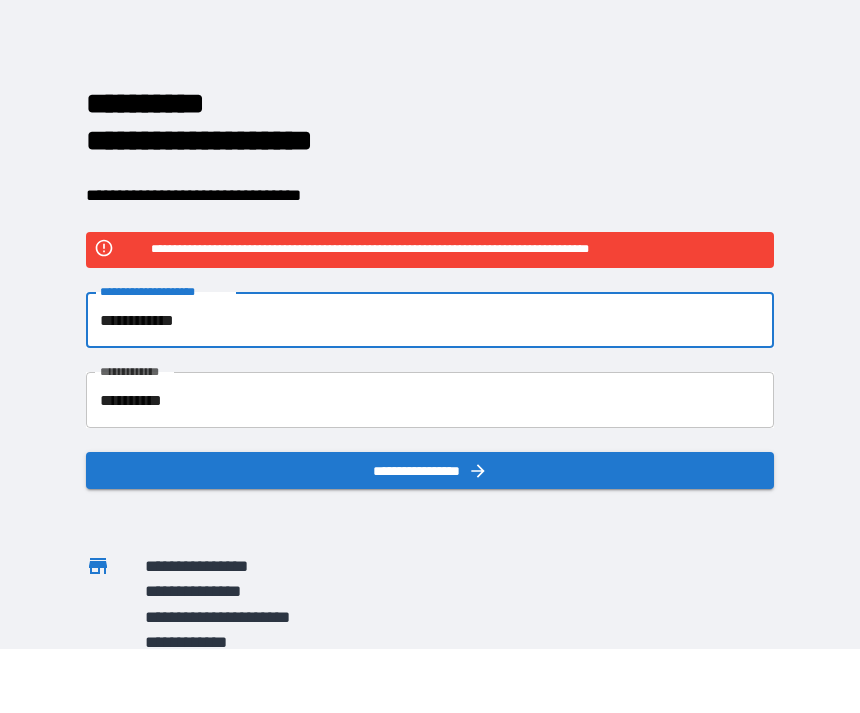 type on "**********" 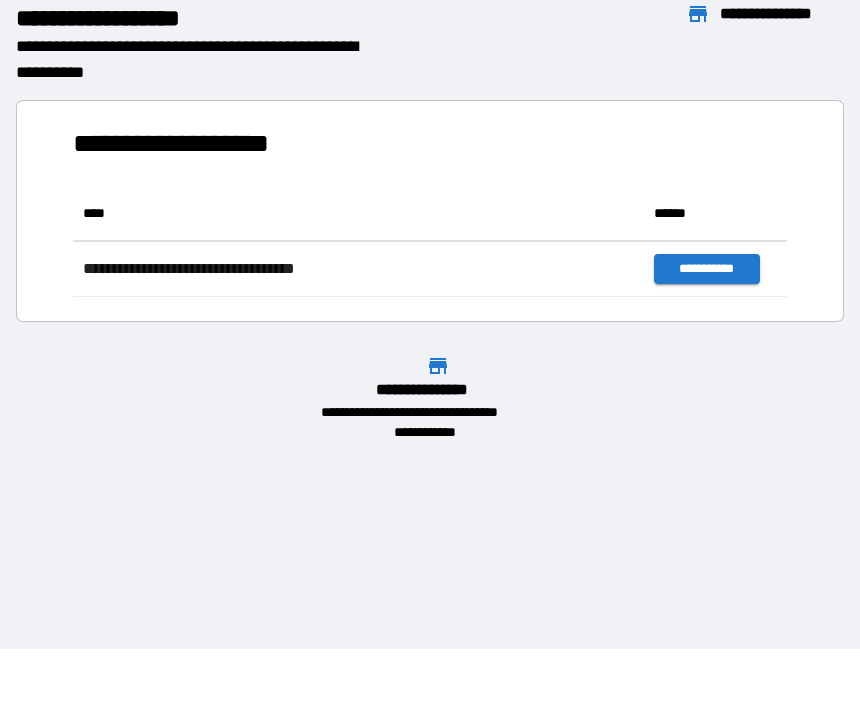 scroll, scrollTop: 111, scrollLeft: 714, axis: both 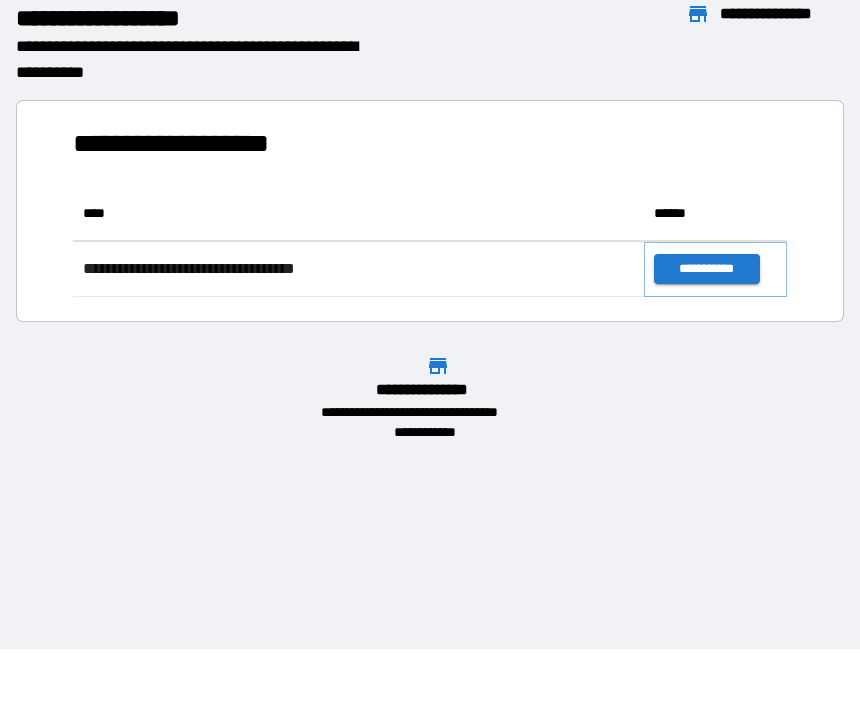 click on "**********" at bounding box center [706, 269] 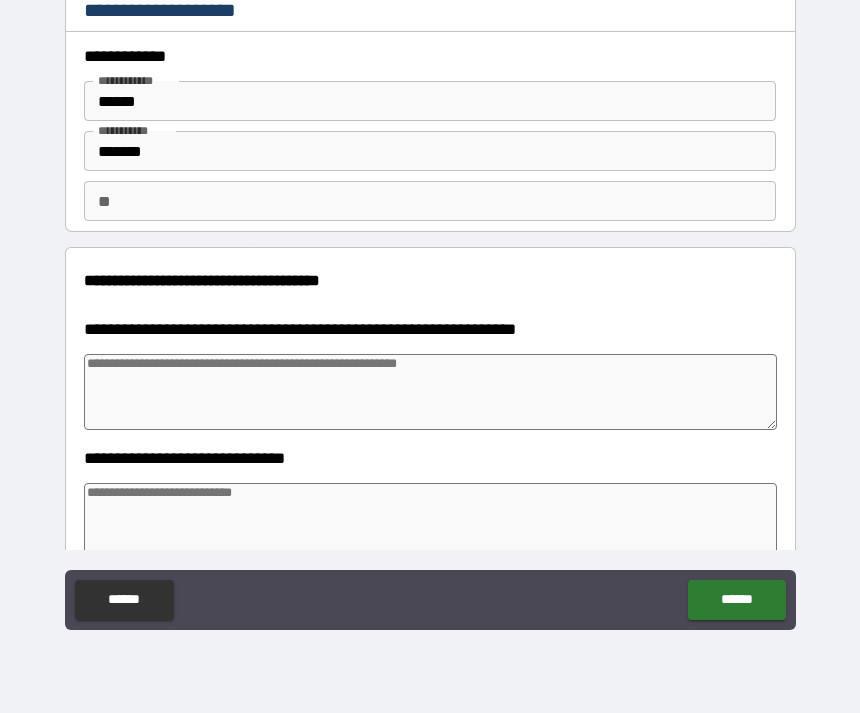 type on "*" 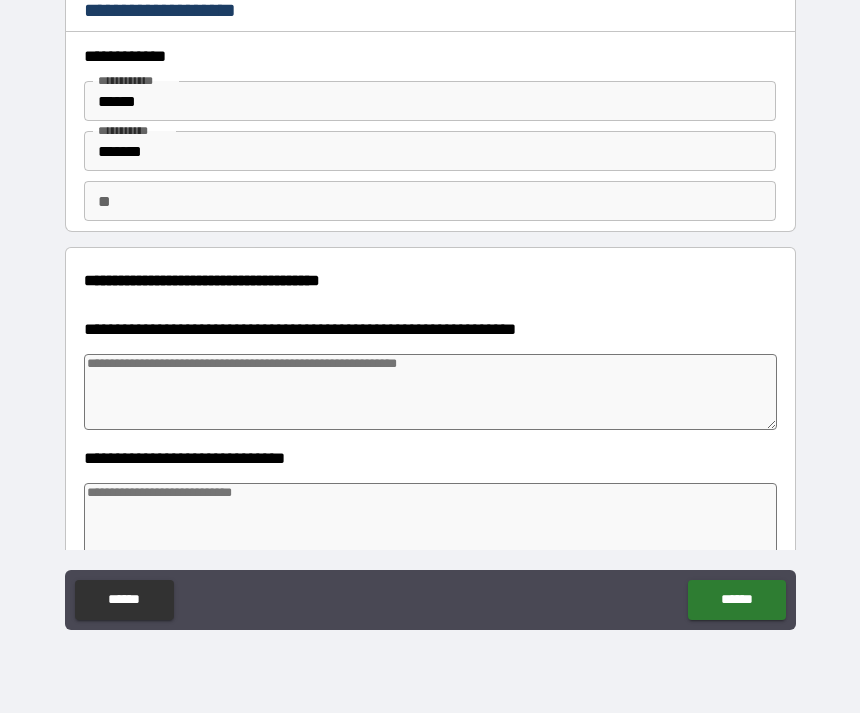 type on "*" 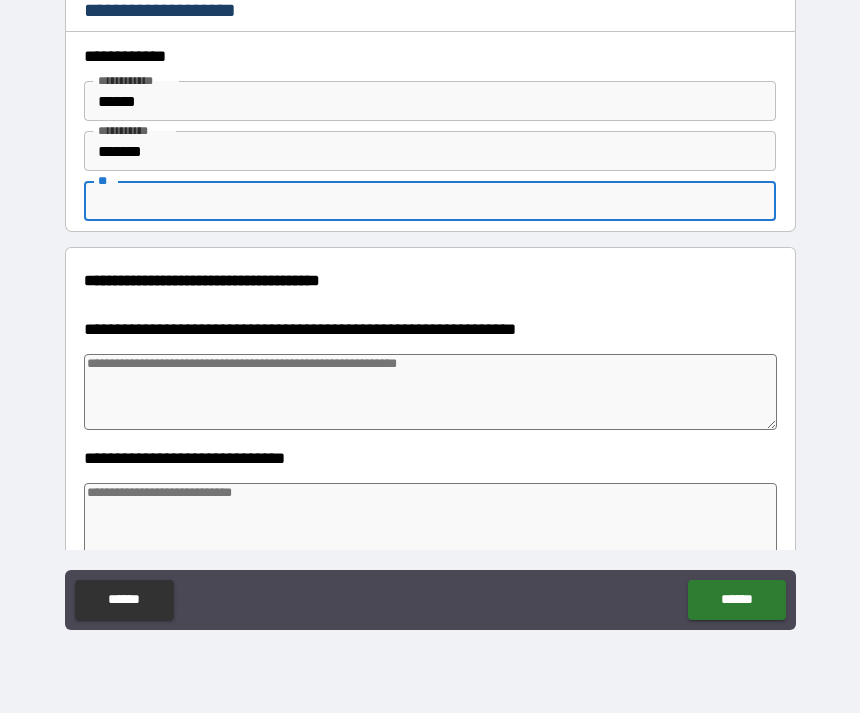 type on "*" 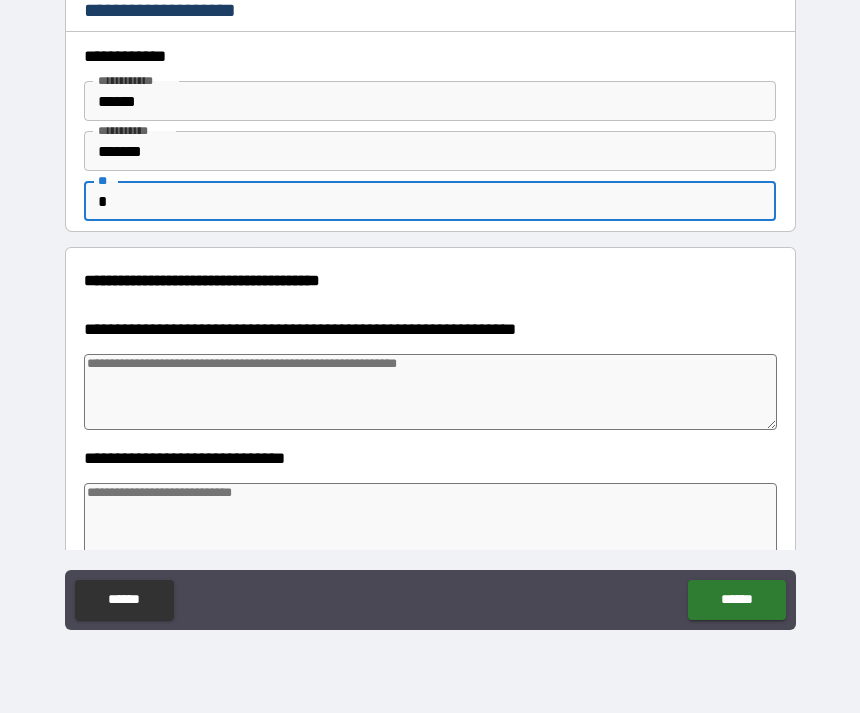 type on "*" 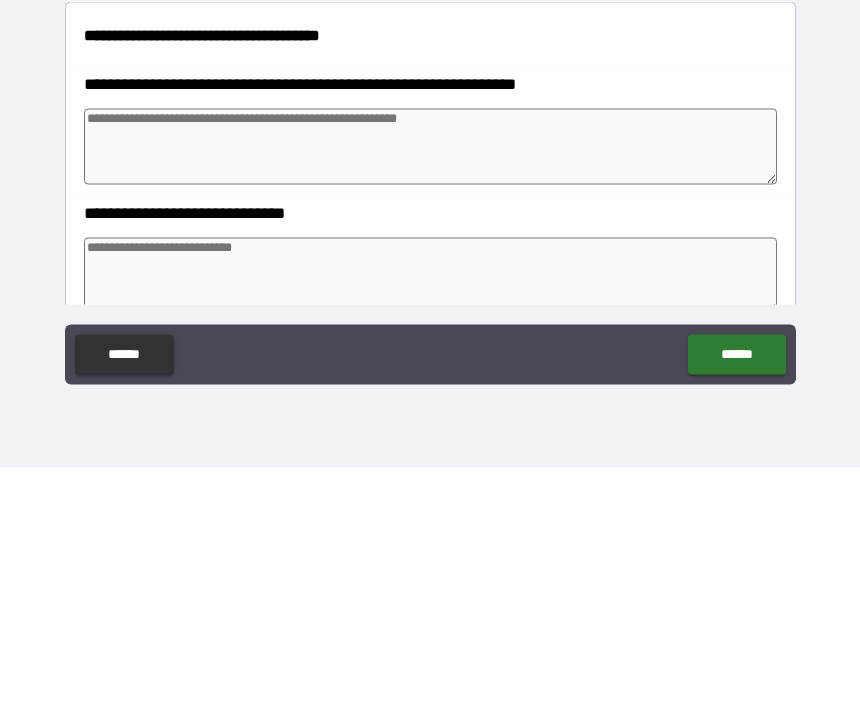 type on "*" 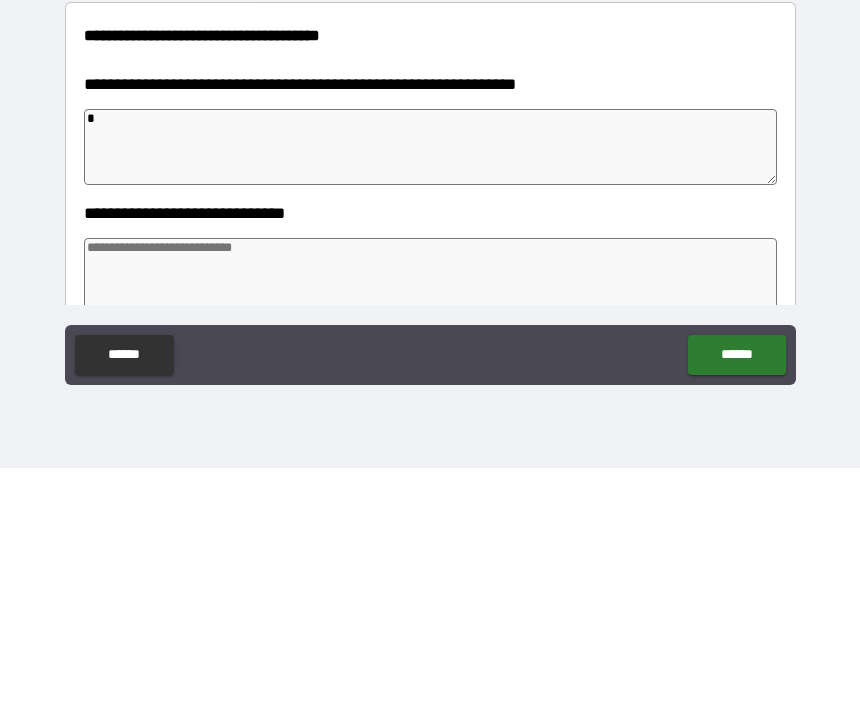 type on "*" 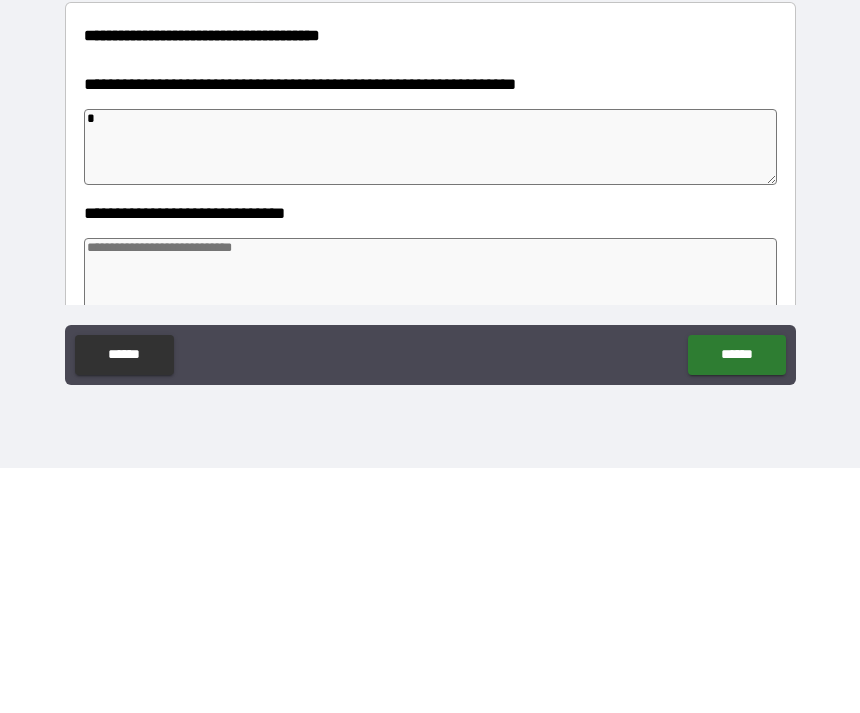 type on "*" 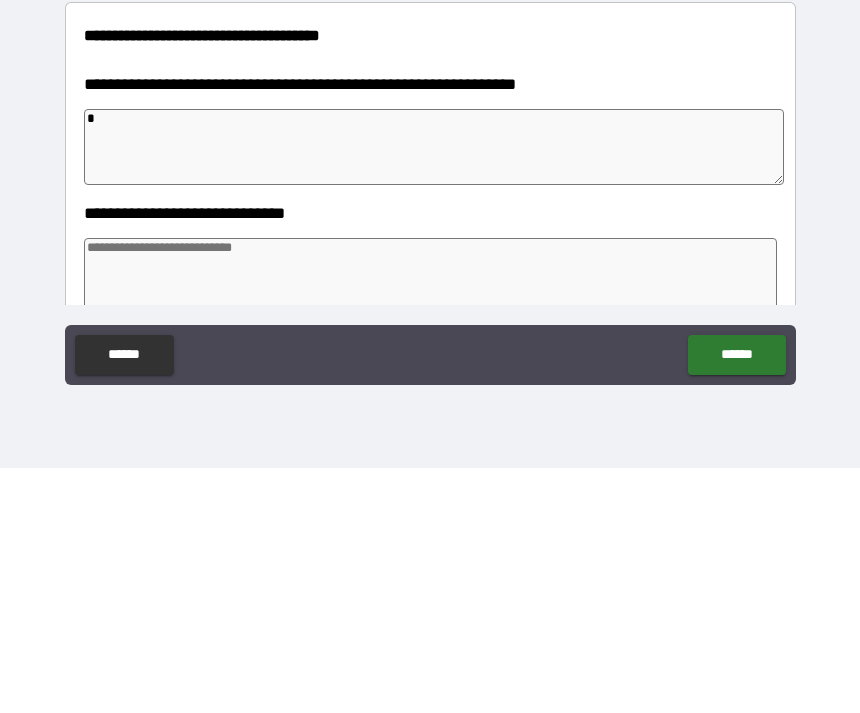 type on "**" 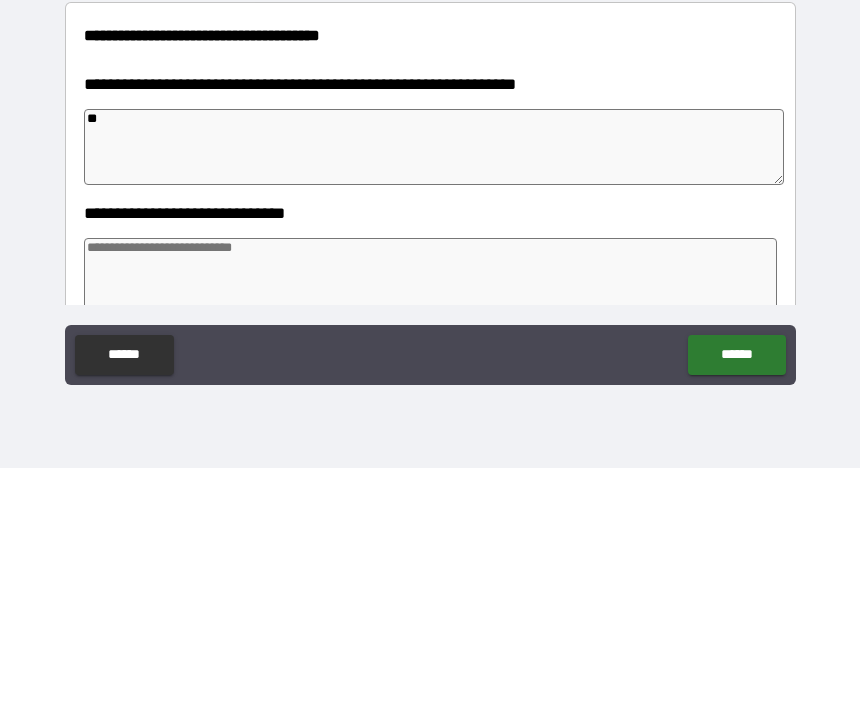 type on "*" 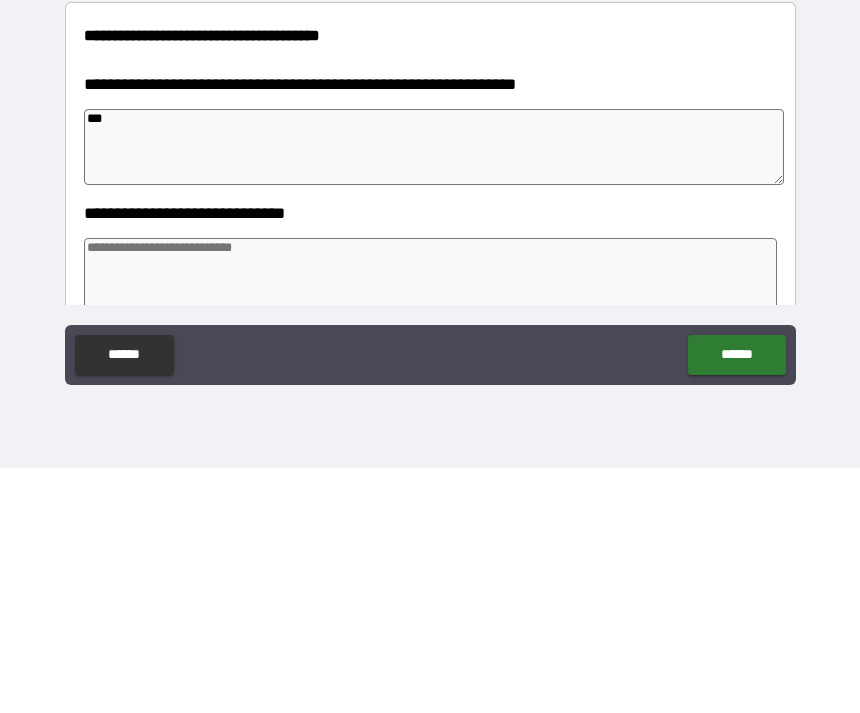type on "*" 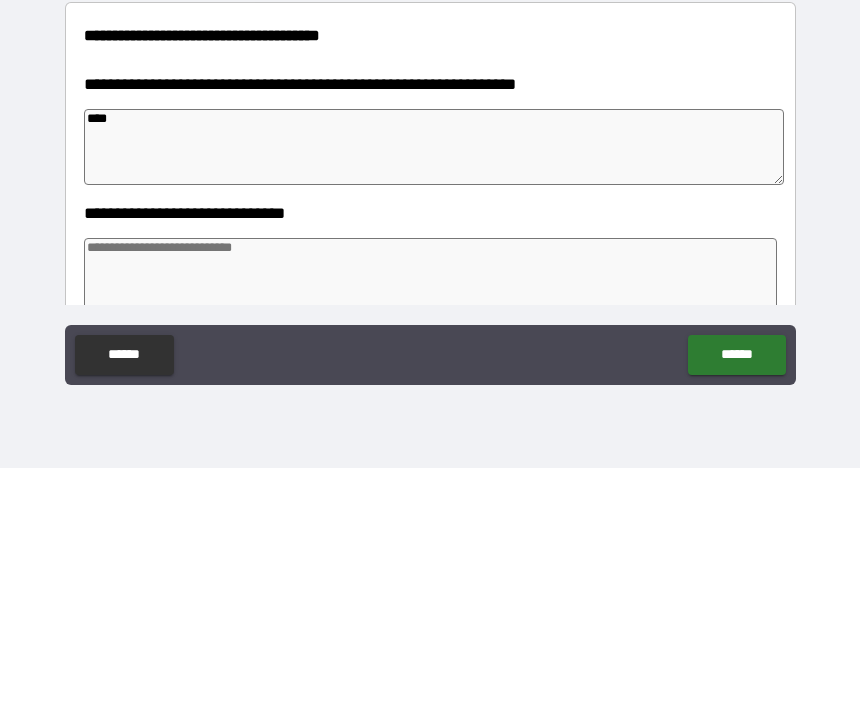 type on "*" 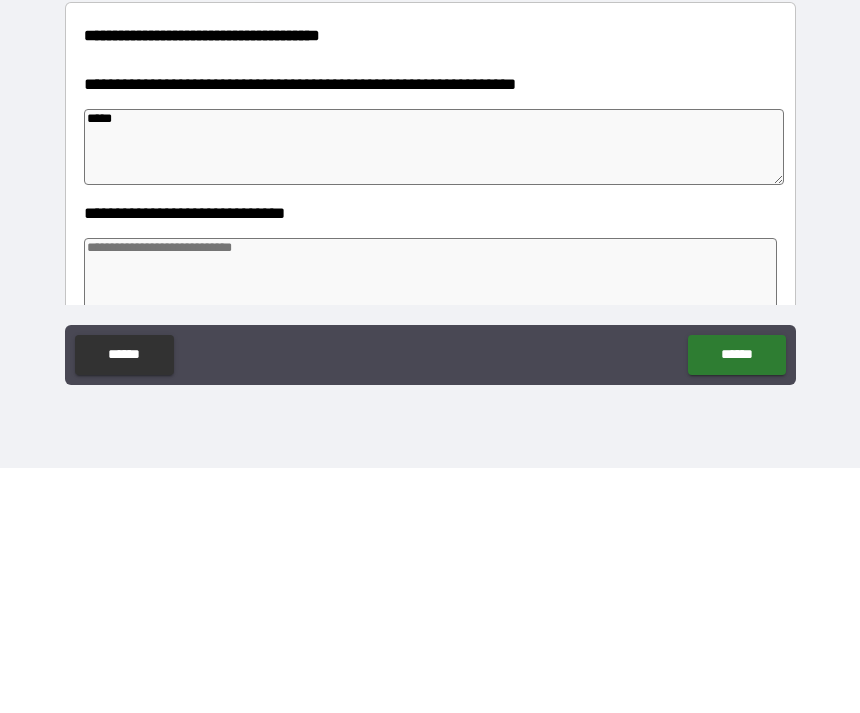 type on "*" 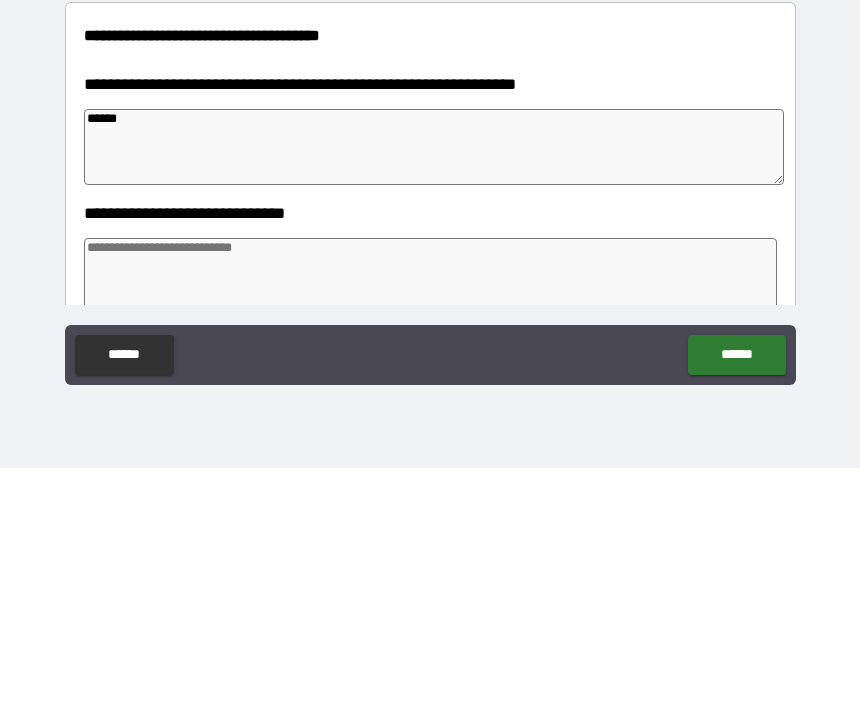 type on "*" 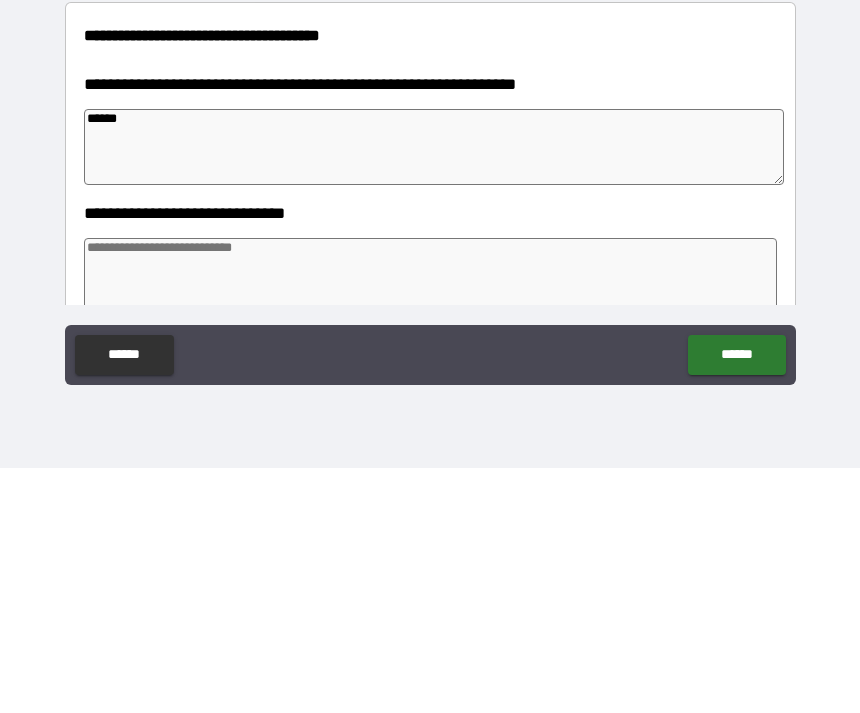 type on "*******" 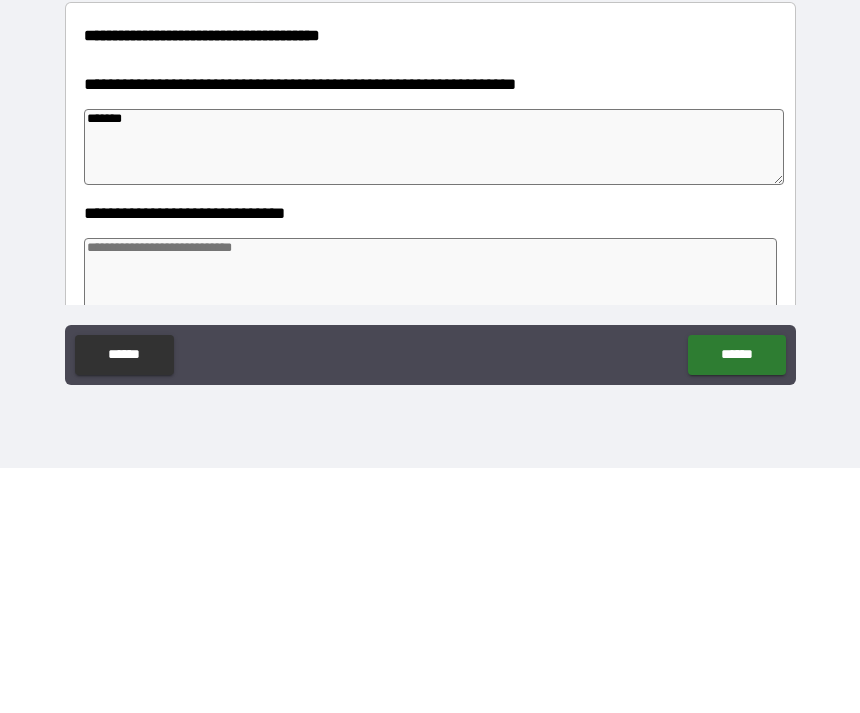 type on "*" 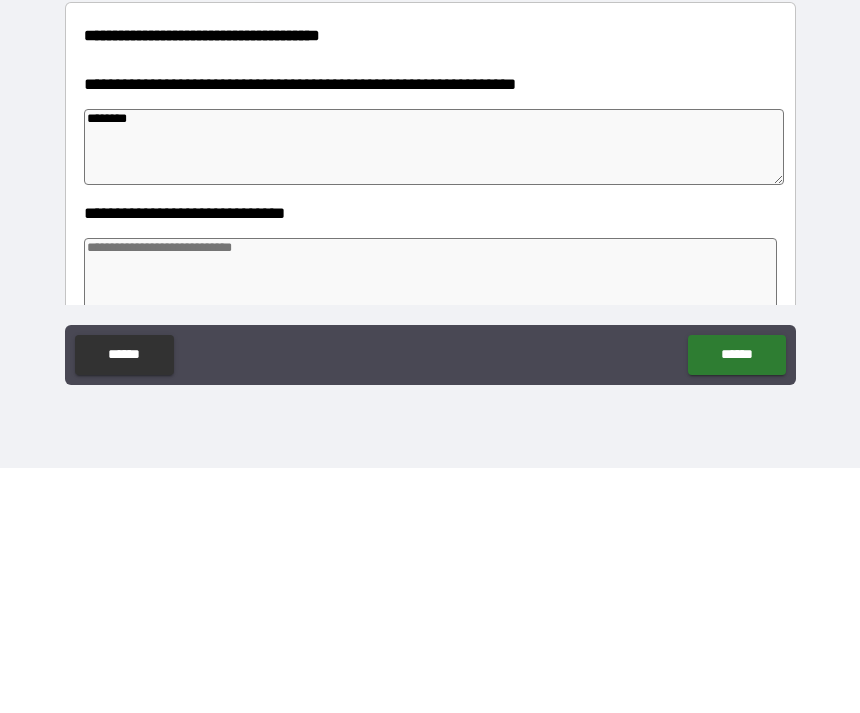 type on "*" 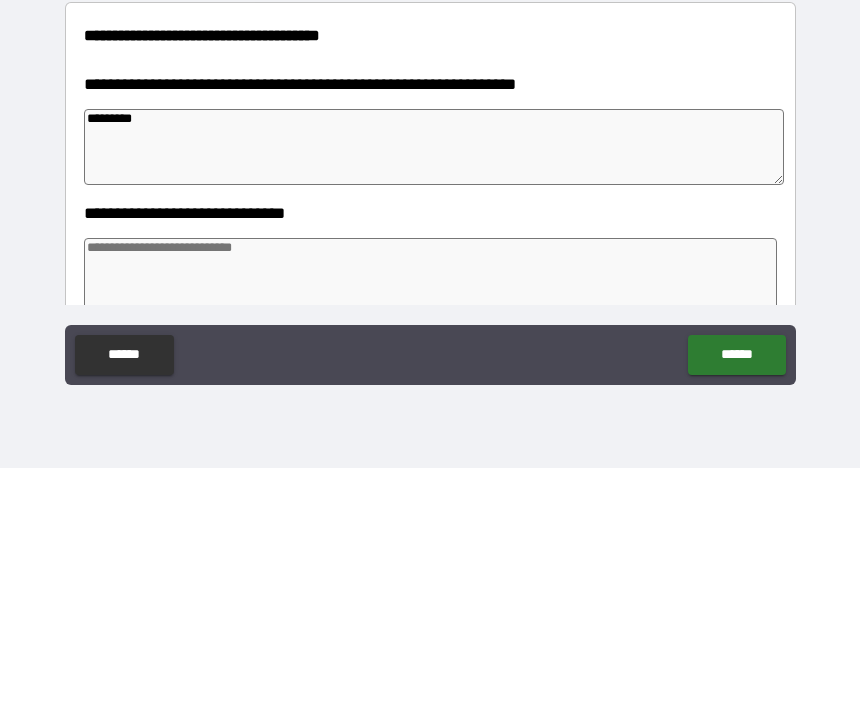 type on "*" 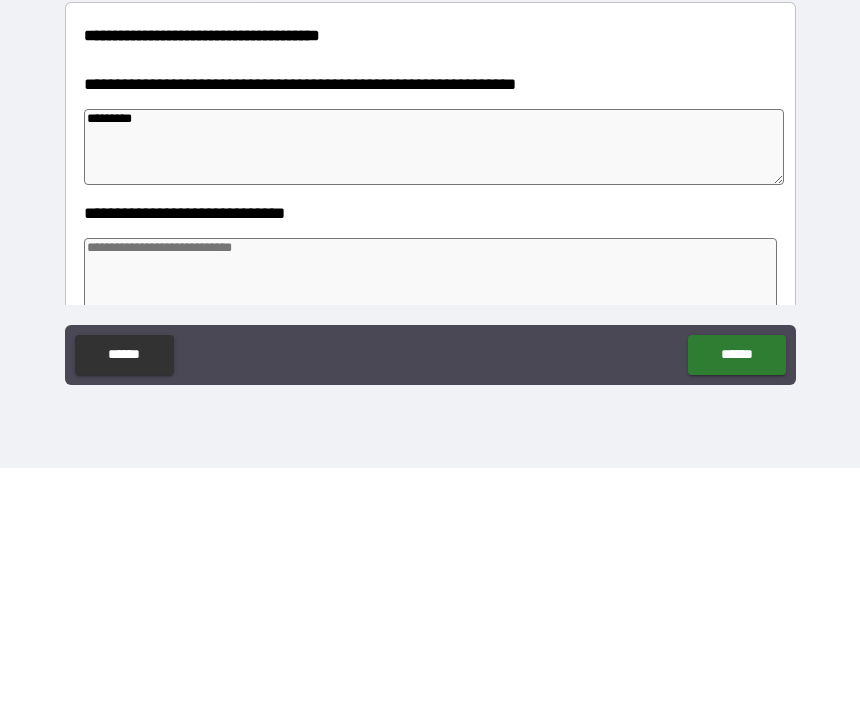 type on "*********" 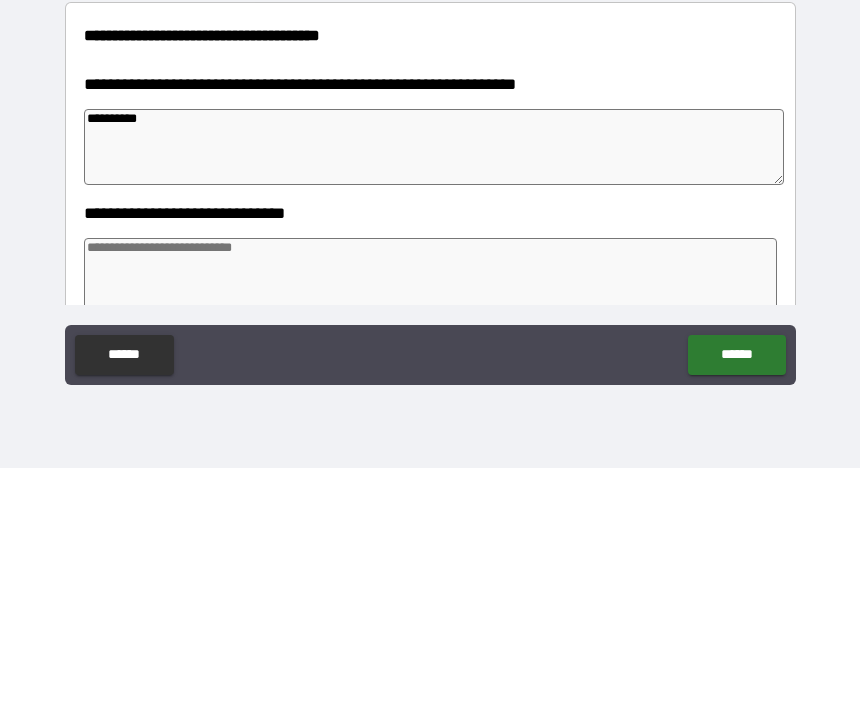 type on "*" 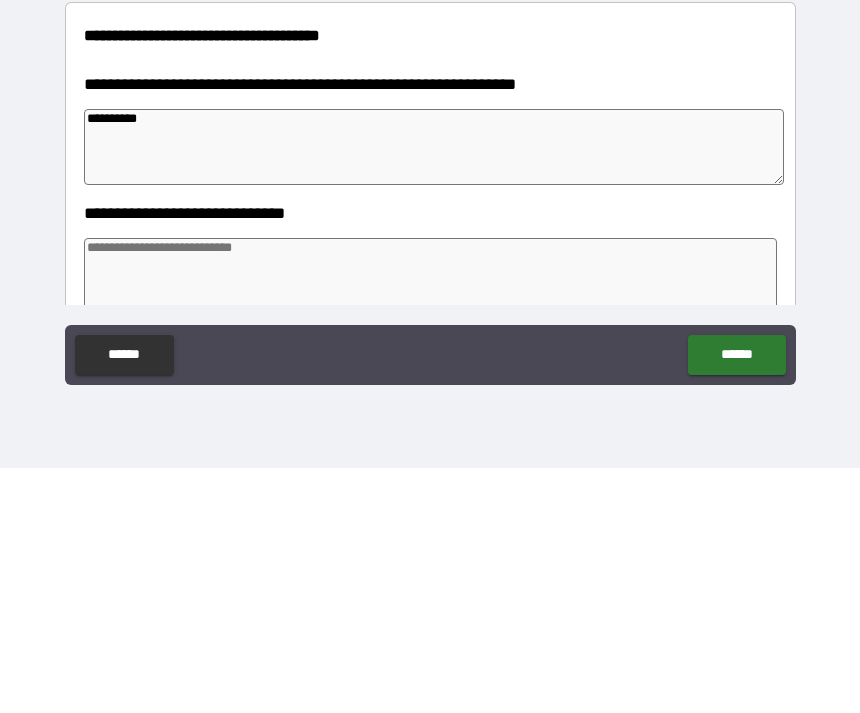 type on "**********" 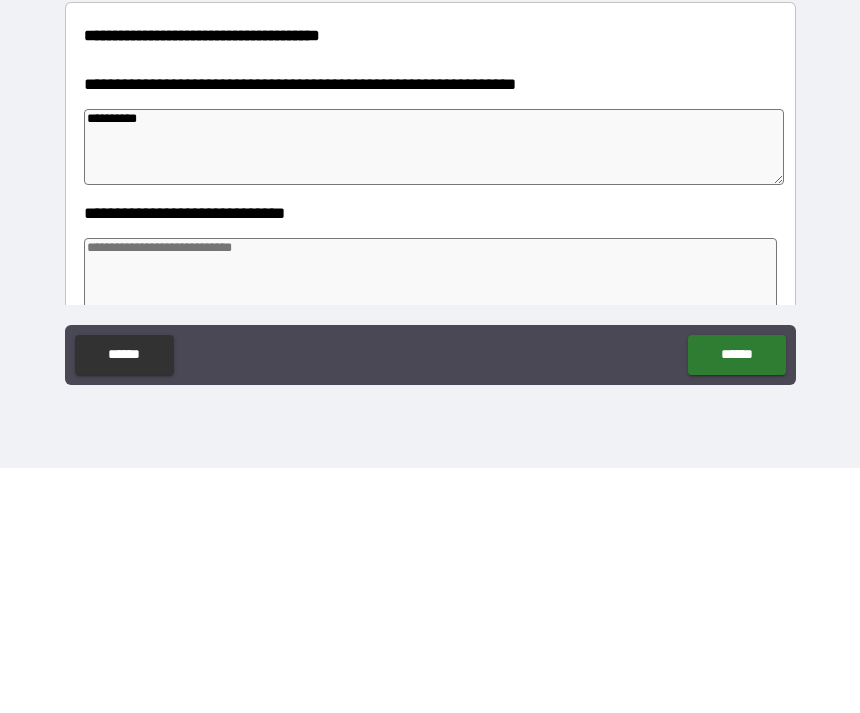 type on "*" 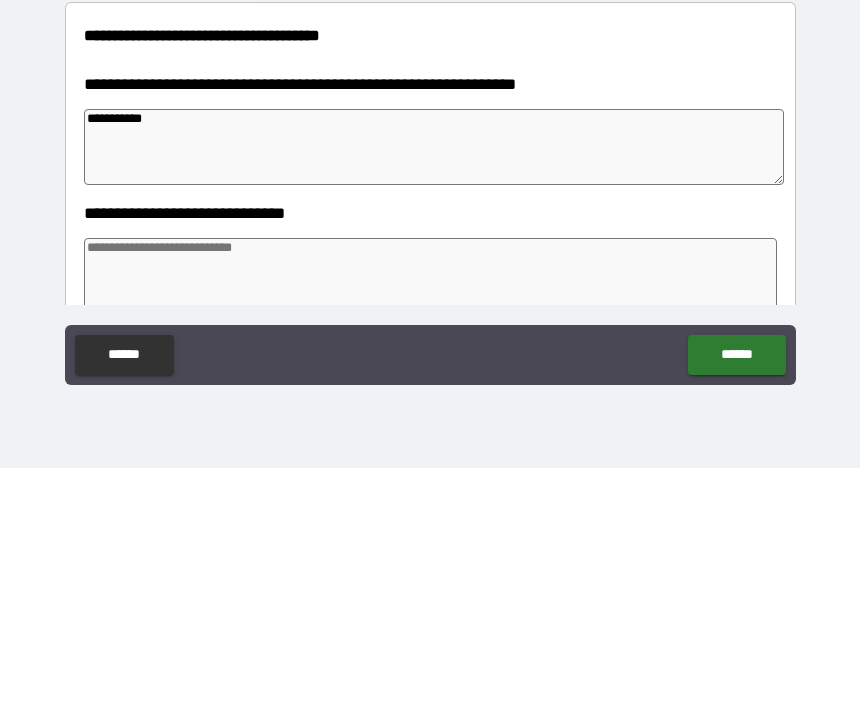 type on "*" 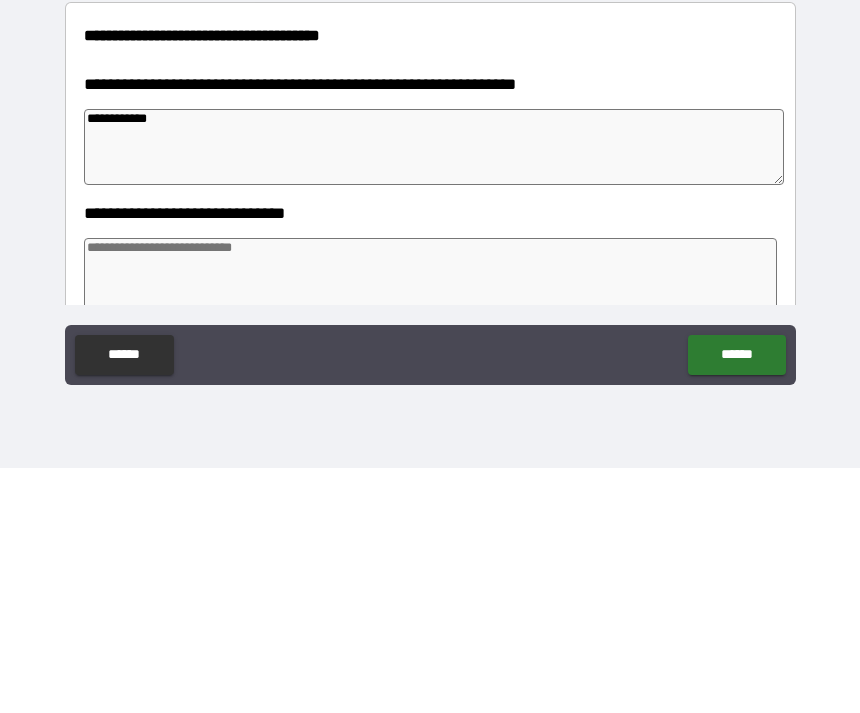 type on "*" 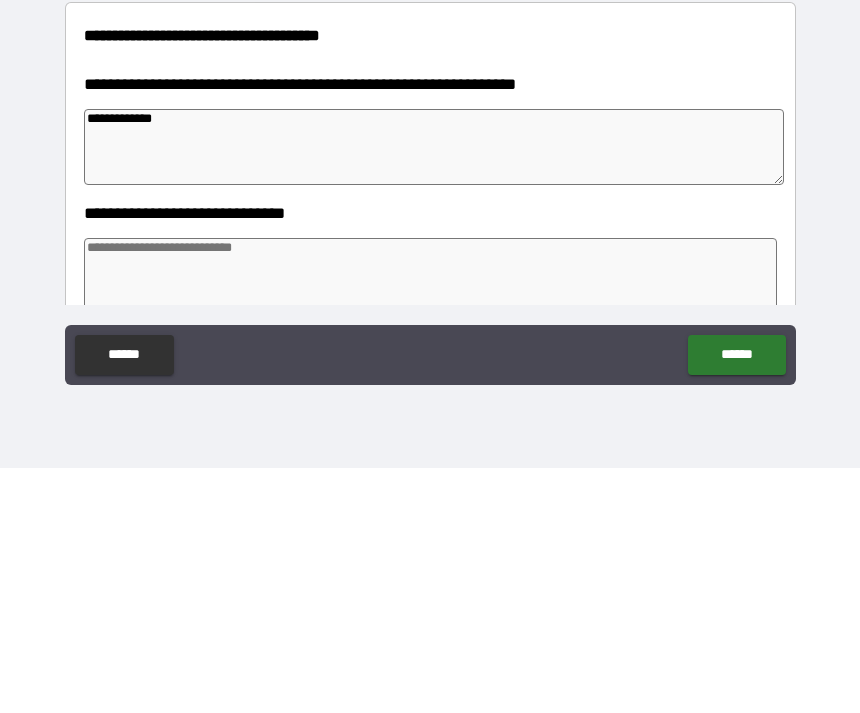 type on "*" 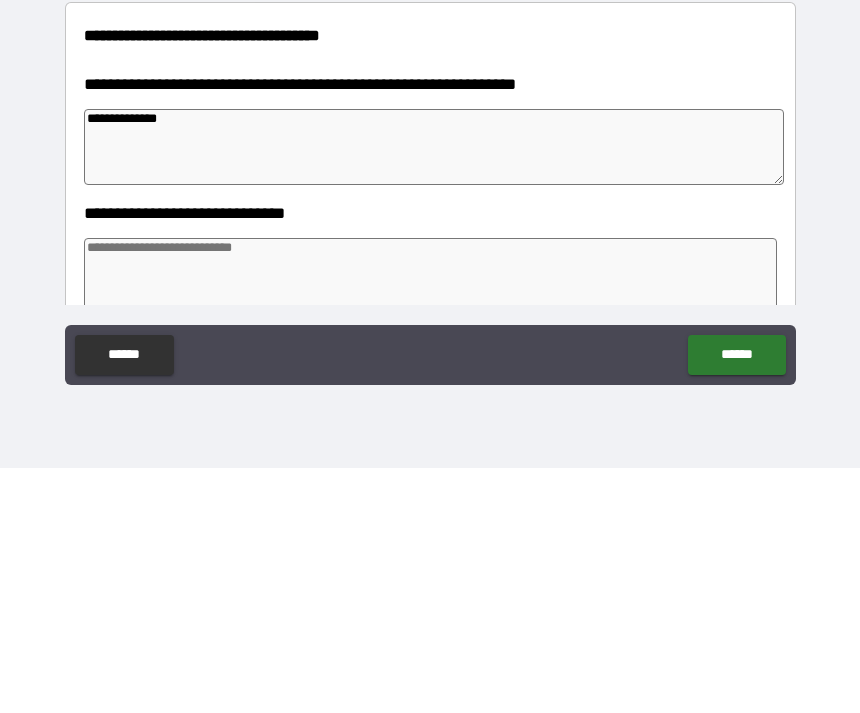 type on "*" 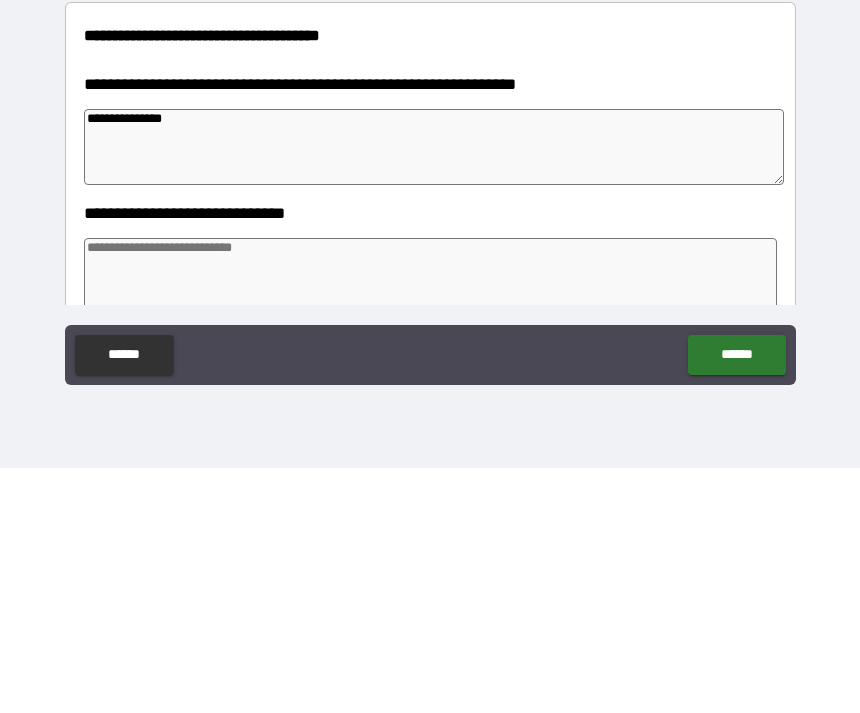type on "*" 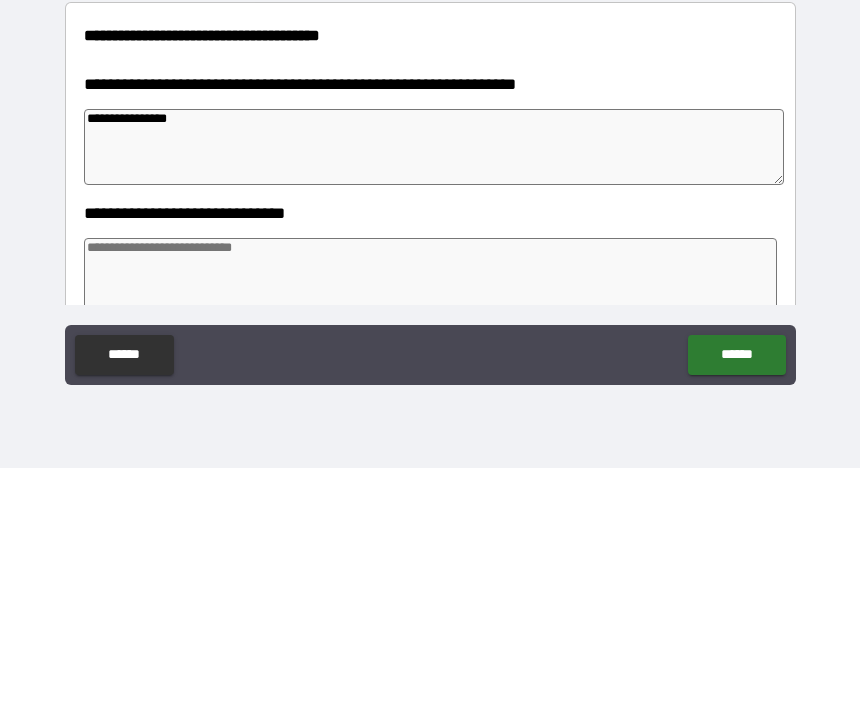 type on "*" 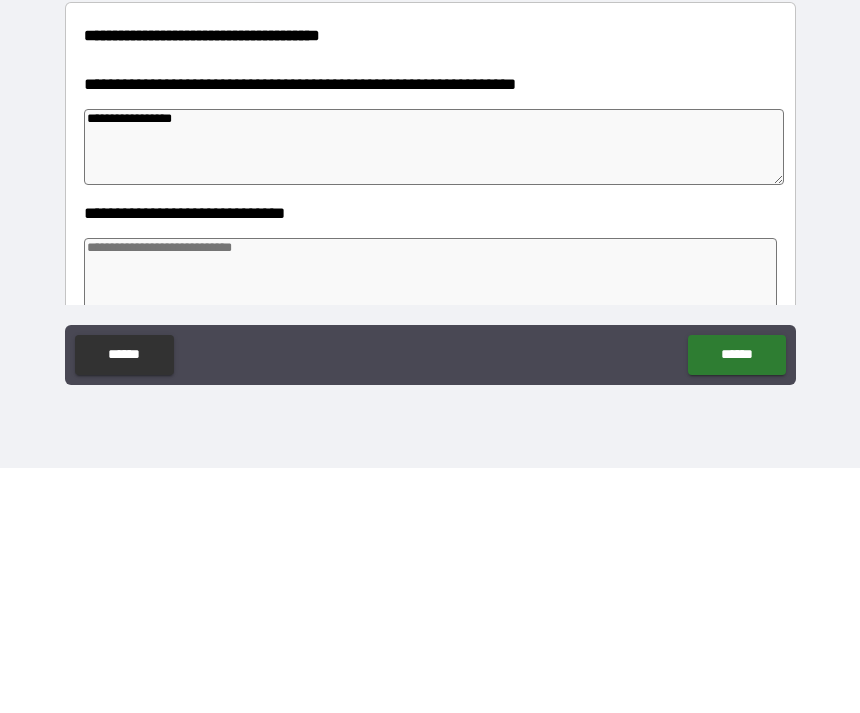 type on "*" 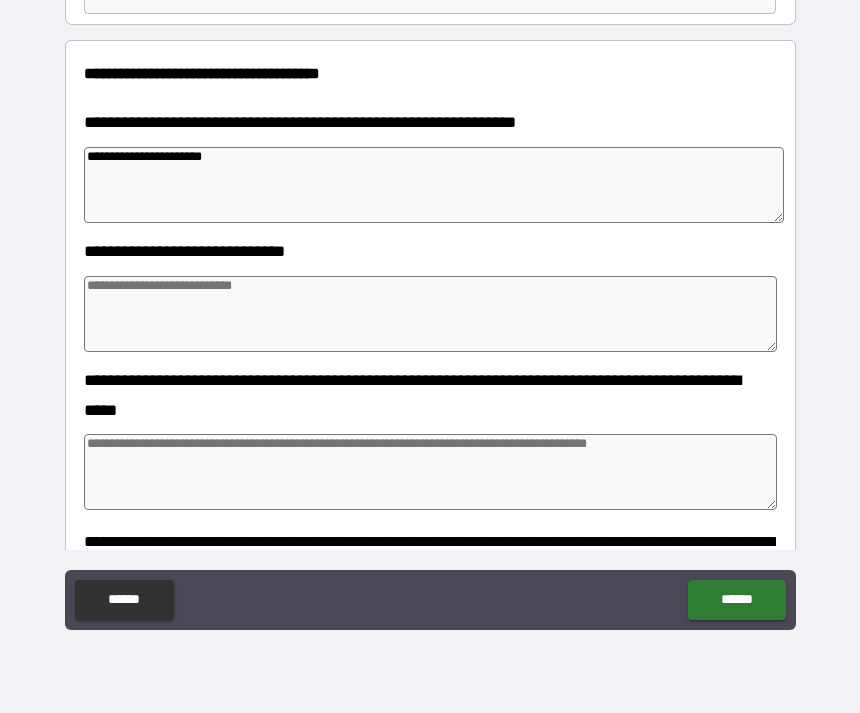 scroll, scrollTop: 214, scrollLeft: 0, axis: vertical 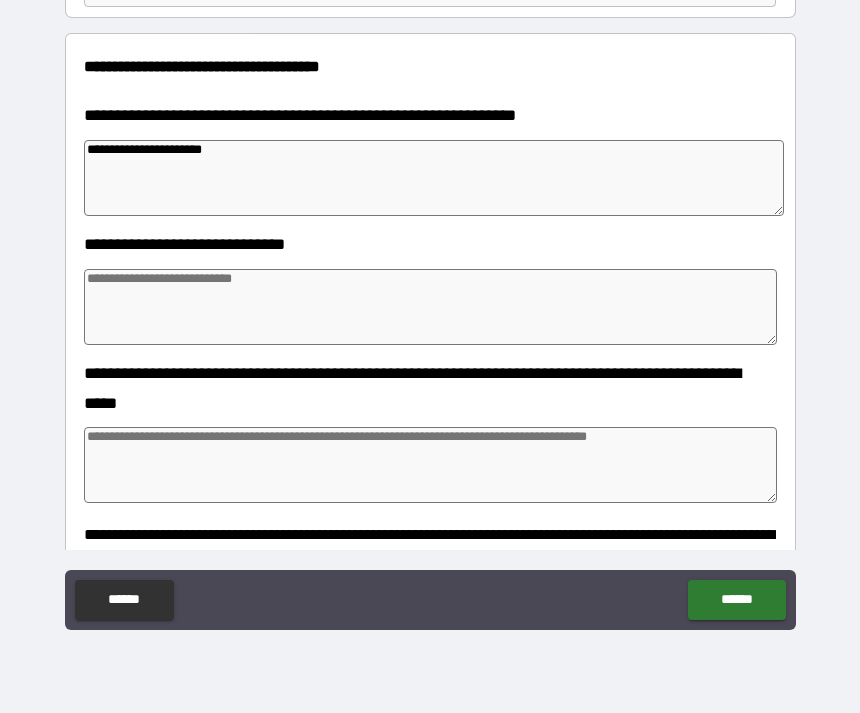 click at bounding box center (431, 307) 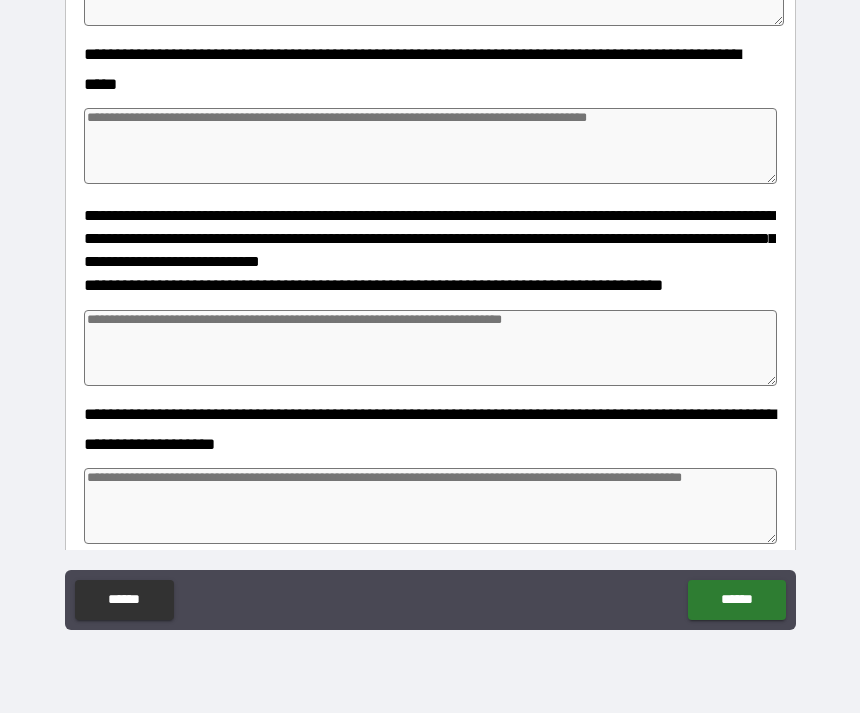 scroll, scrollTop: 533, scrollLeft: 0, axis: vertical 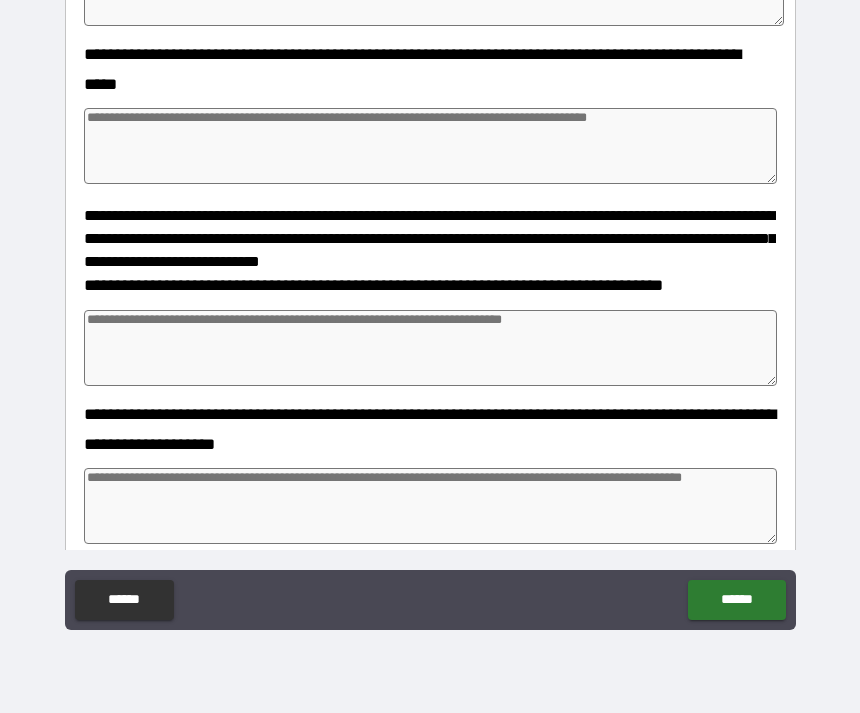 click at bounding box center [431, 348] 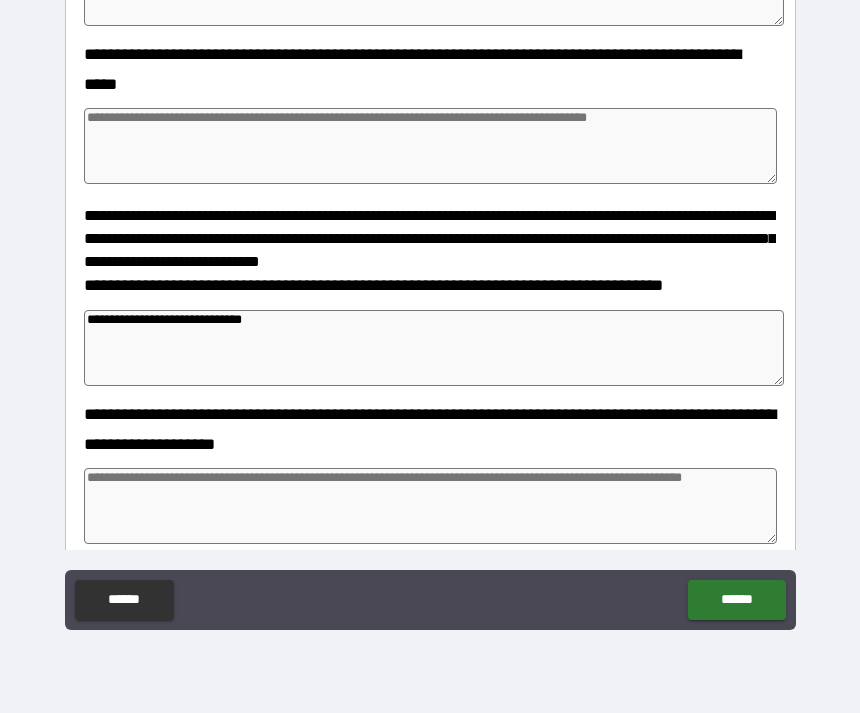 click at bounding box center [431, 506] 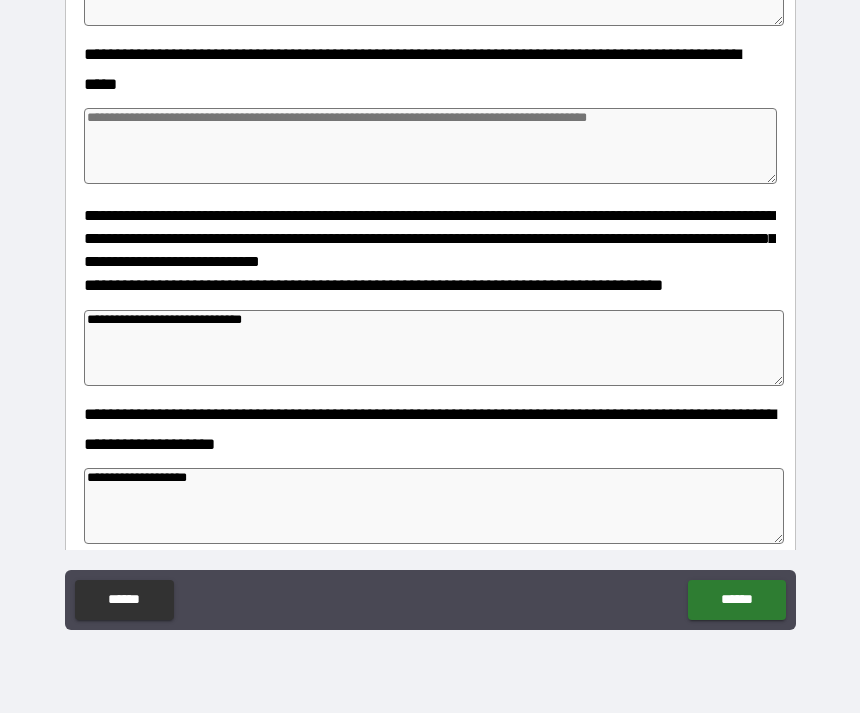 click on "******" at bounding box center [736, 600] 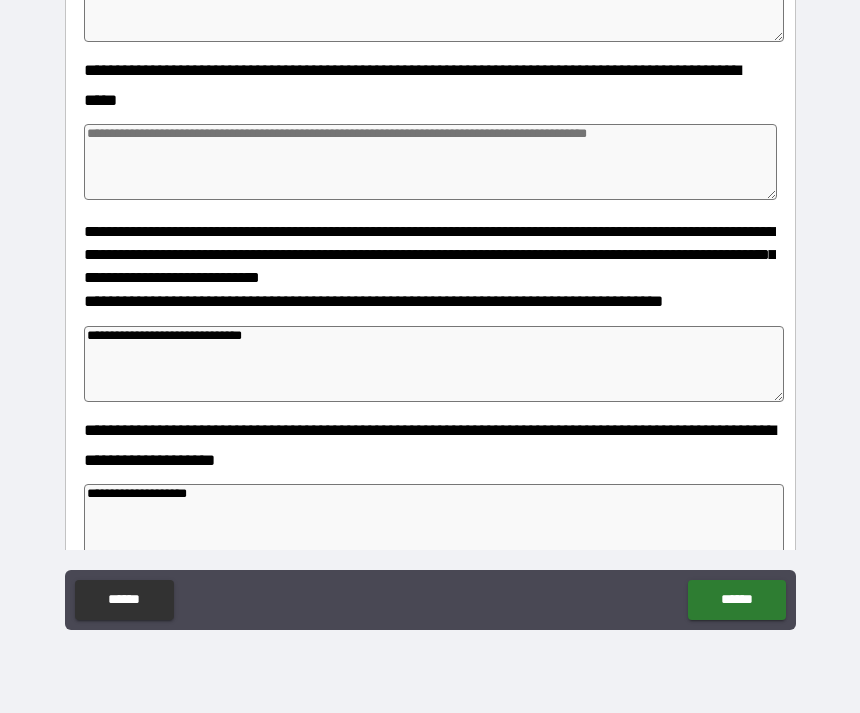 scroll, scrollTop: 518, scrollLeft: 0, axis: vertical 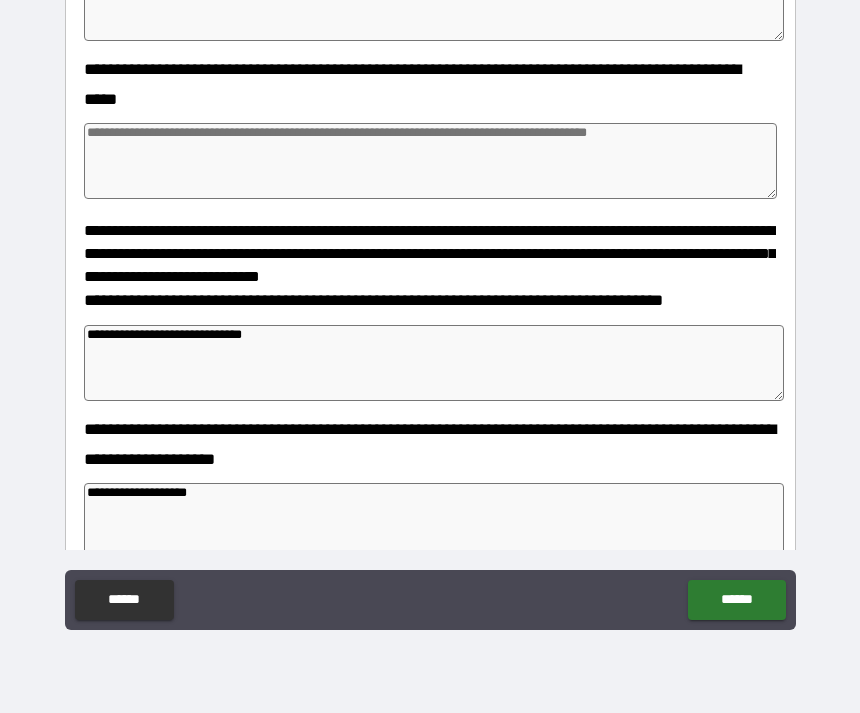 click at bounding box center (431, 161) 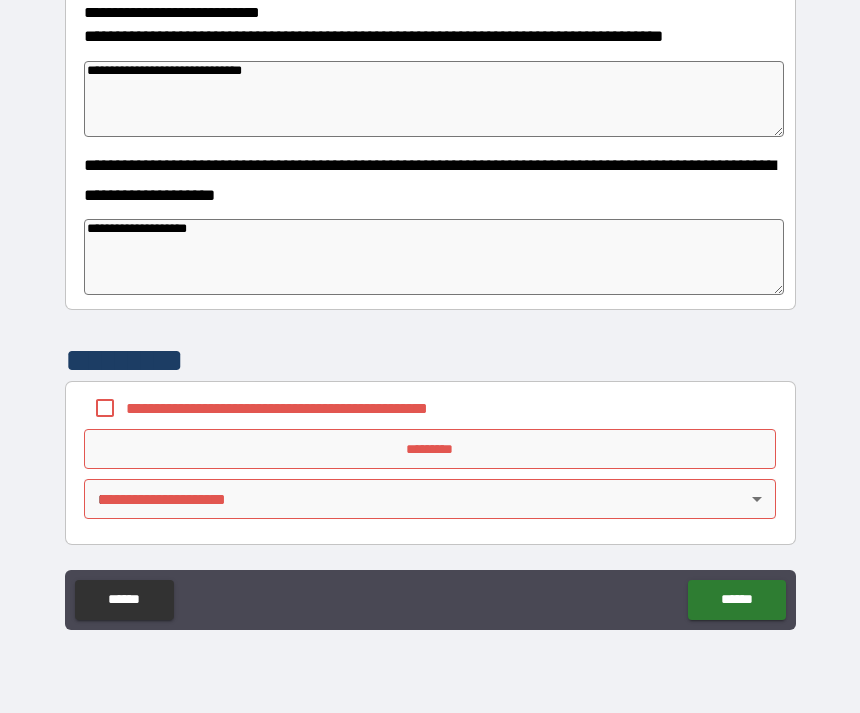scroll, scrollTop: 781, scrollLeft: 0, axis: vertical 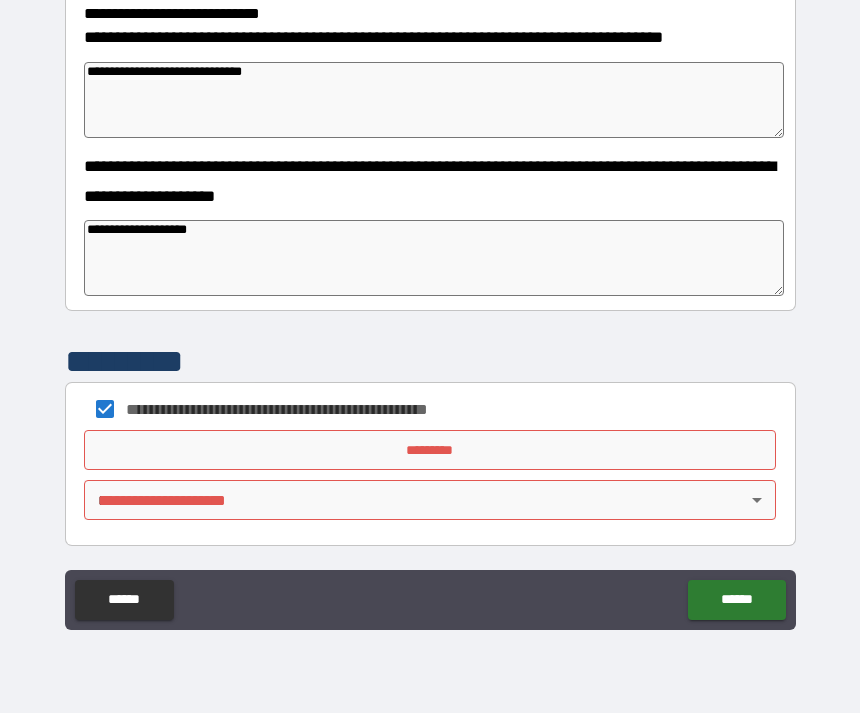 click on "*********" at bounding box center [430, 450] 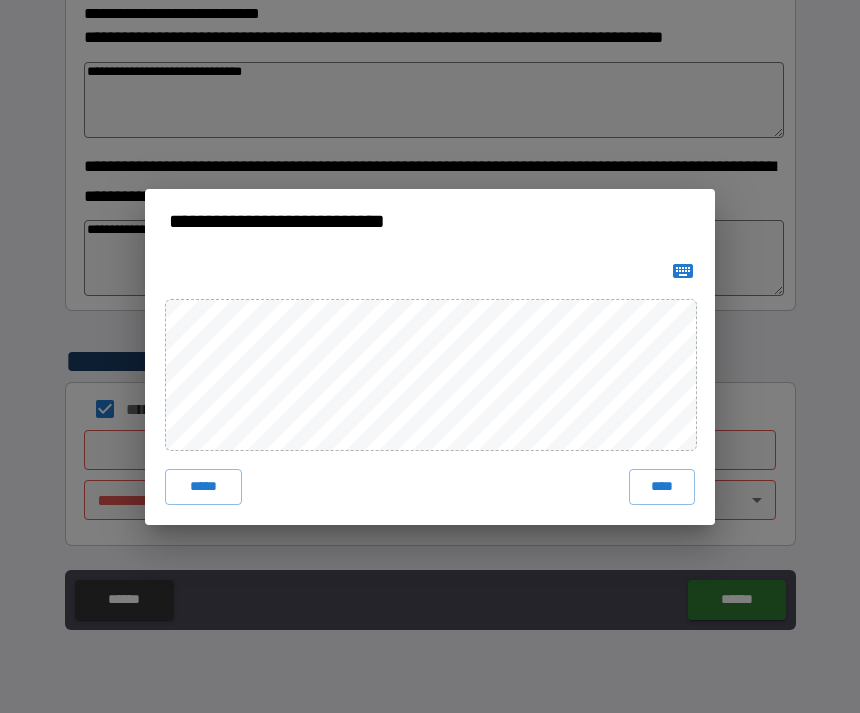 click on "*****" at bounding box center [203, 487] 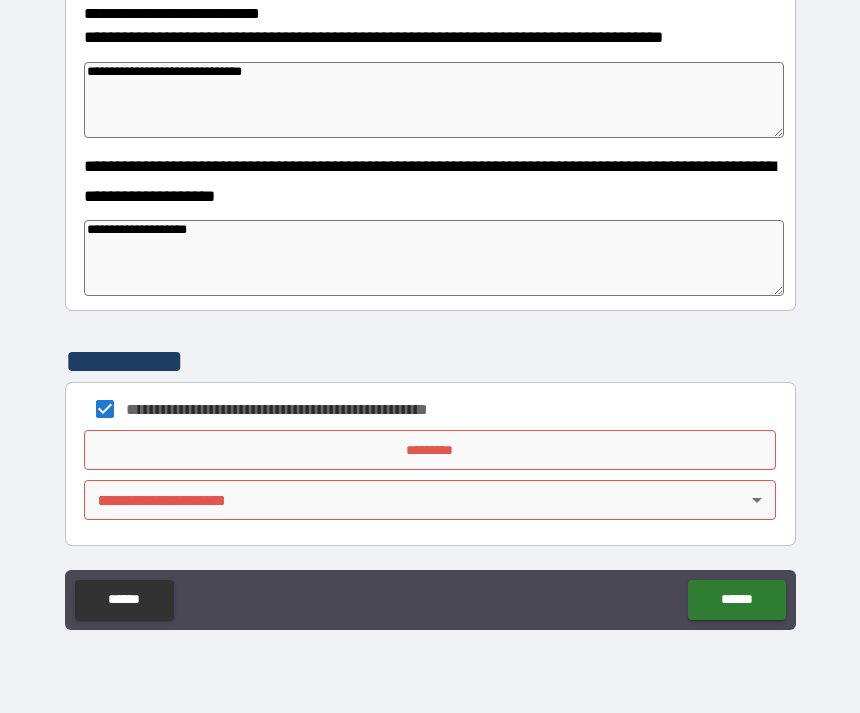 click on "*********" at bounding box center (430, 450) 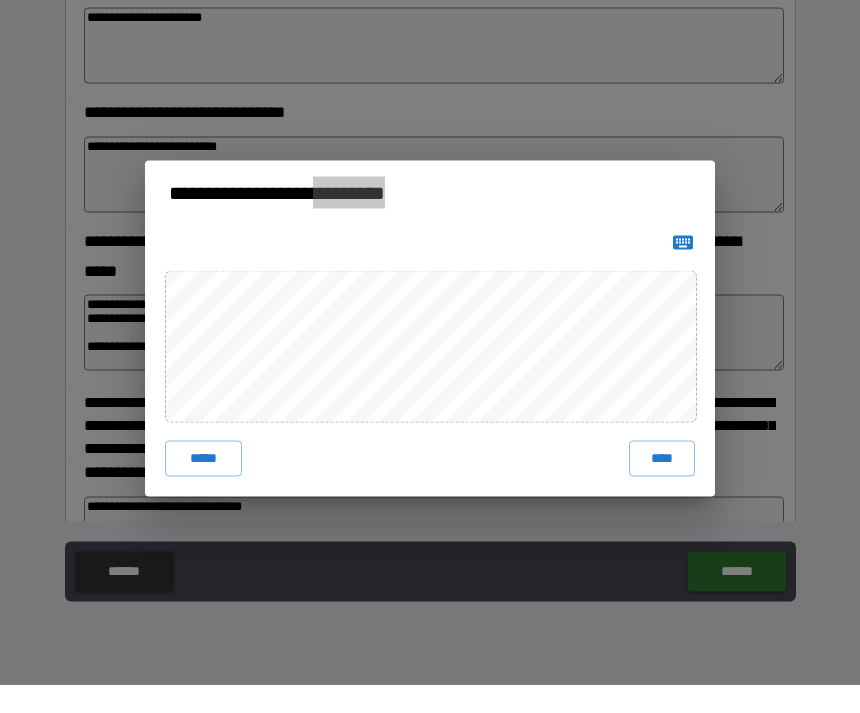 scroll, scrollTop: 256, scrollLeft: 0, axis: vertical 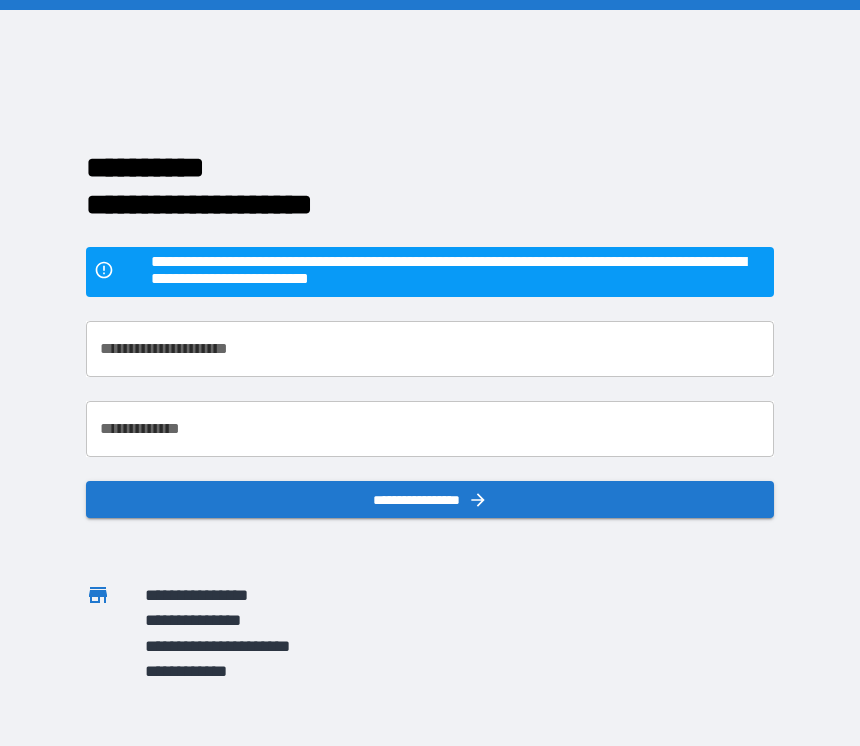 click on "**********" at bounding box center (430, 349) 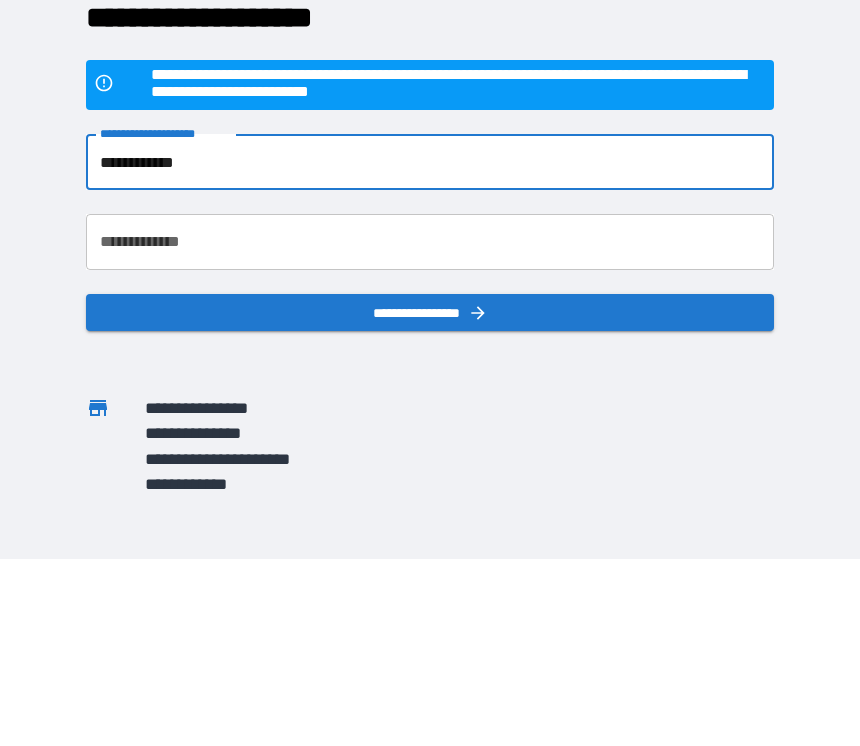 type on "**********" 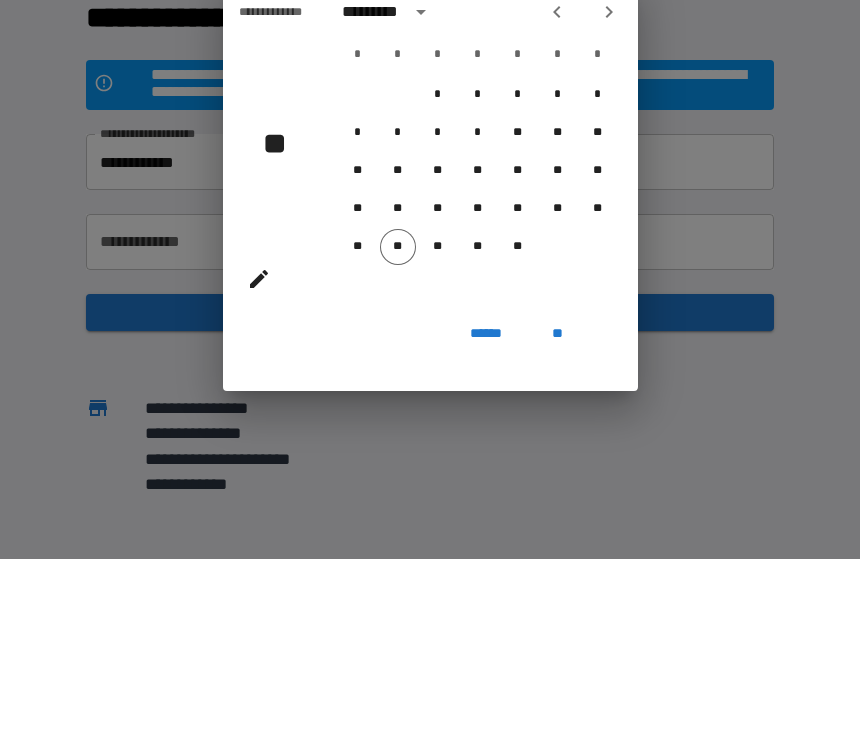 scroll, scrollTop: 31, scrollLeft: 0, axis: vertical 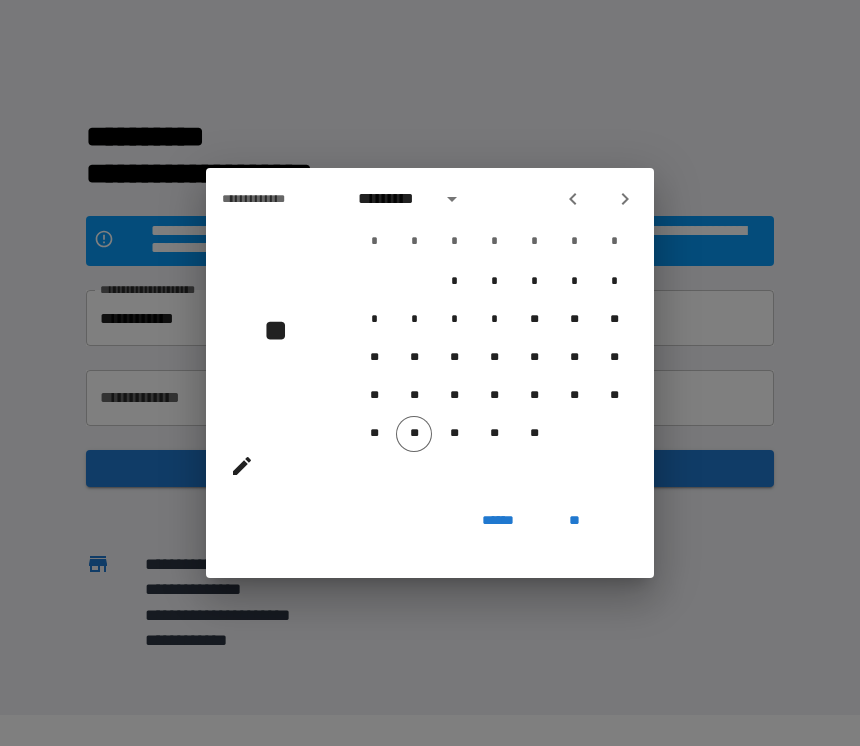 click 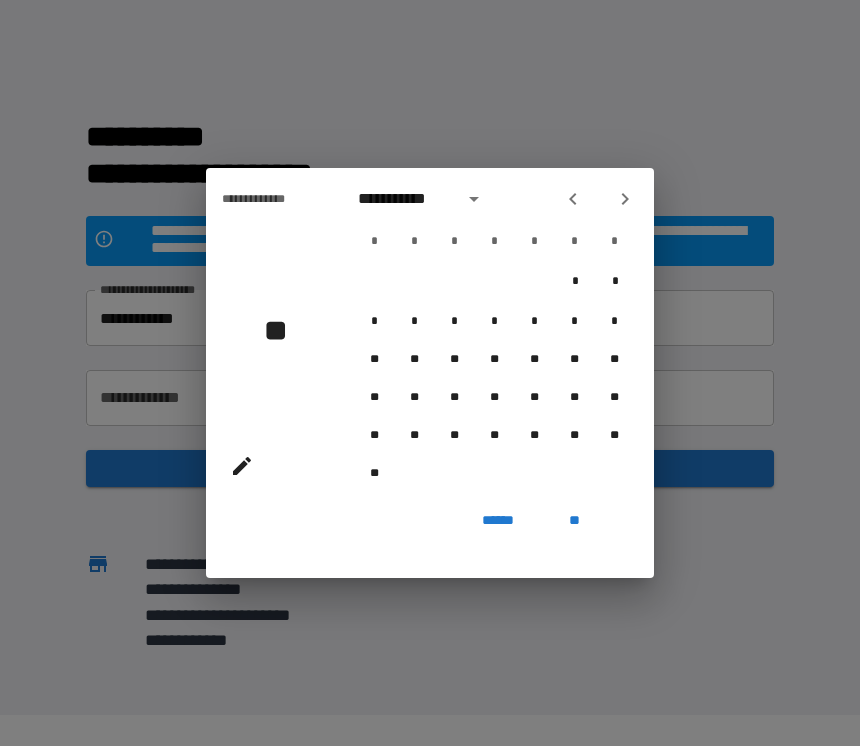 click 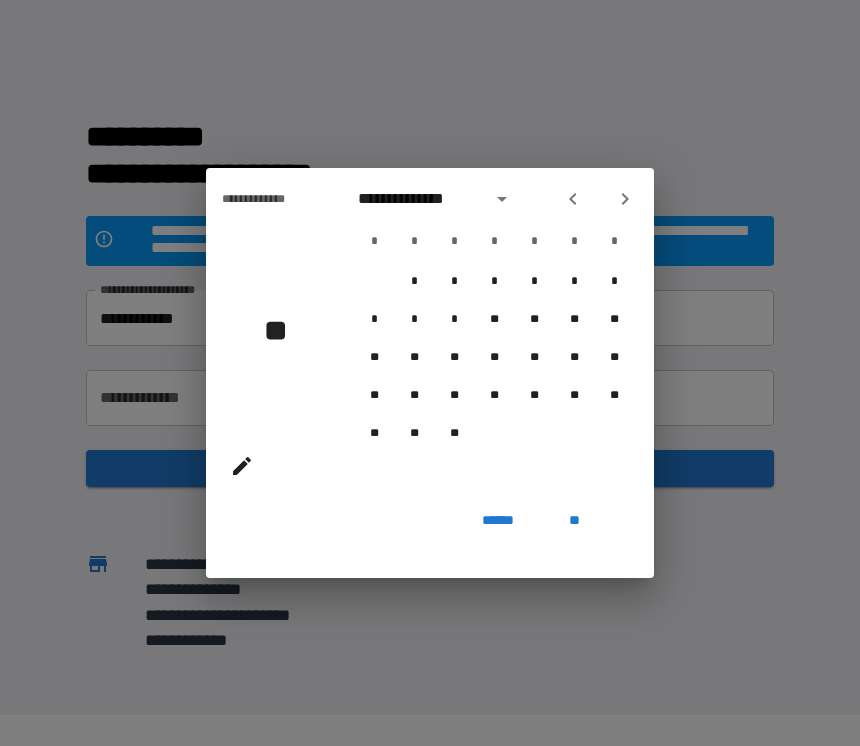click on "**" at bounding box center [574, 520] 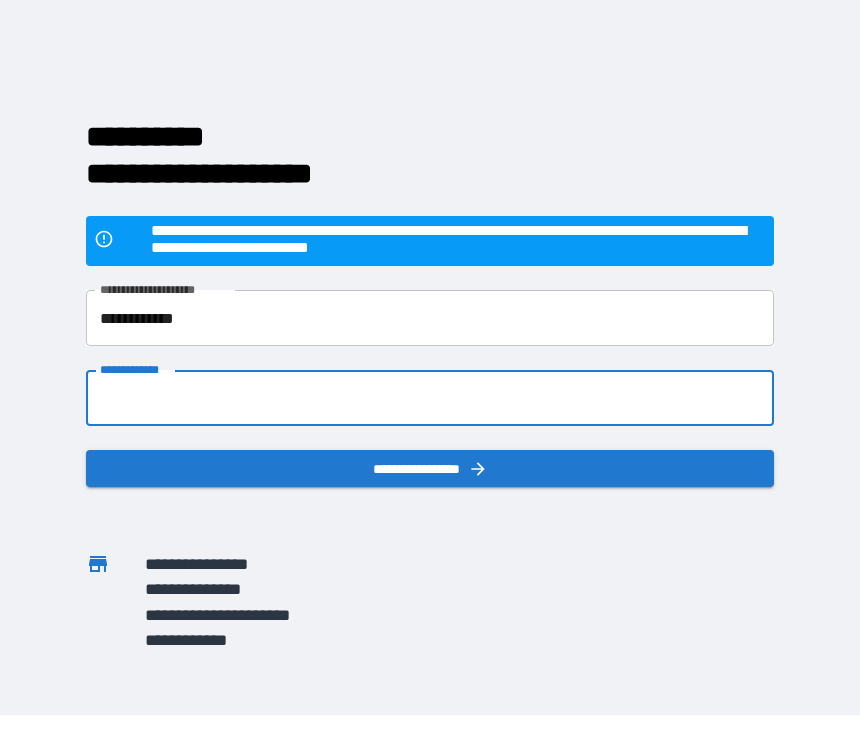 click on "**********" at bounding box center (430, 398) 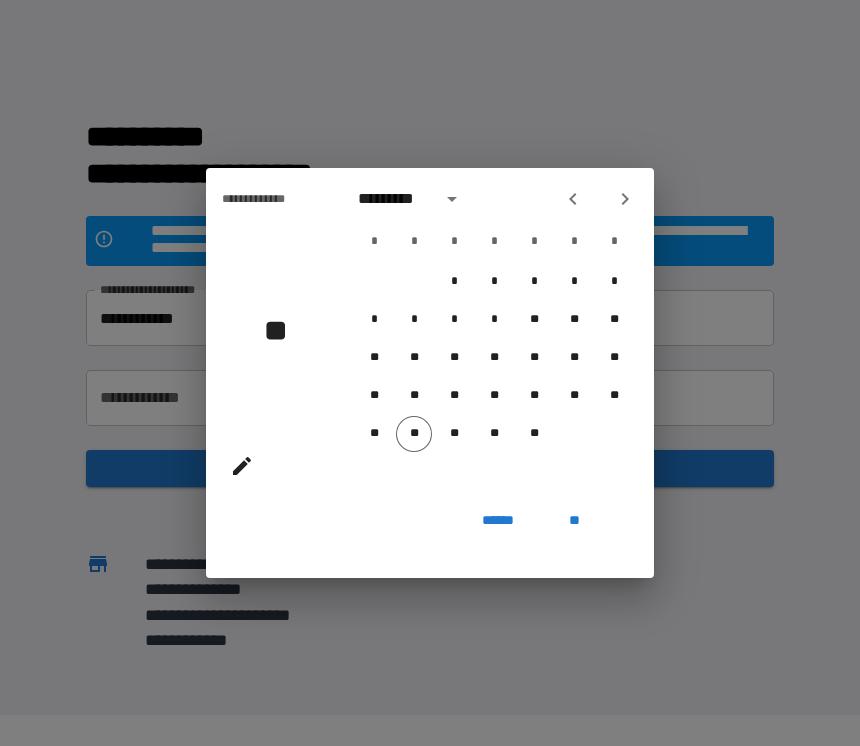click 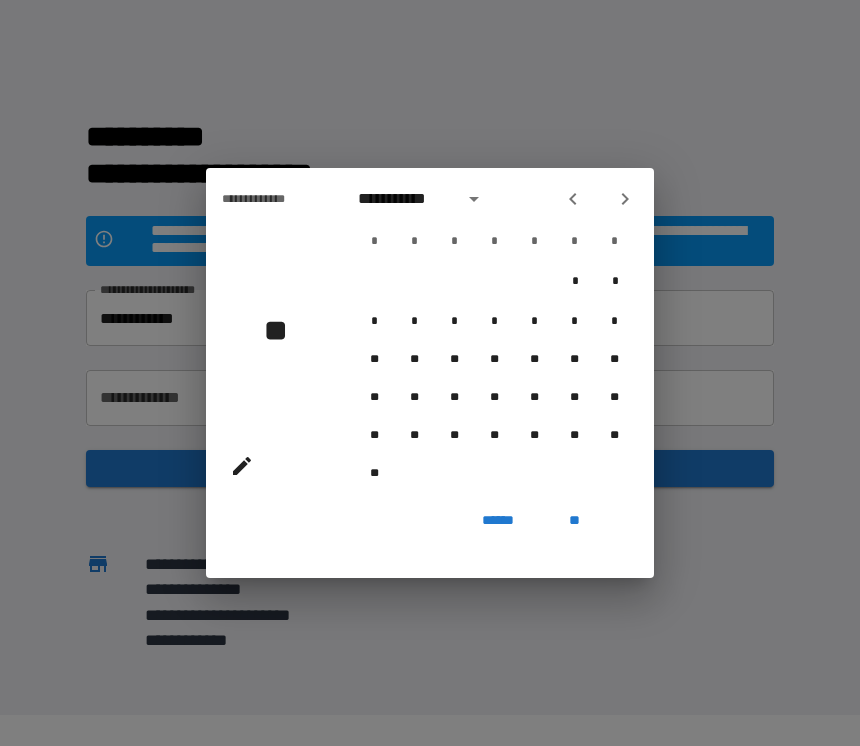 click 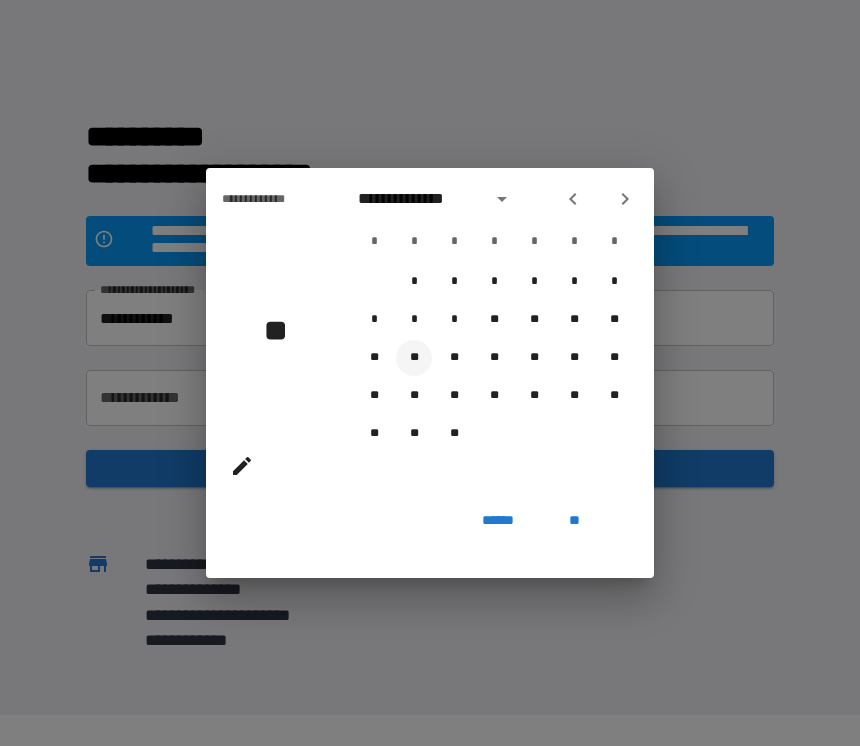 click on "**" at bounding box center [414, 358] 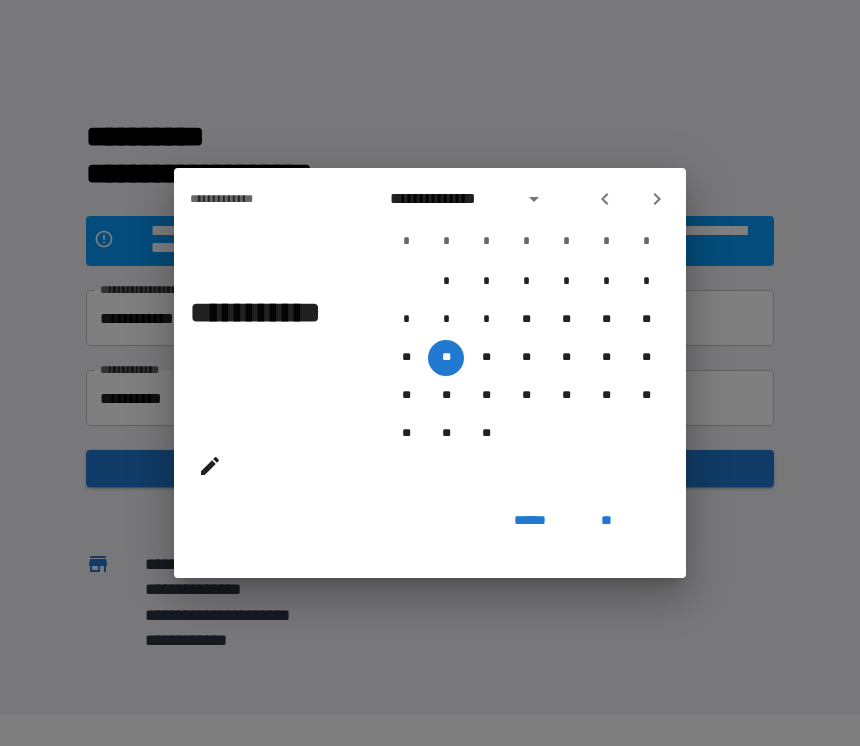 click on "**" at bounding box center [606, 520] 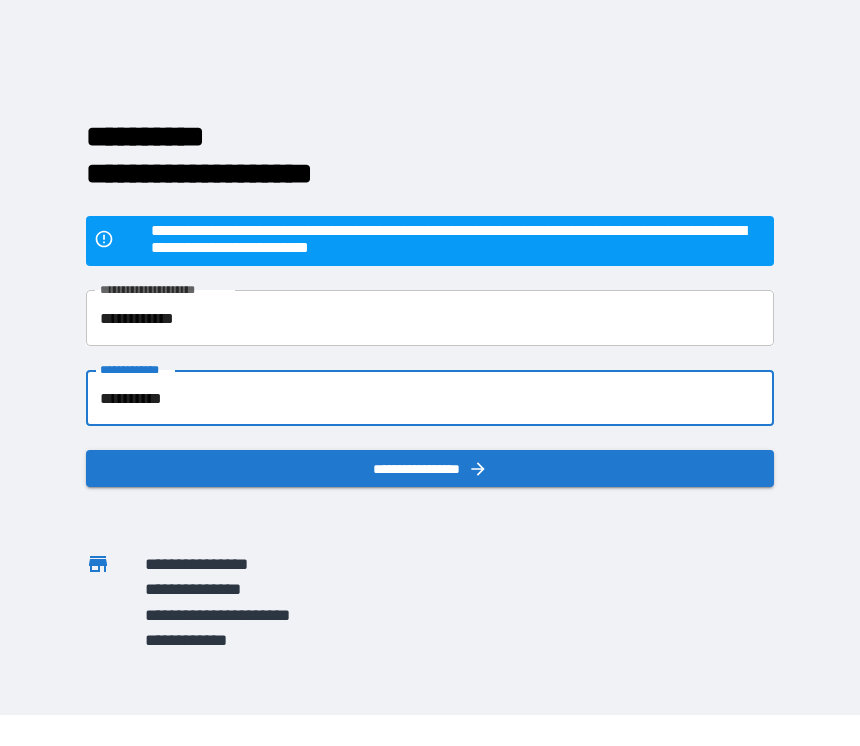 click on "**********" at bounding box center [430, 398] 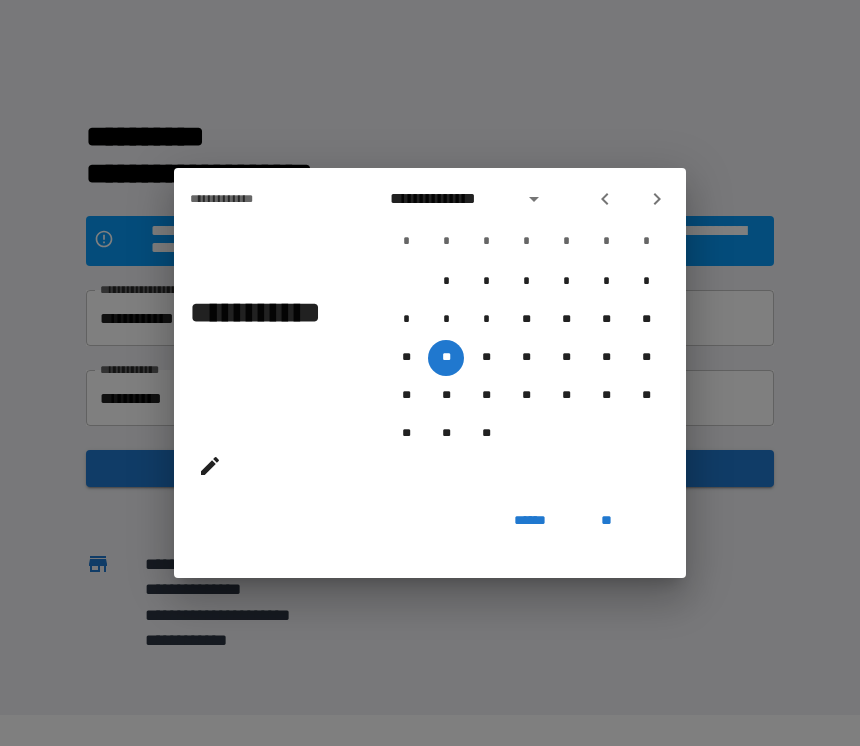 click on "**" at bounding box center [606, 520] 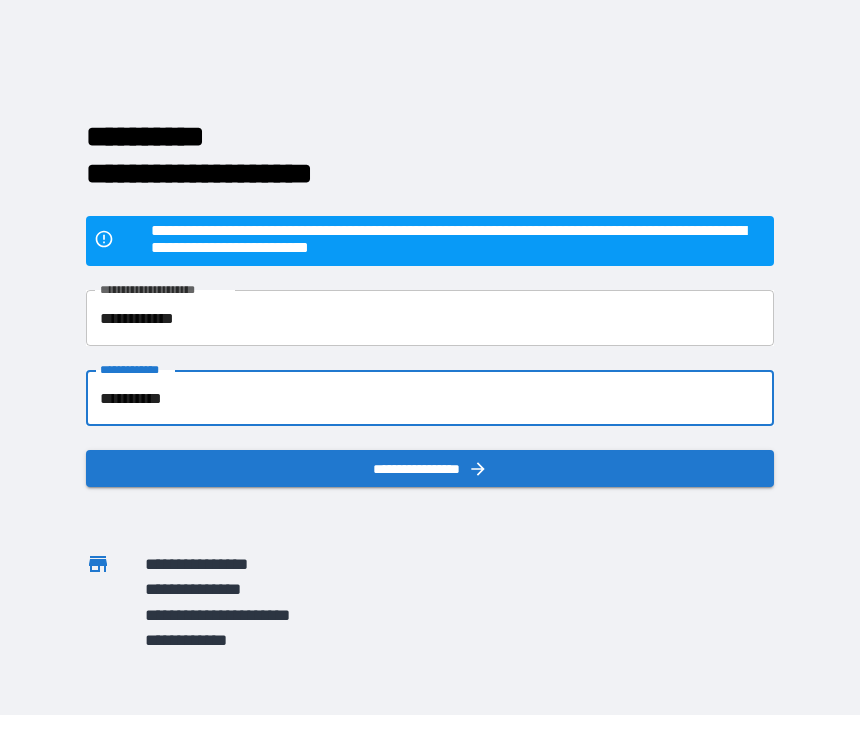 click on "**********" at bounding box center (430, 398) 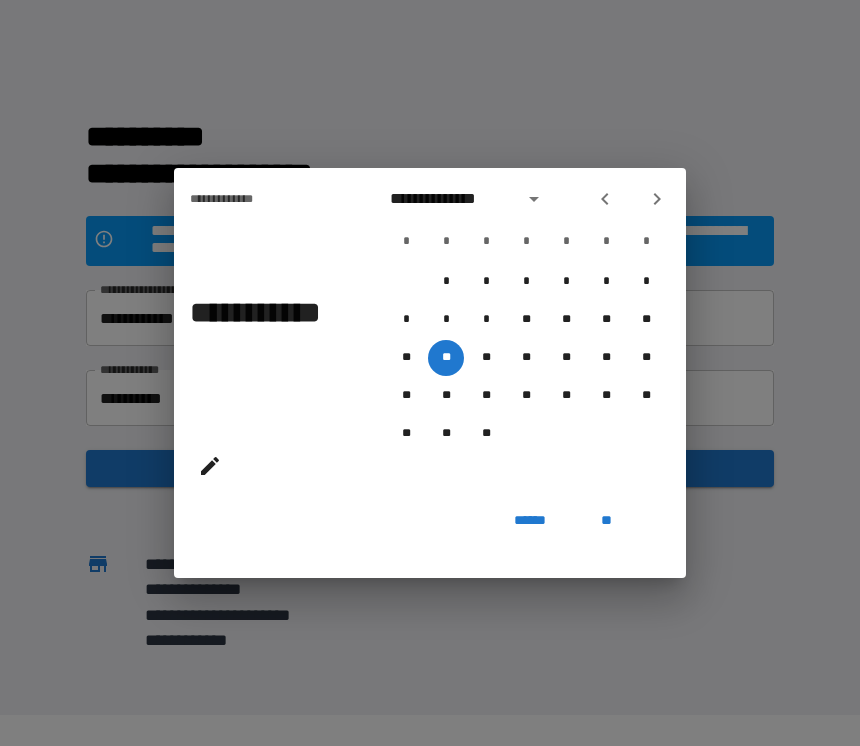 click 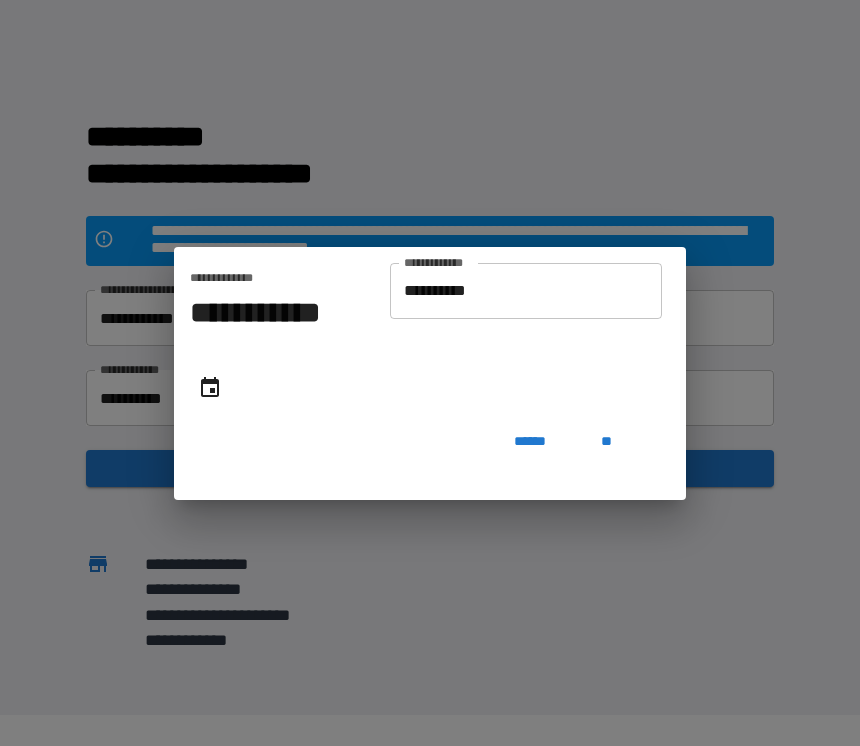 click on "**********" at bounding box center (526, 291) 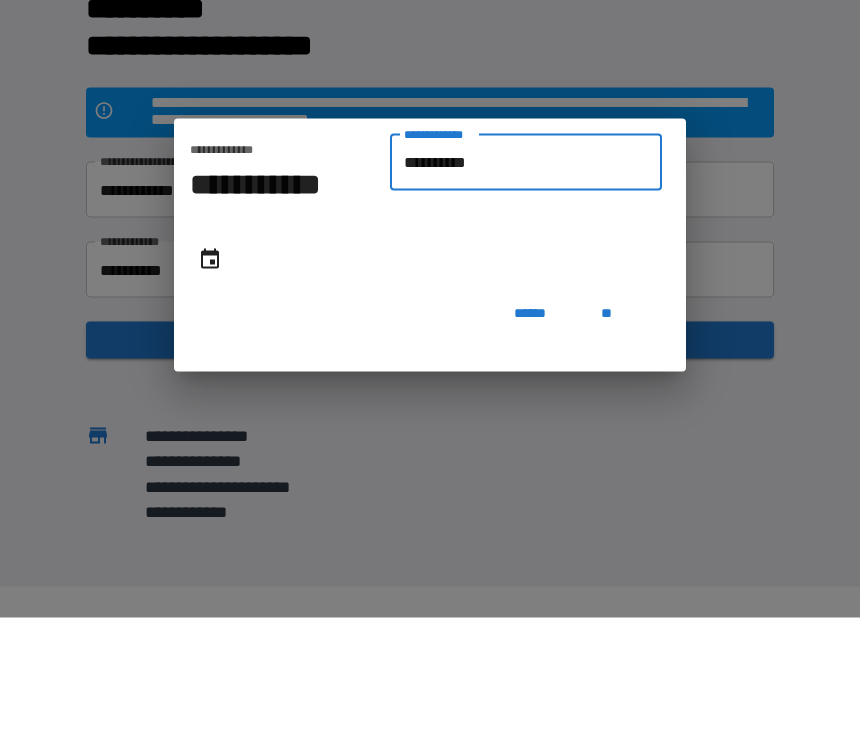 type on "*********" 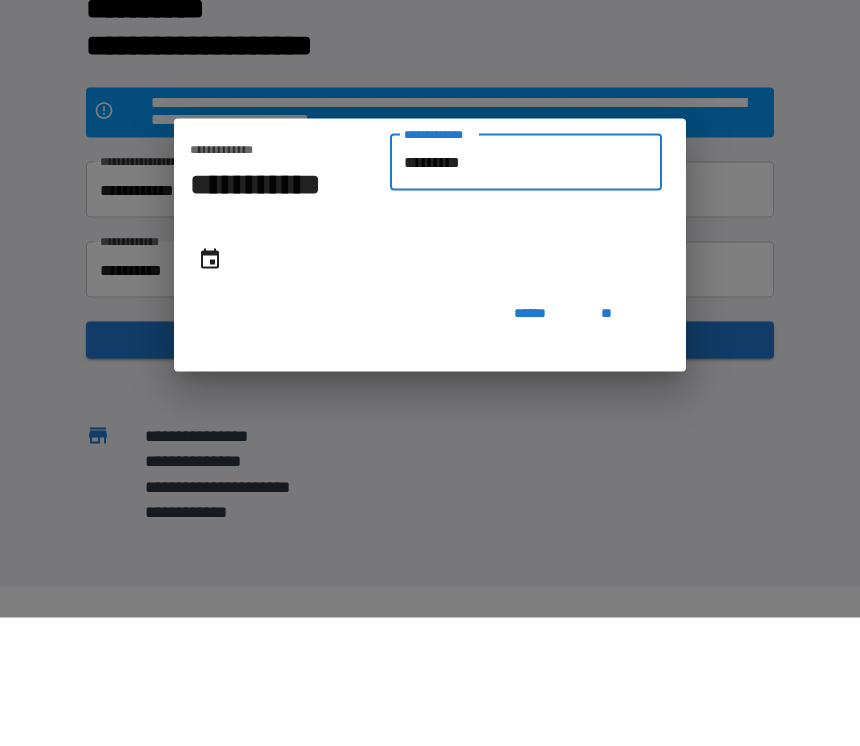 type on "**********" 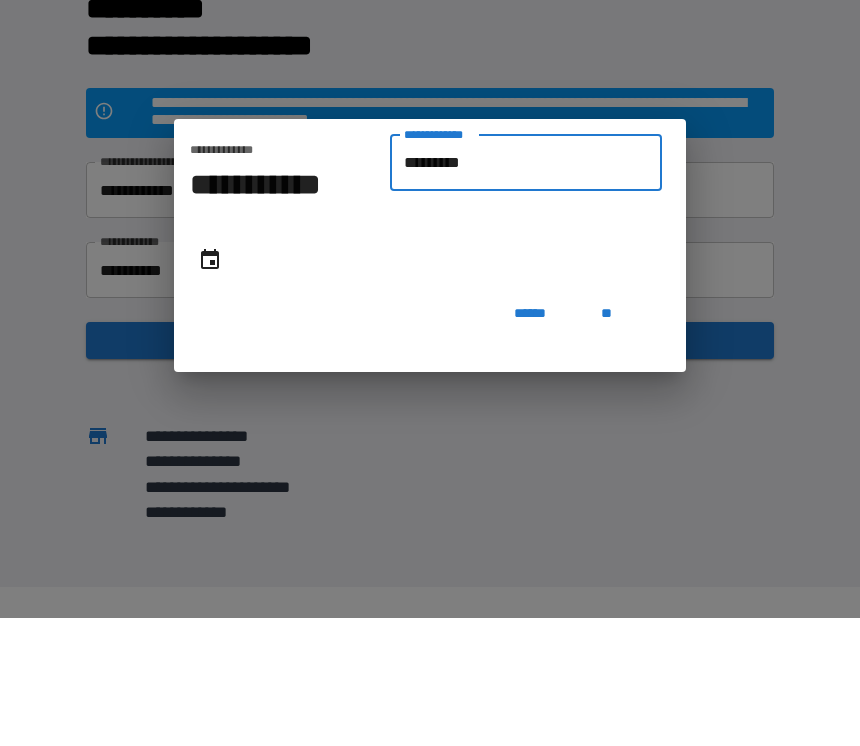 type on "********" 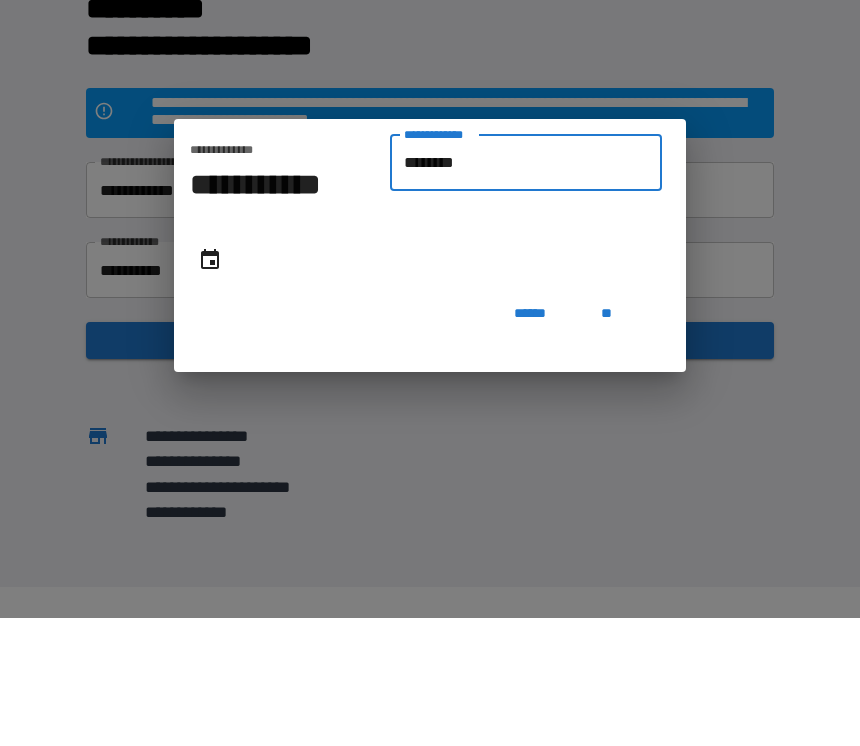 type on "**********" 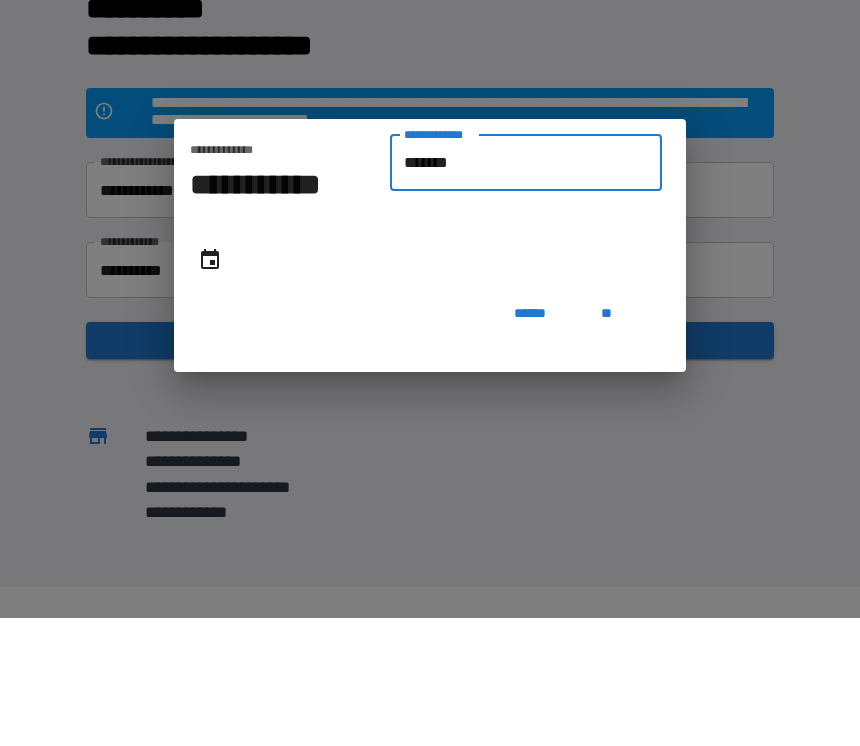 type on "**********" 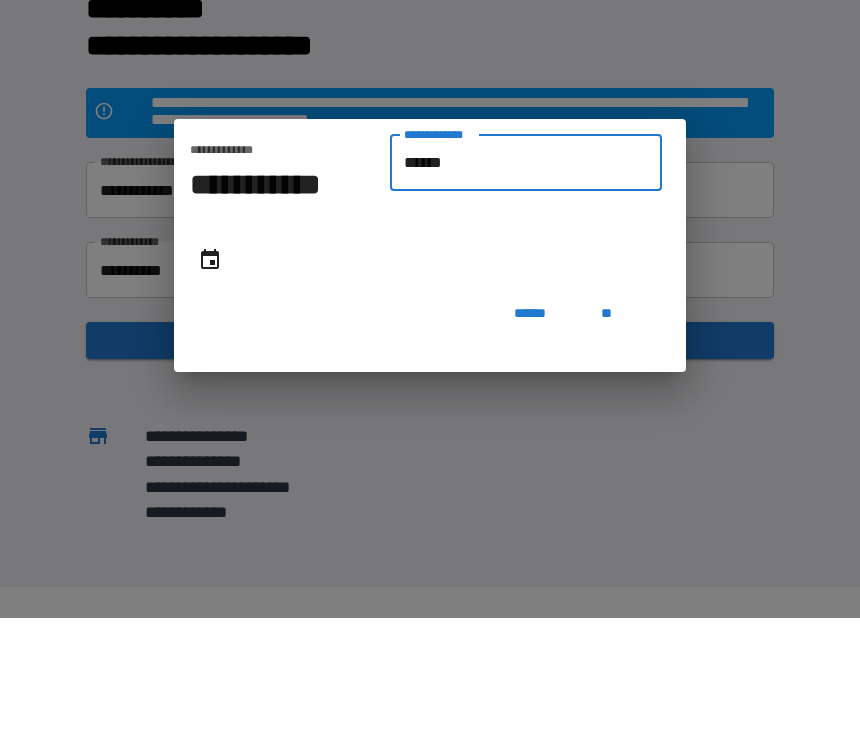 type on "*******" 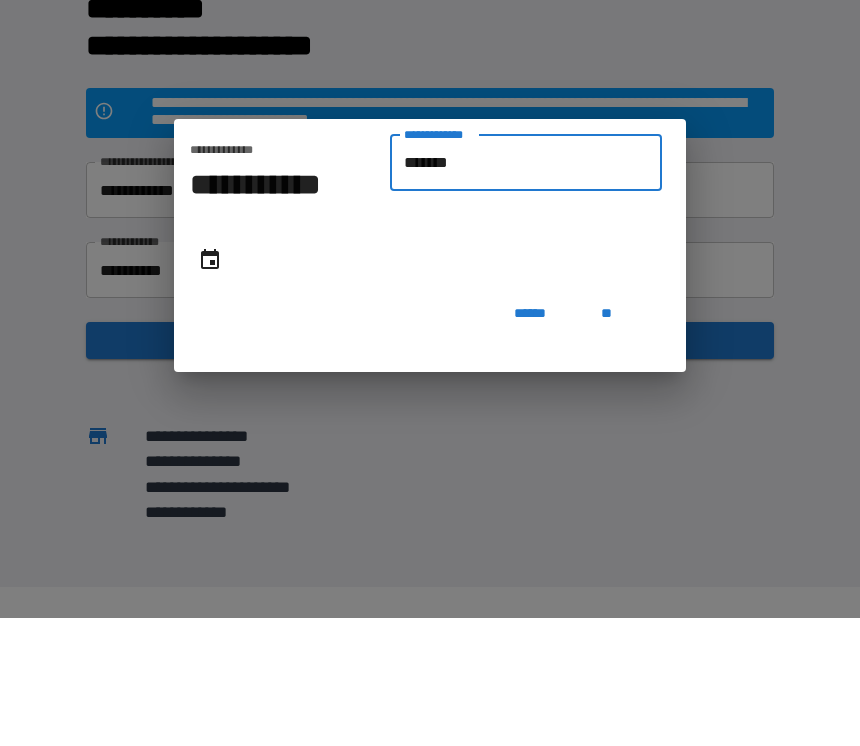 type on "**********" 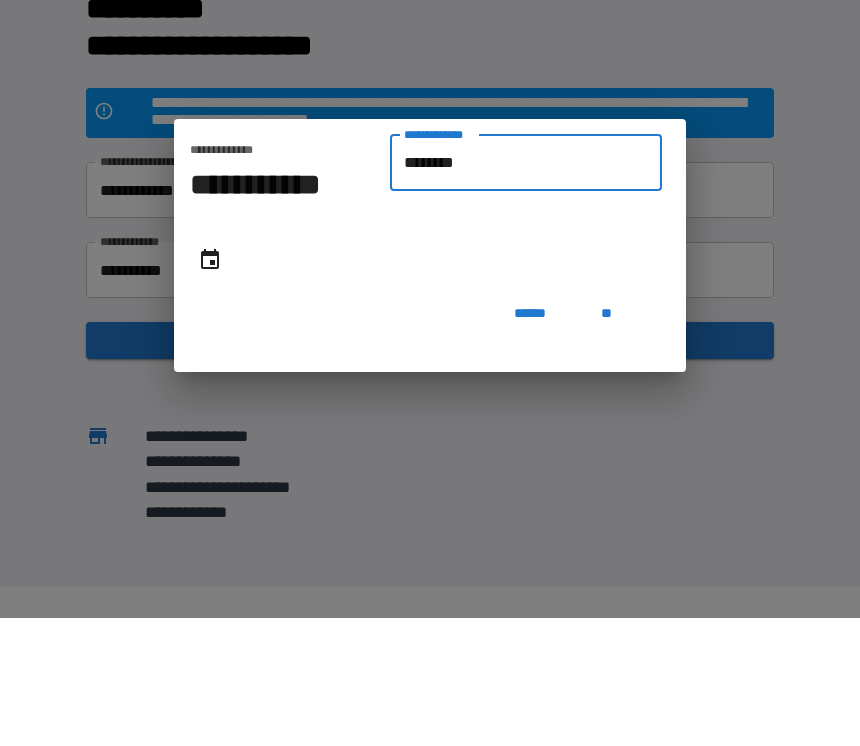 type on "**********" 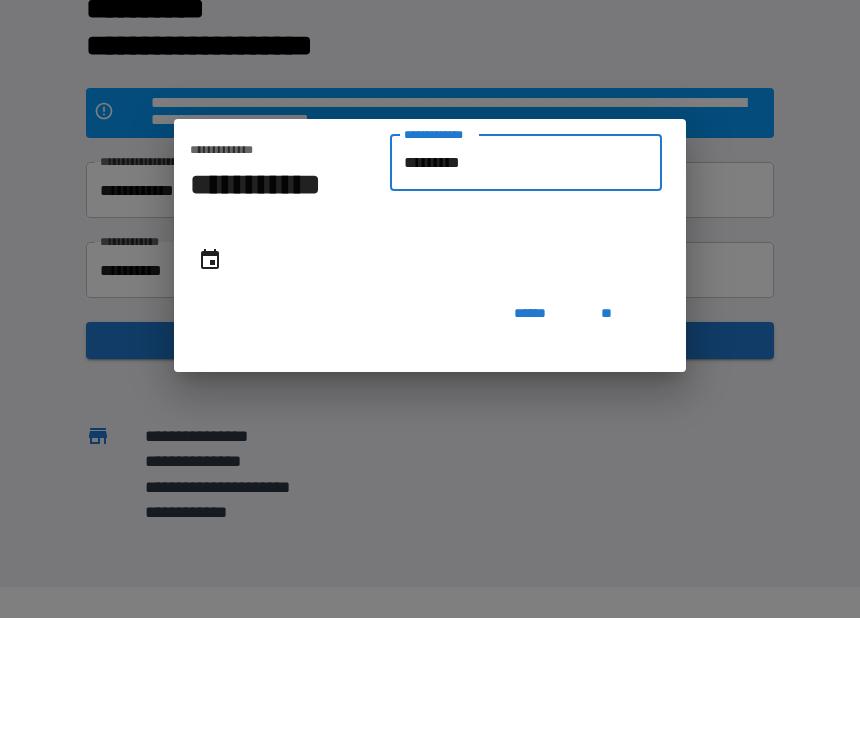 type on "**********" 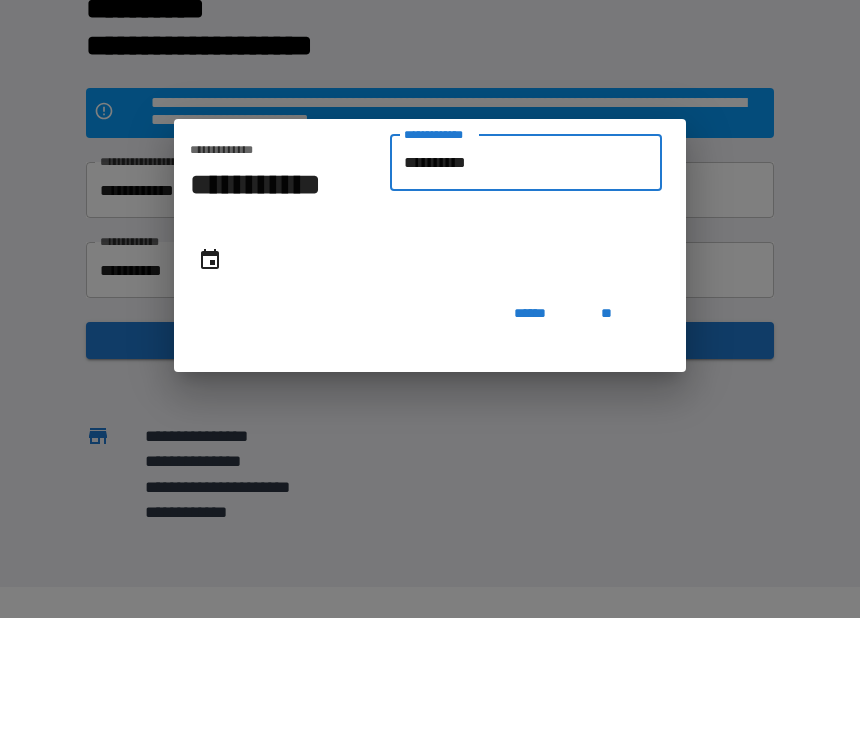 type on "**********" 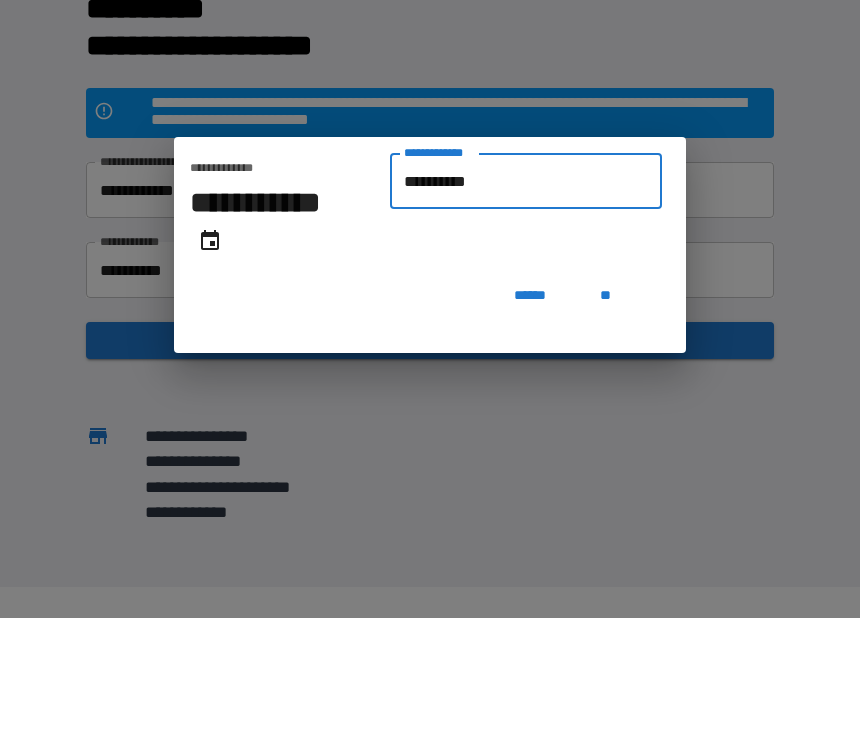 type on "**********" 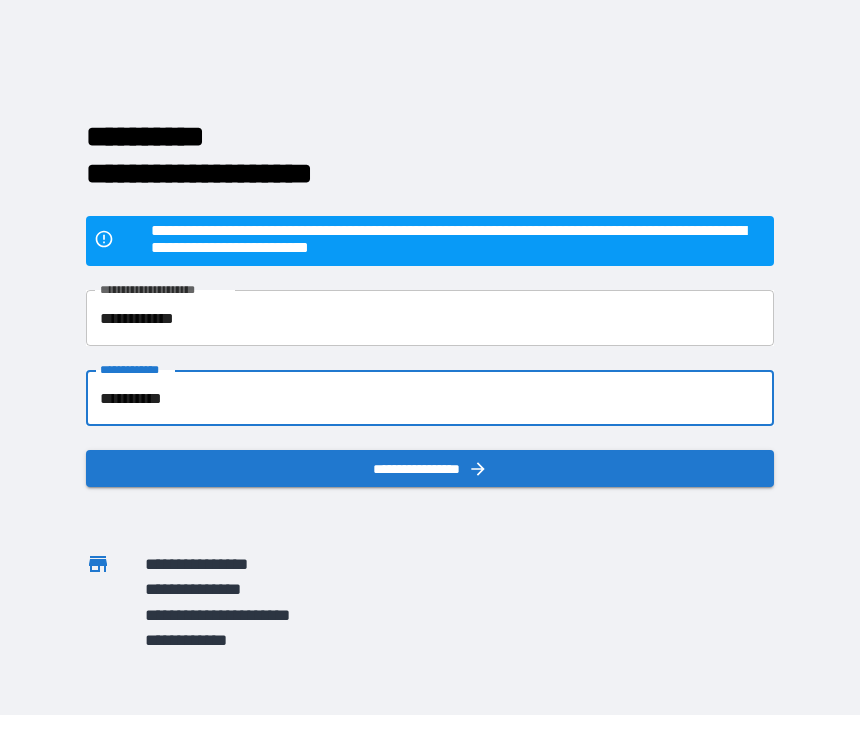 click on "**********" at bounding box center (430, 468) 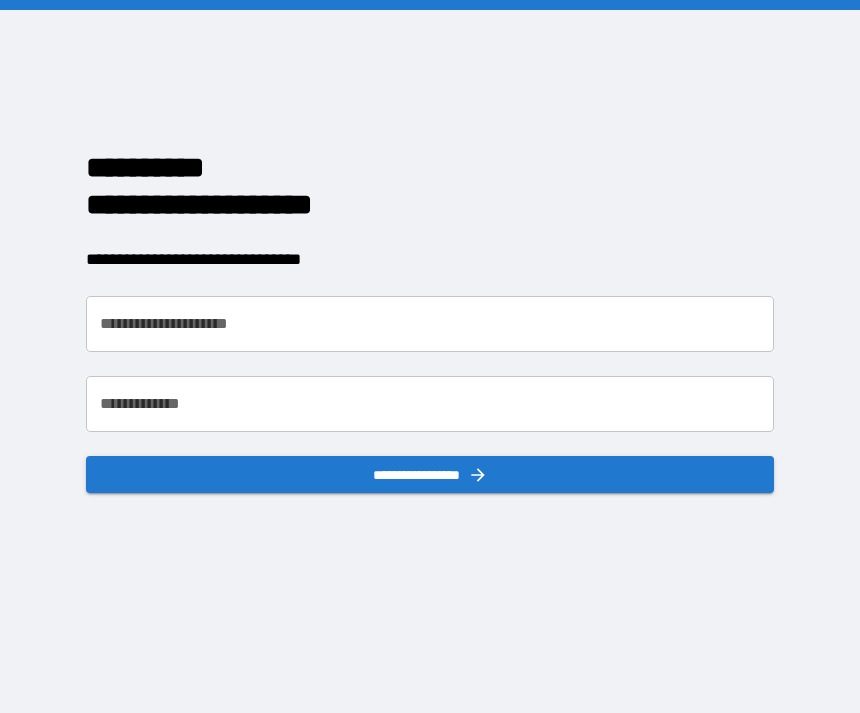 scroll, scrollTop: 0, scrollLeft: 0, axis: both 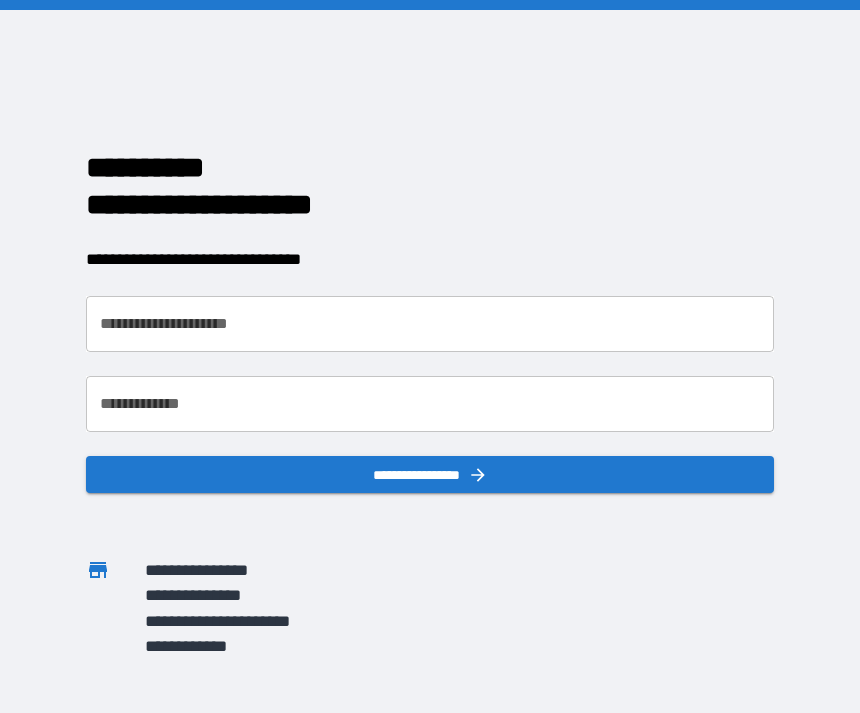 click on "**********" at bounding box center [430, 324] 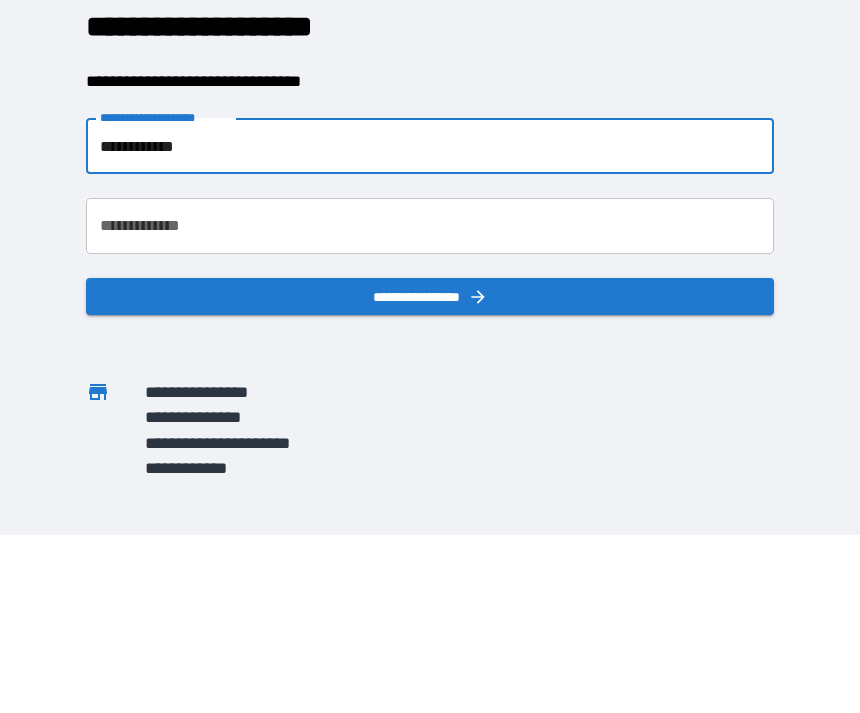 type on "**********" 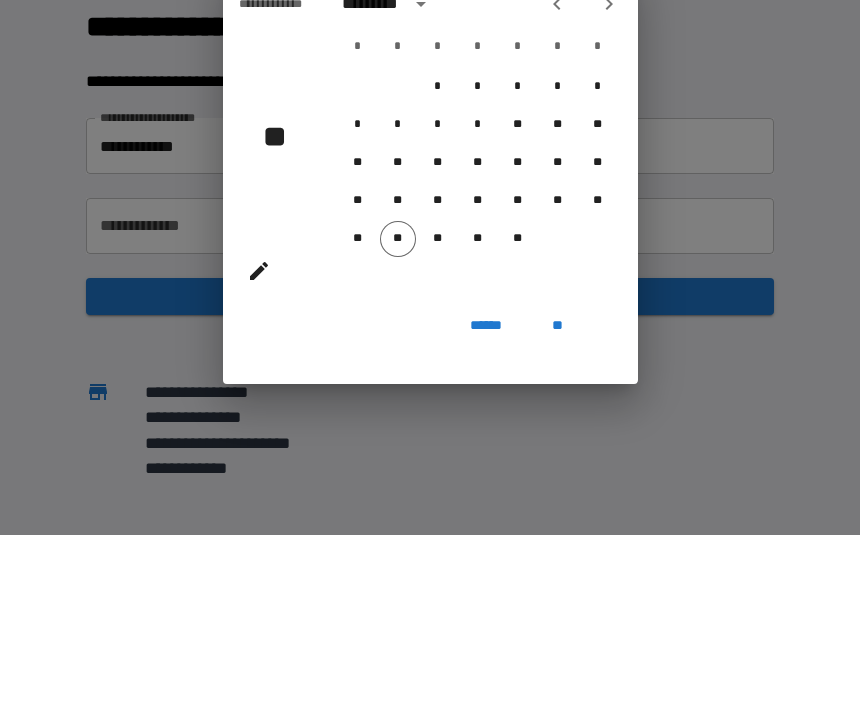 scroll, scrollTop: 64, scrollLeft: 0, axis: vertical 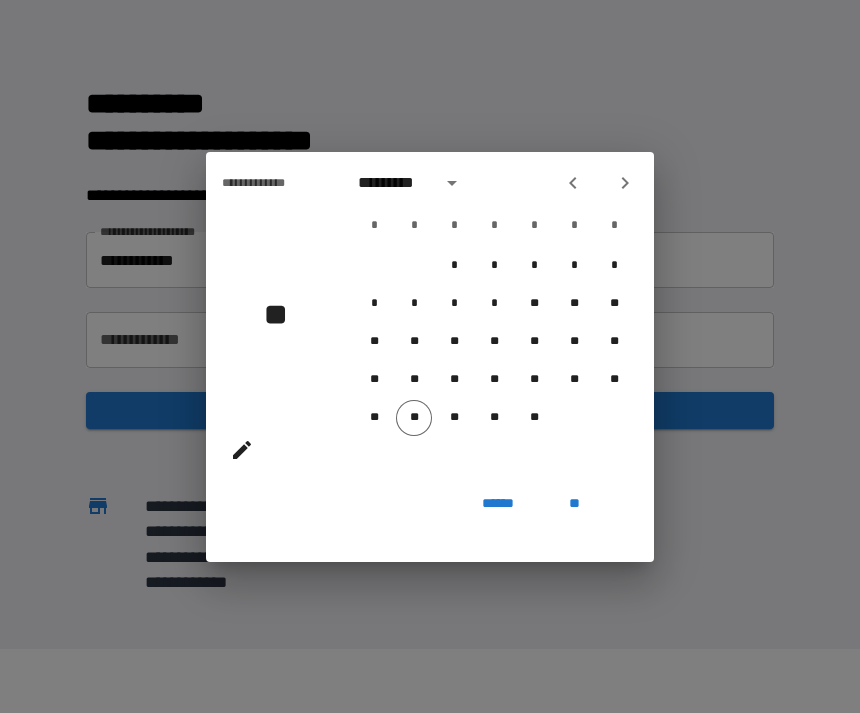 click 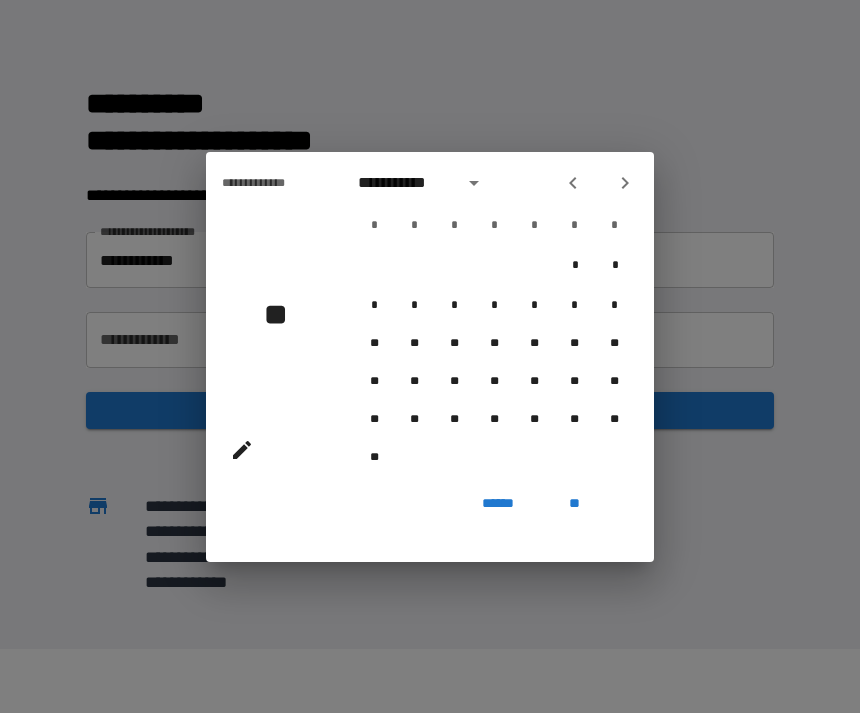 click 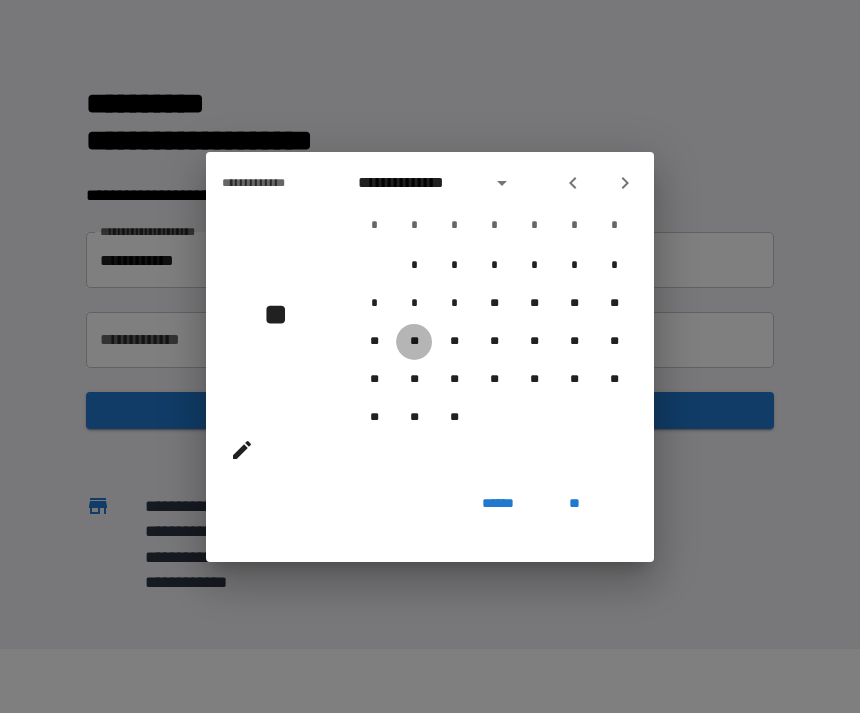 click on "**" at bounding box center (414, 342) 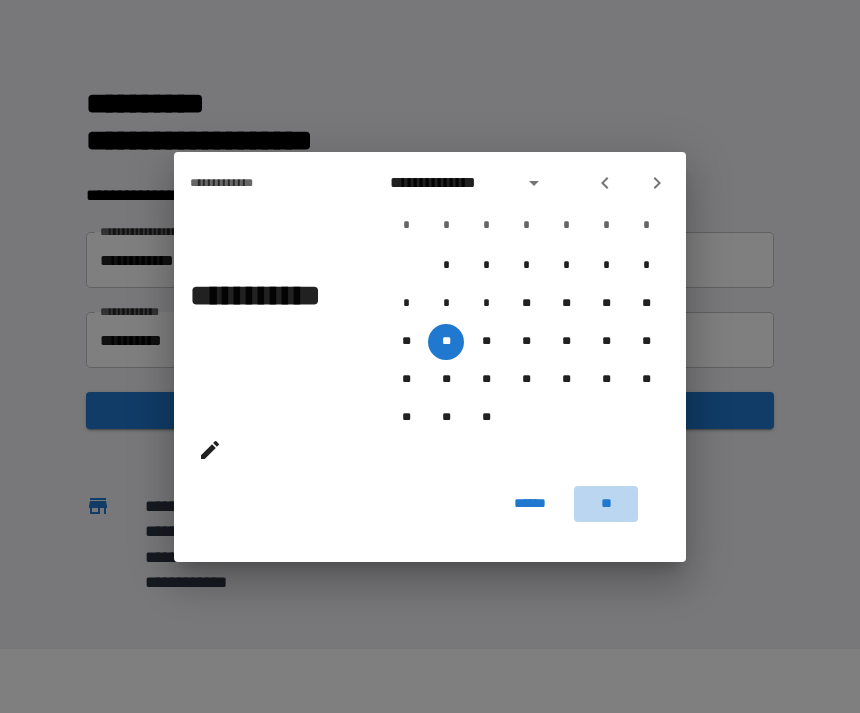 click on "**" at bounding box center [606, 504] 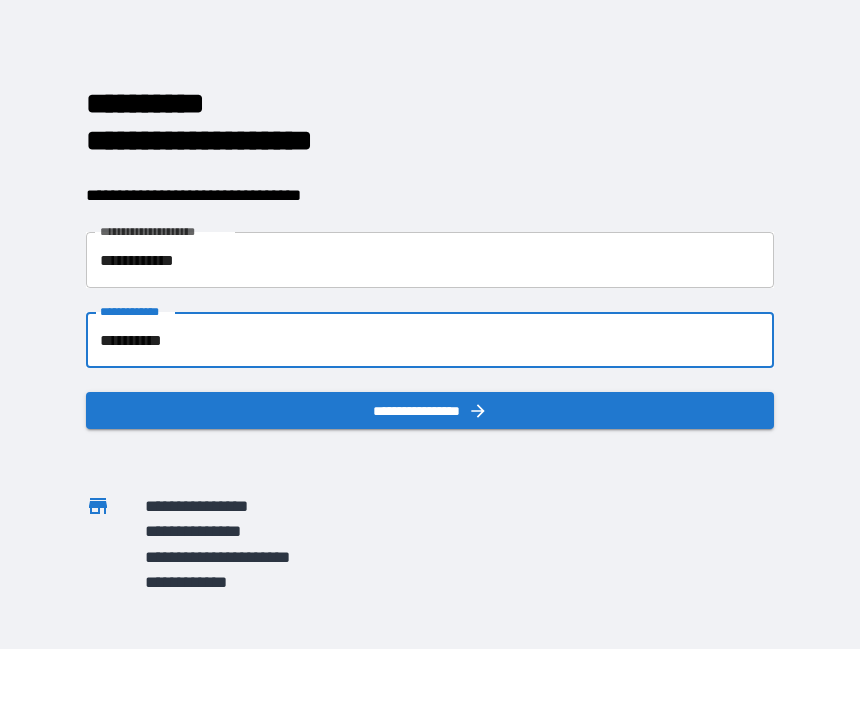 click on "**********" at bounding box center (430, 340) 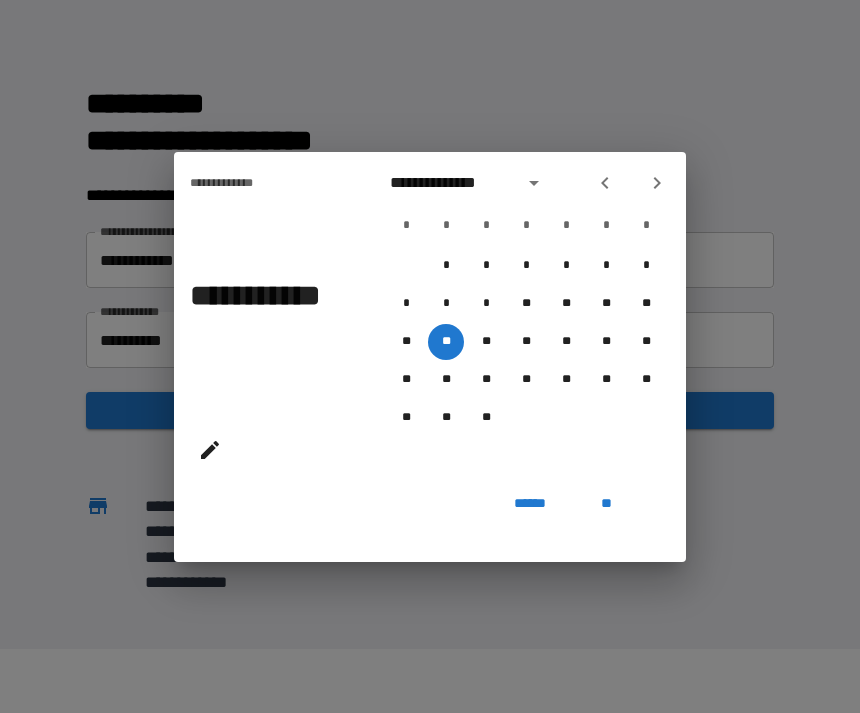 click on "**" at bounding box center (606, 504) 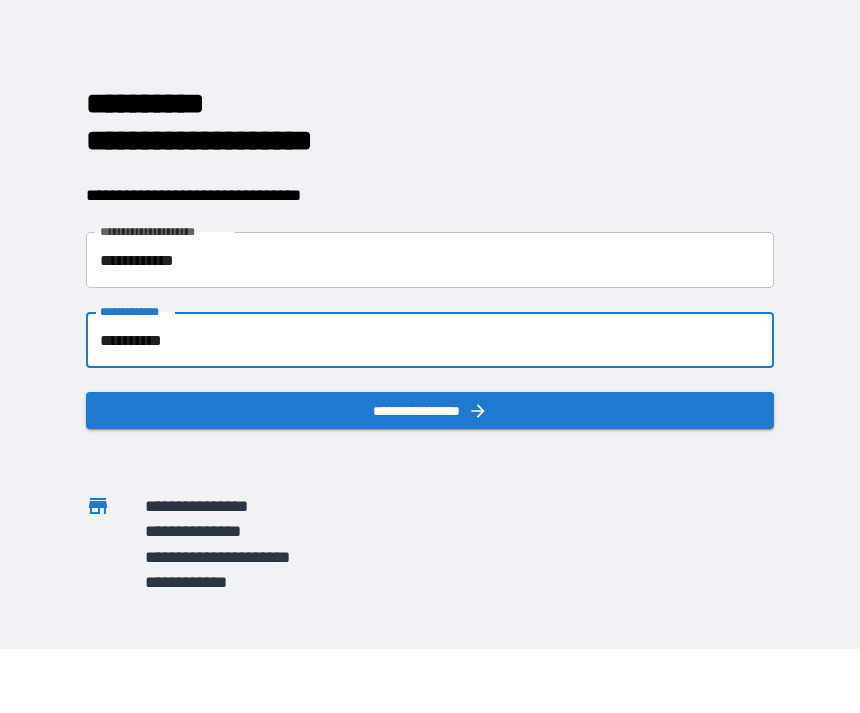 click on "**********" at bounding box center (430, 340) 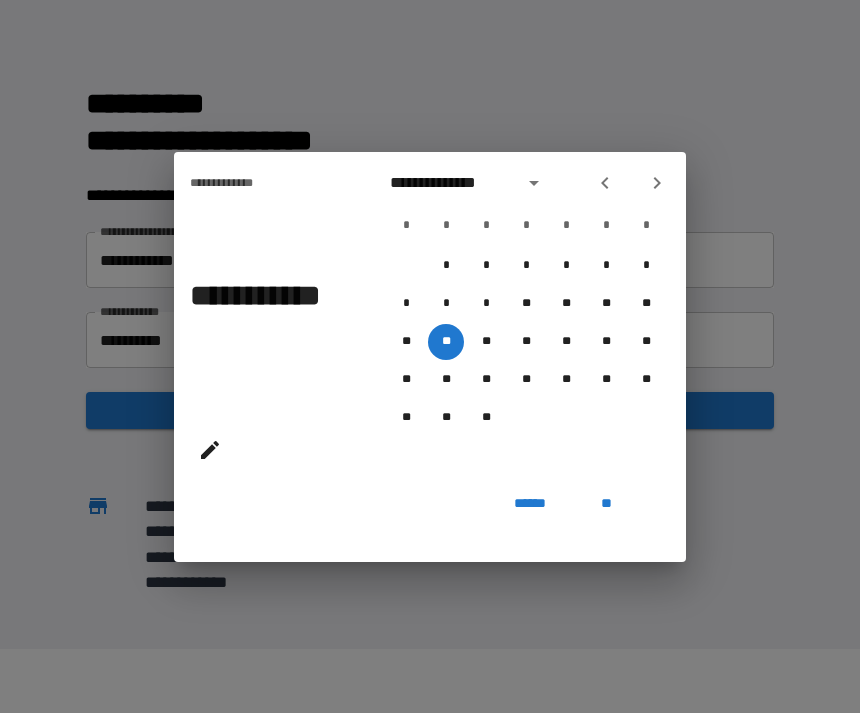 click on "******" at bounding box center (530, 504) 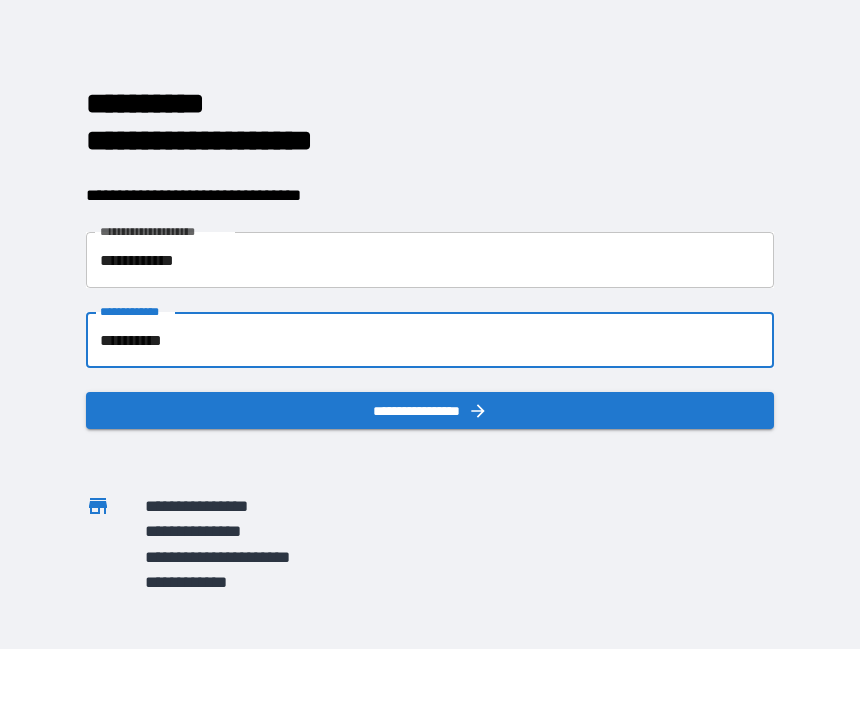 click on "**********" at bounding box center (430, 340) 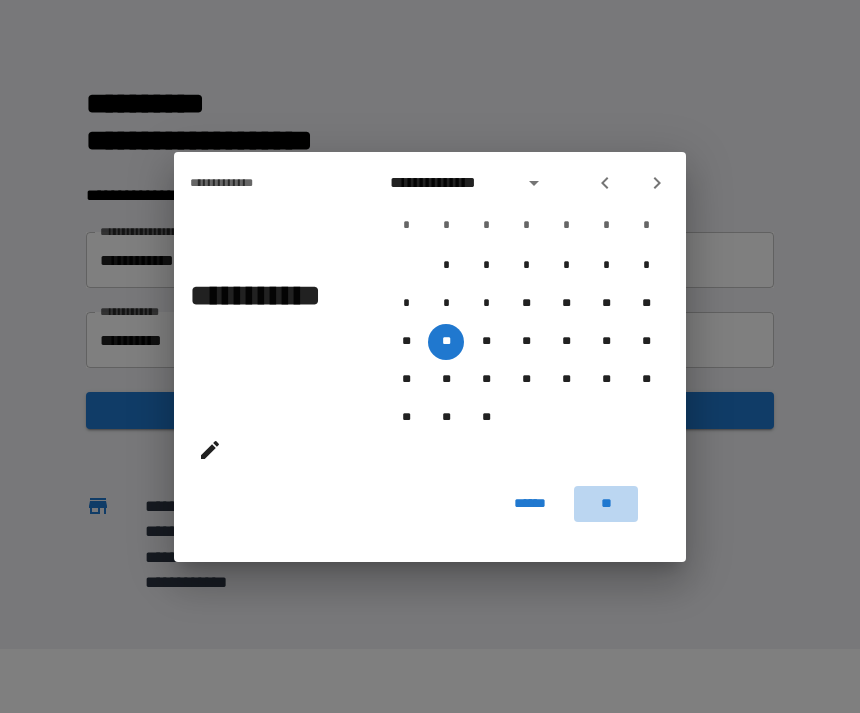 click on "**" at bounding box center [606, 504] 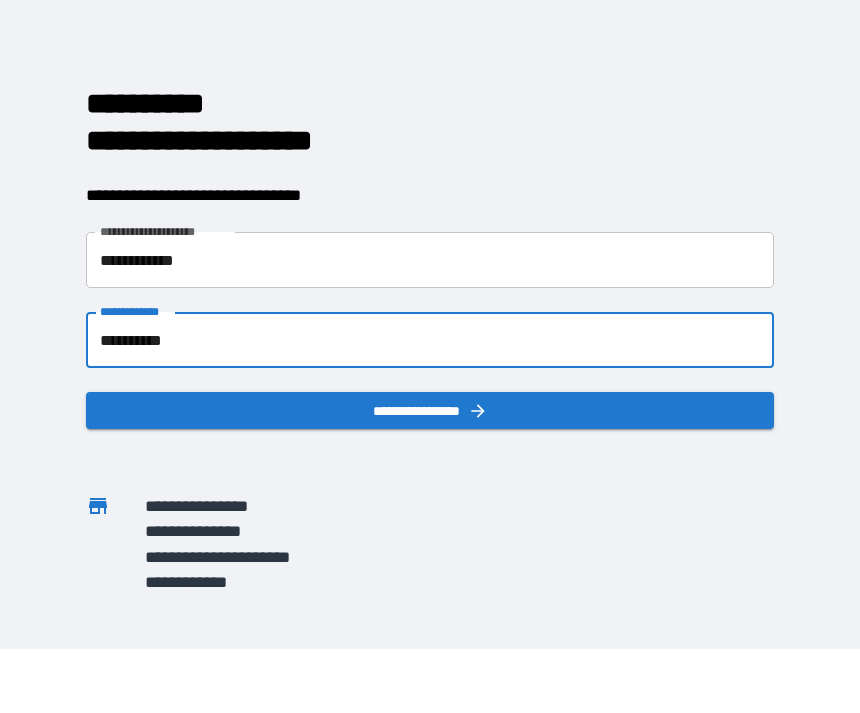 click on "**********" at bounding box center (430, 340) 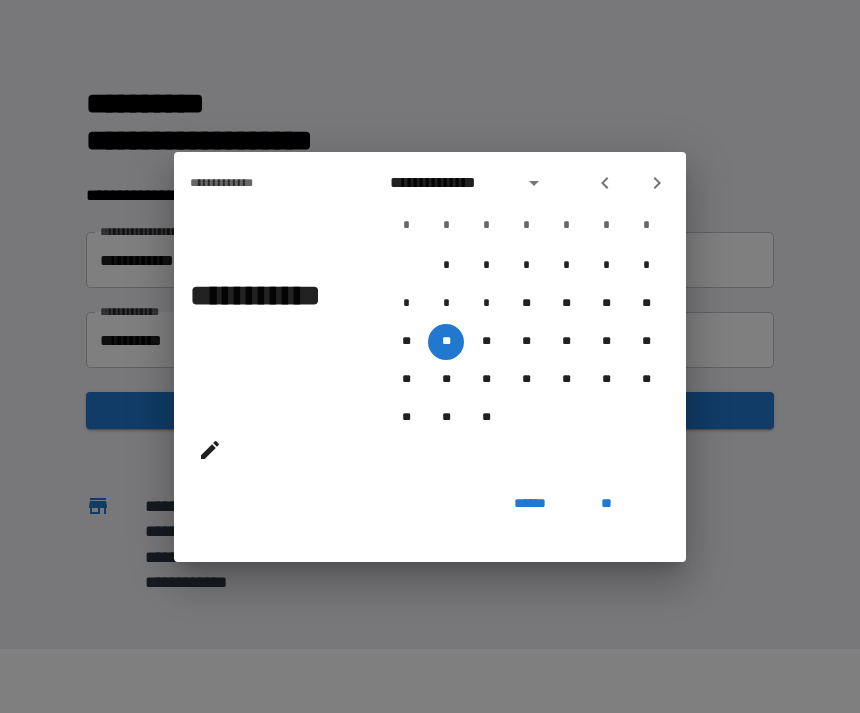 click on "**" at bounding box center [606, 504] 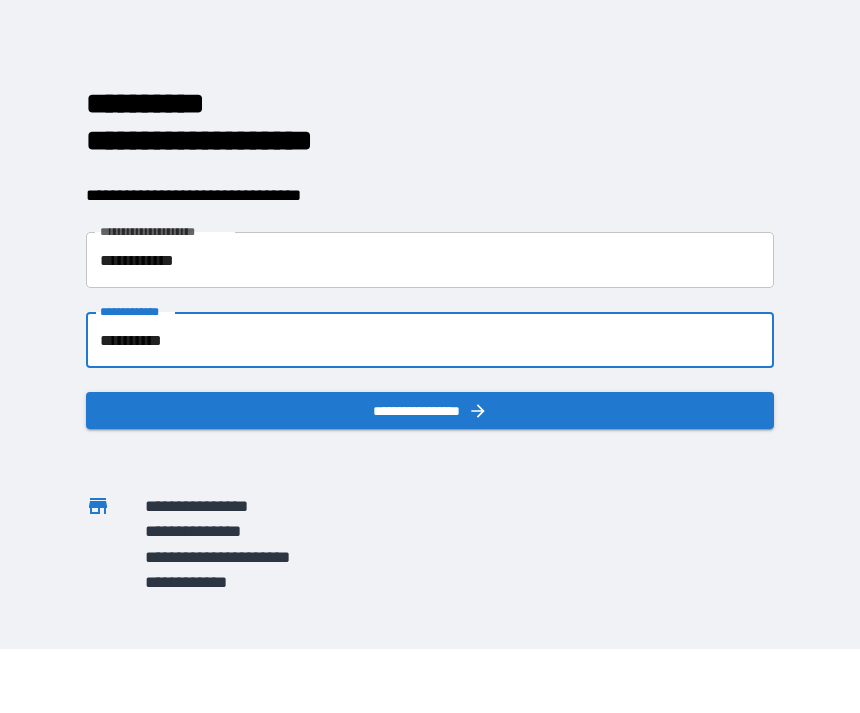 click on "**********" at bounding box center (430, 340) 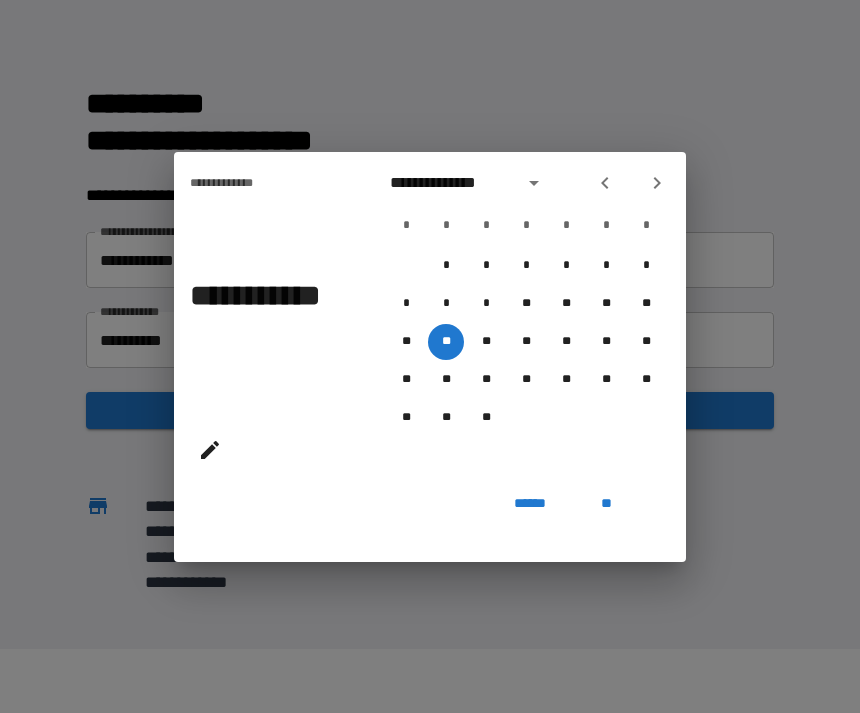 click on "******" at bounding box center [530, 504] 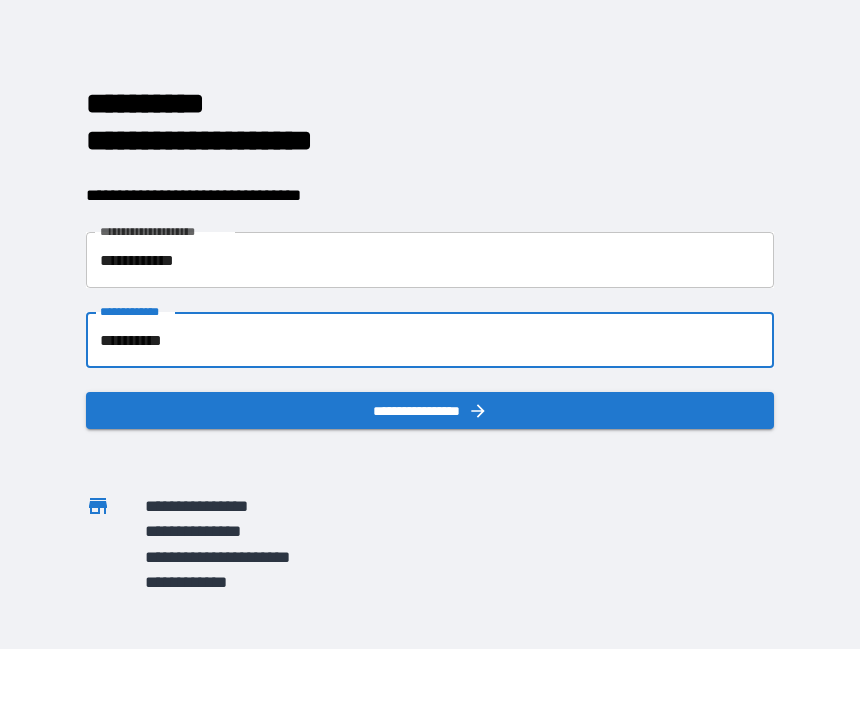click on "**********" at bounding box center [430, 340] 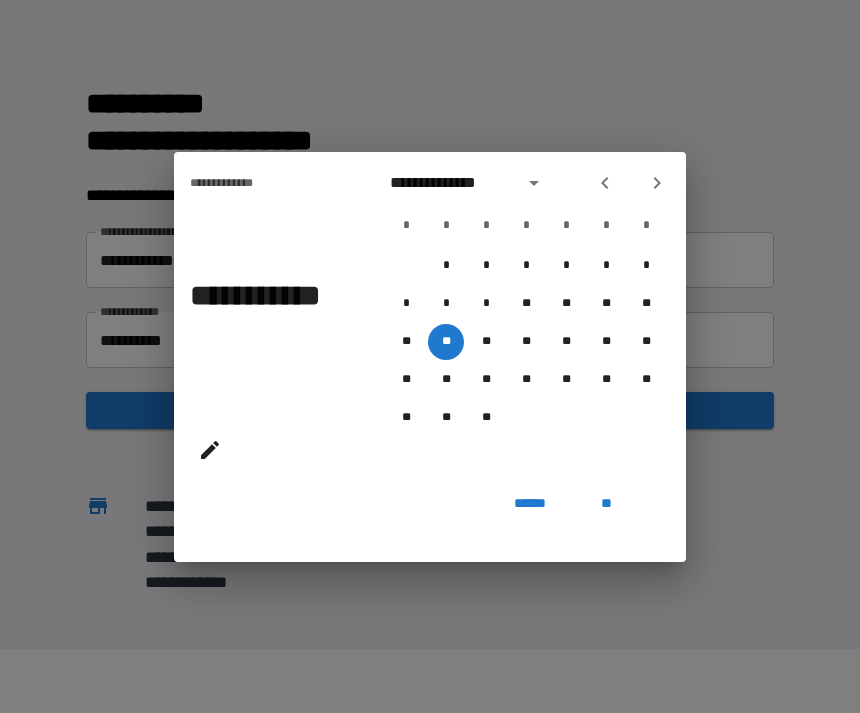 click on "******" at bounding box center [530, 504] 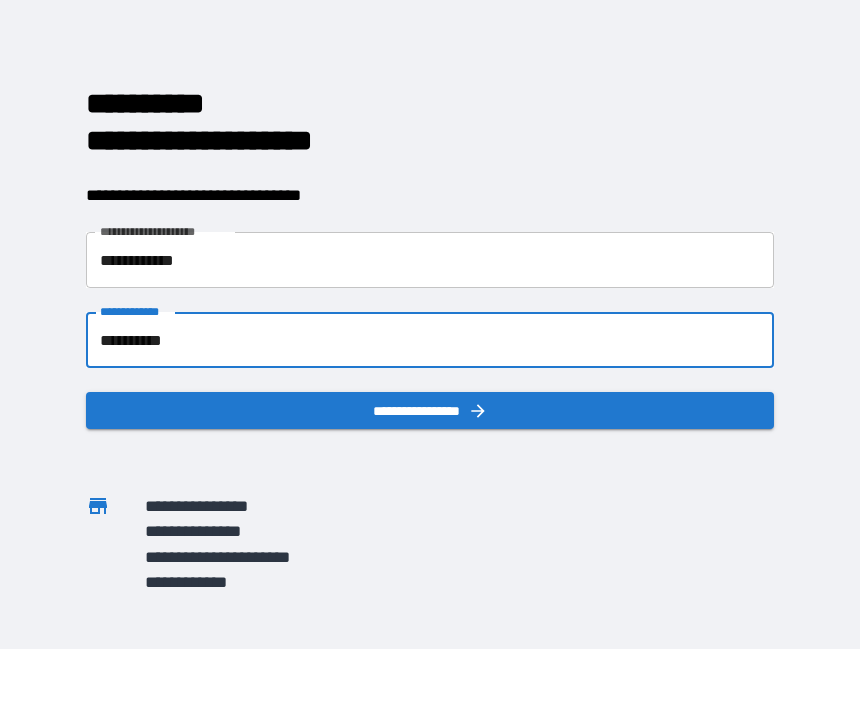 click on "******" at bounding box center (530, 504) 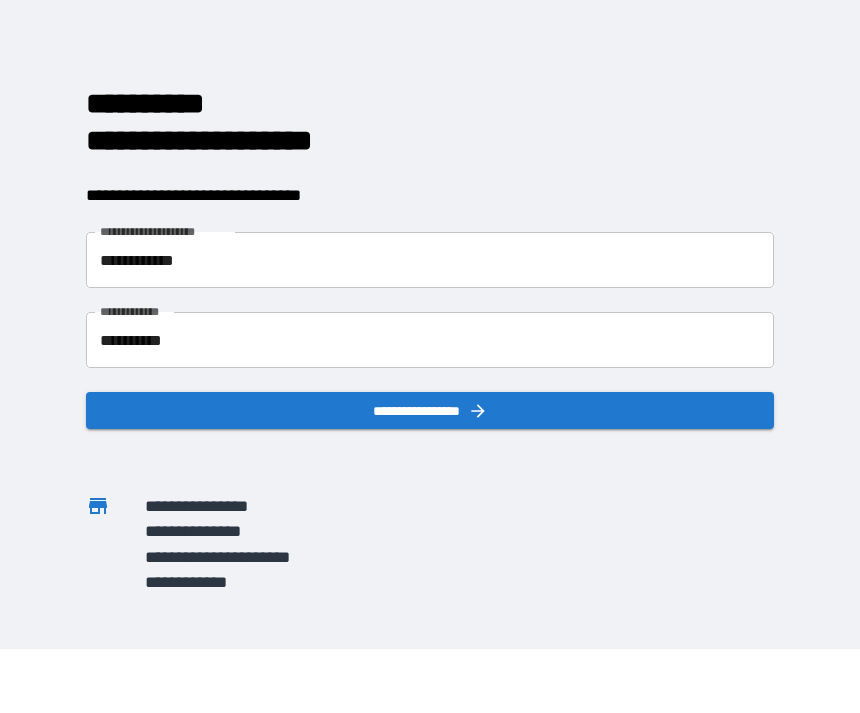 click on "**********" at bounding box center (430, 340) 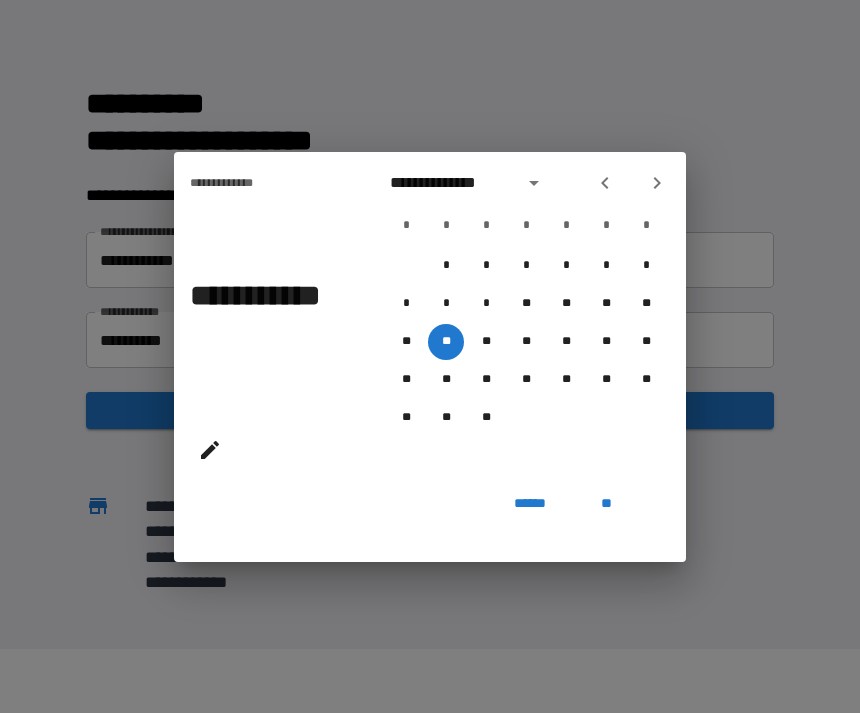 click 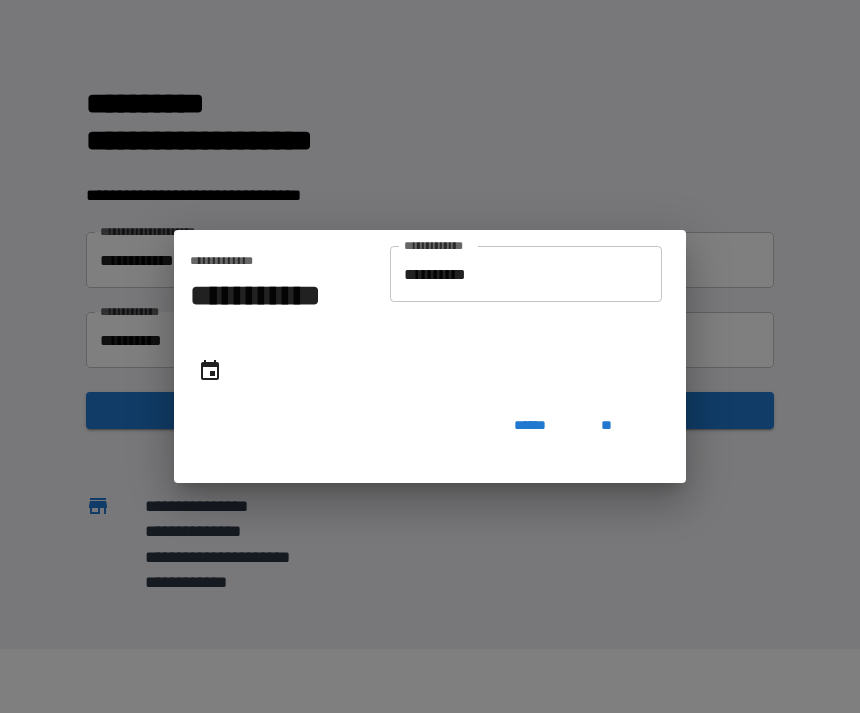 click on "**********" at bounding box center (526, 274) 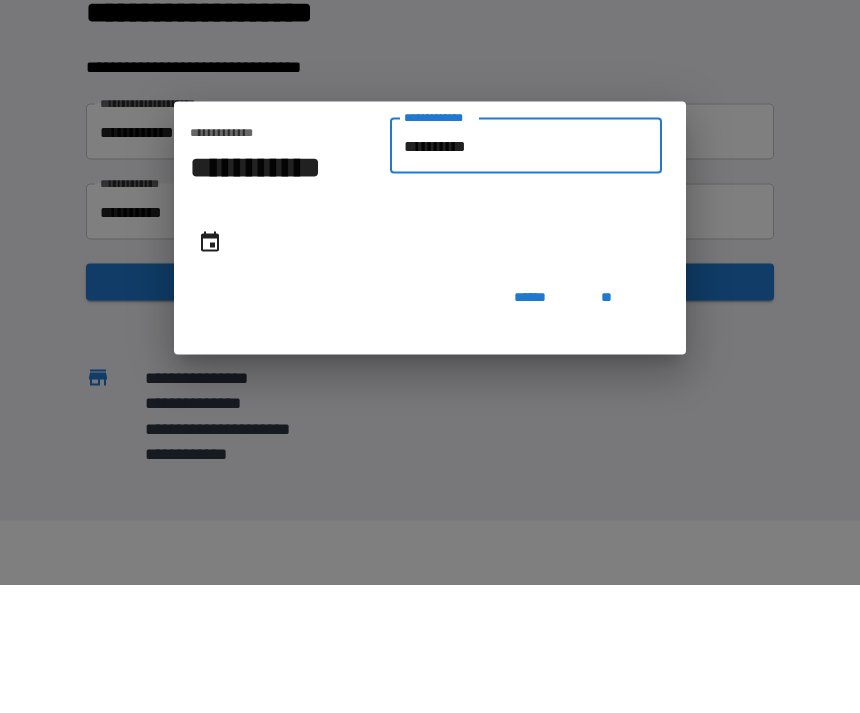 type on "*********" 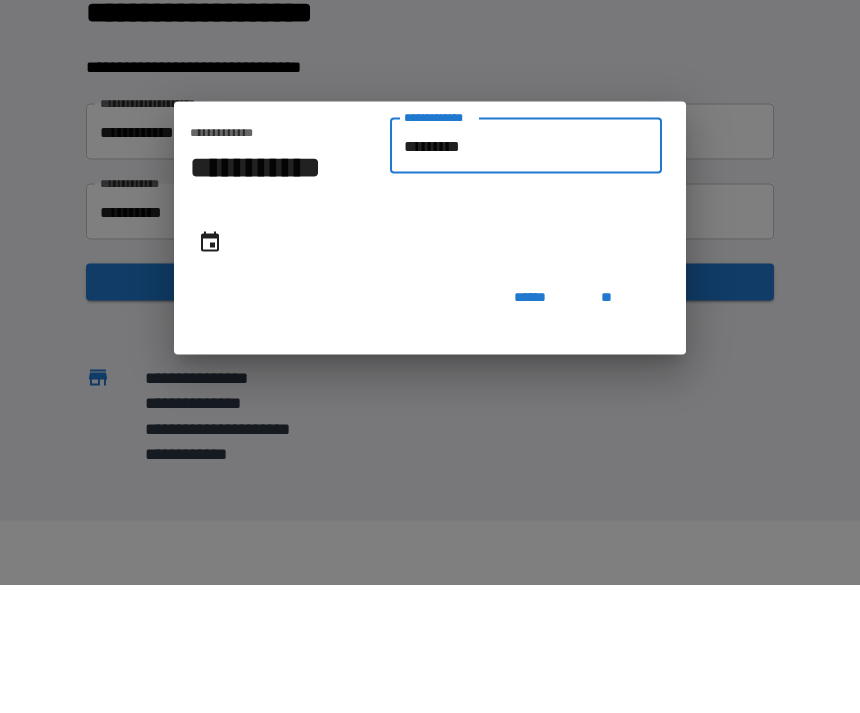 type on "**********" 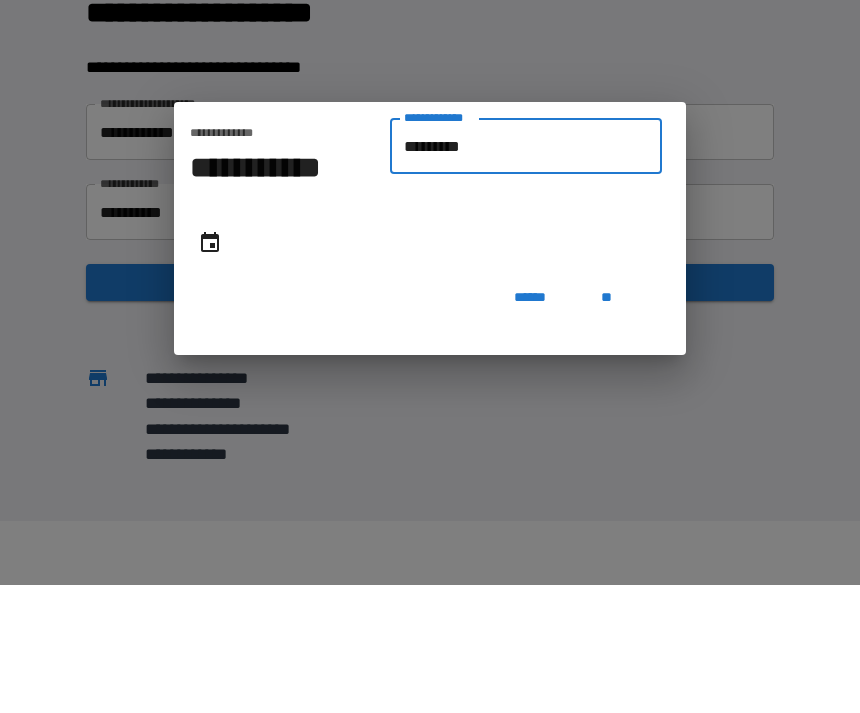type on "********" 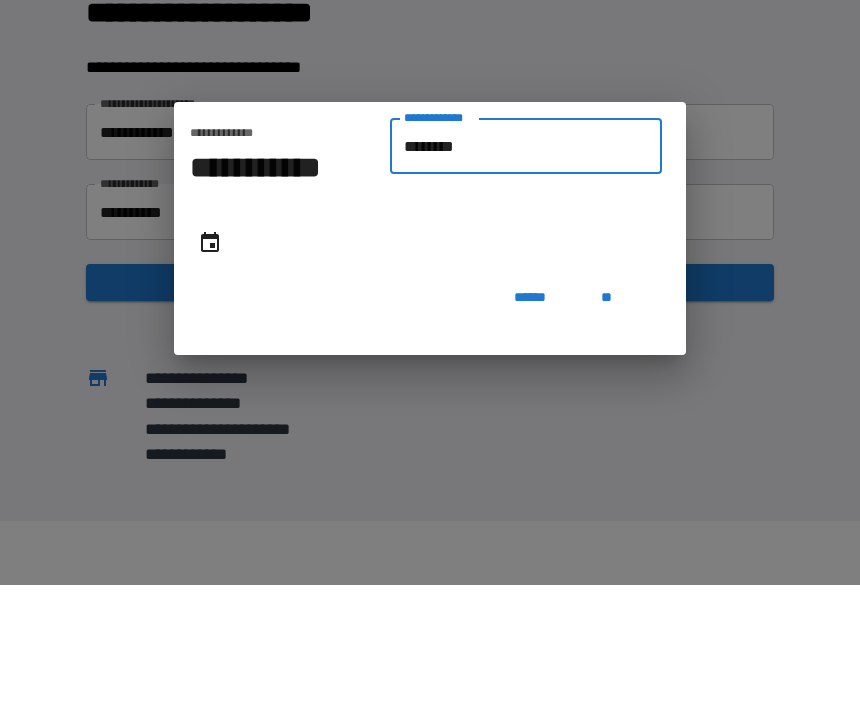 type on "**********" 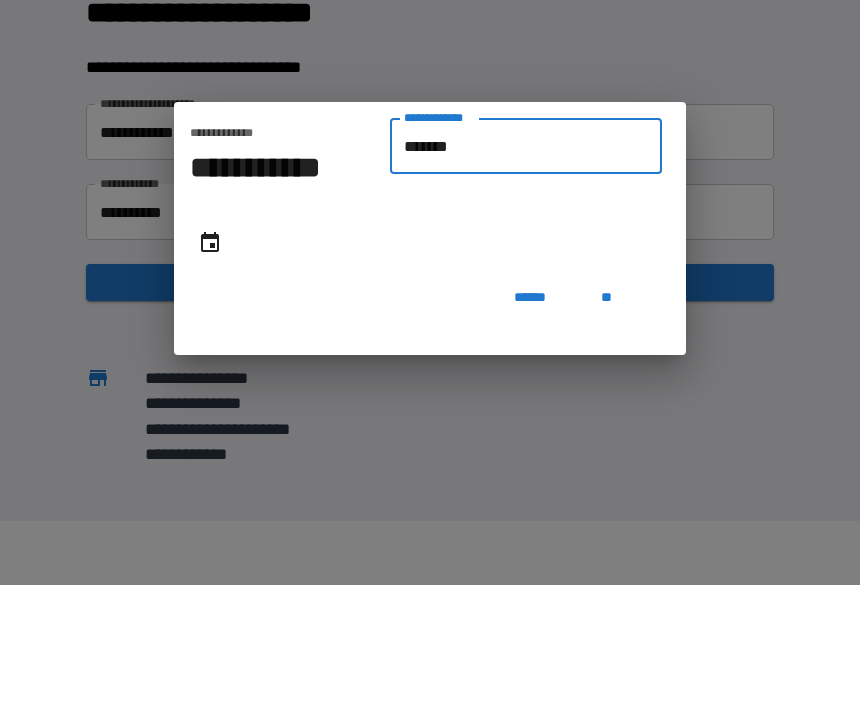 type on "**********" 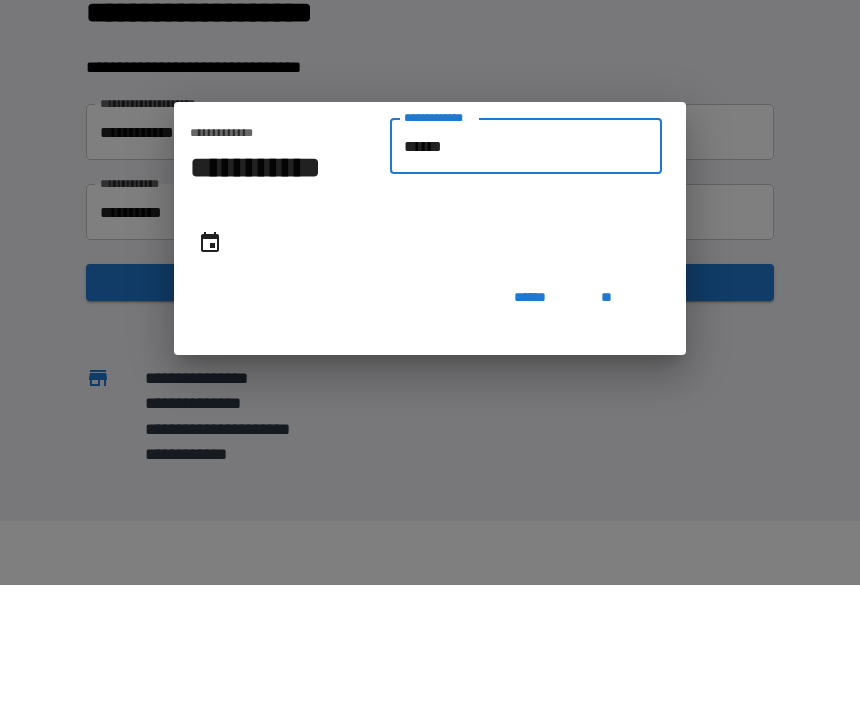 type on "*******" 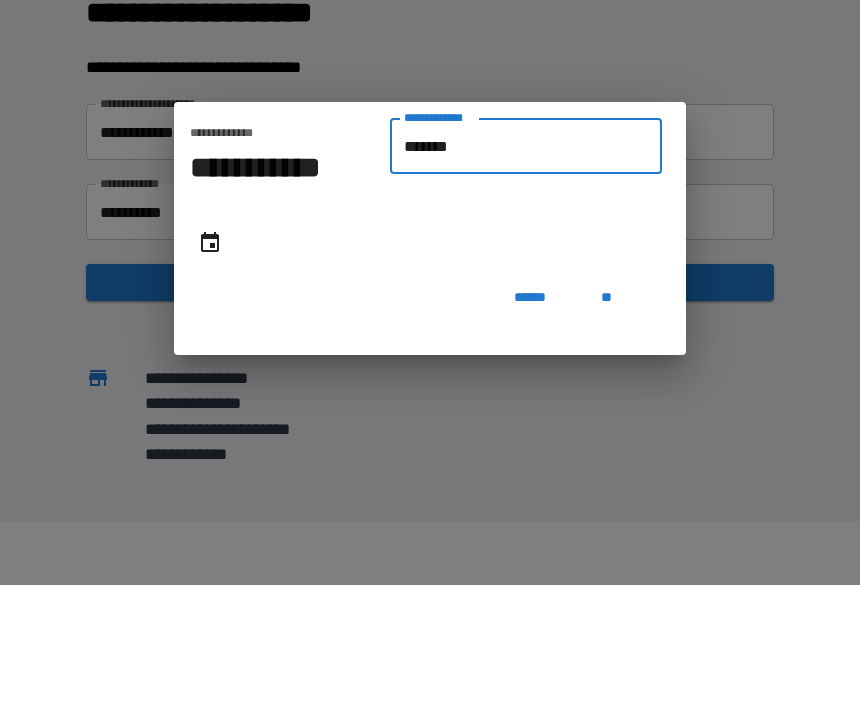 type on "**********" 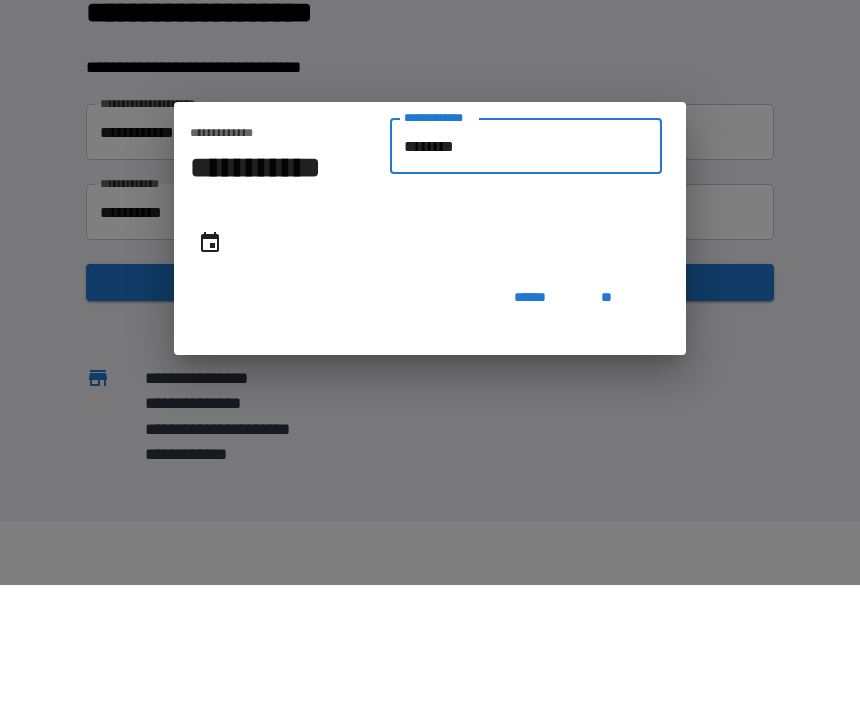 type on "**********" 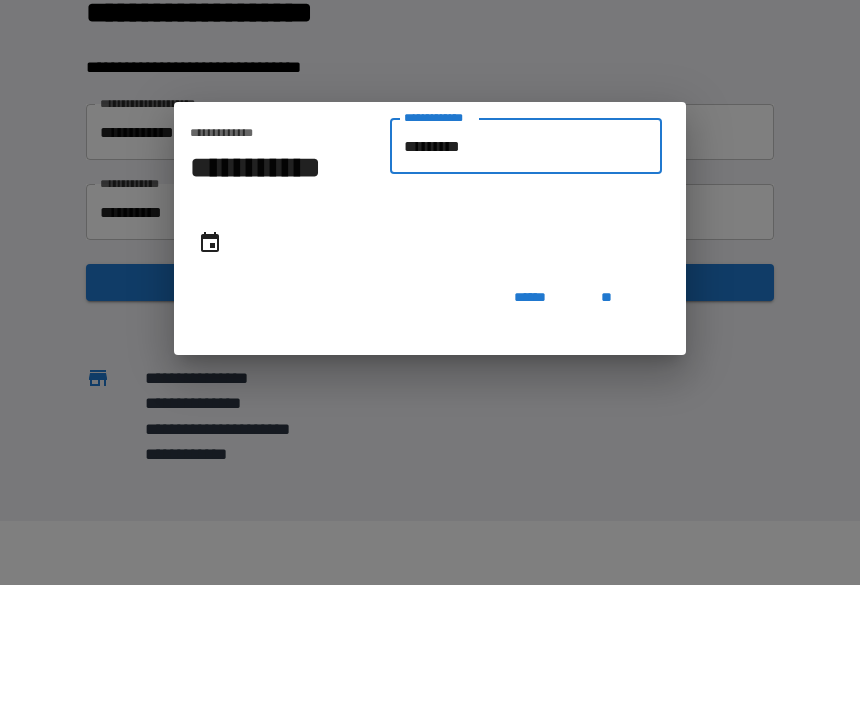 type on "**********" 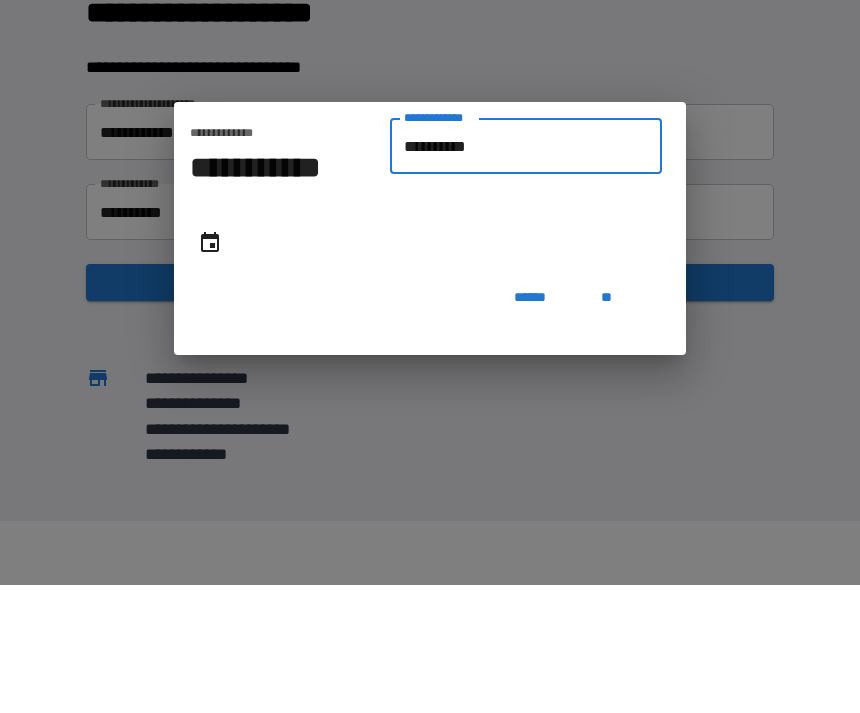 type on "**********" 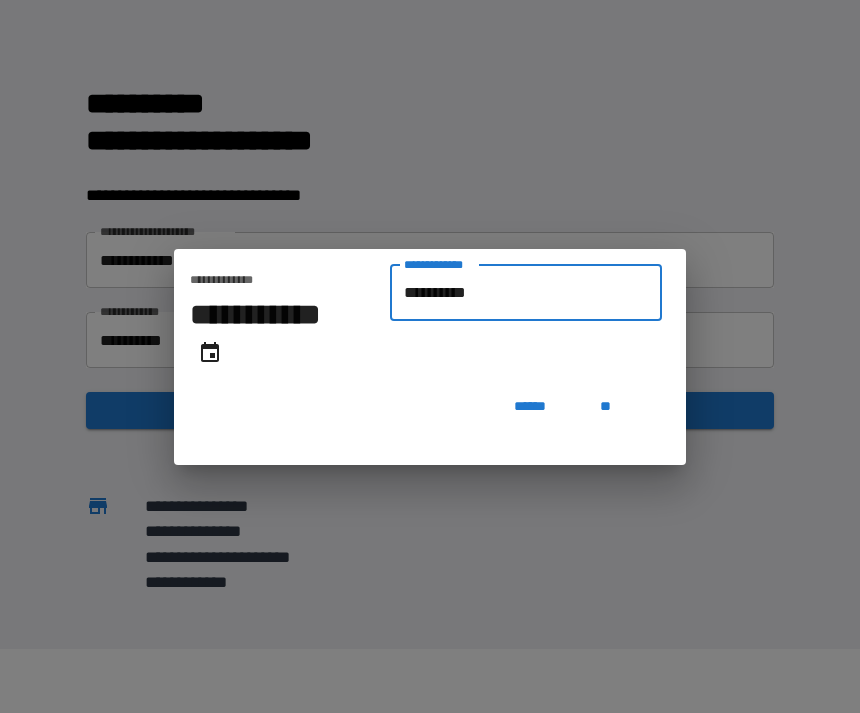 type on "**********" 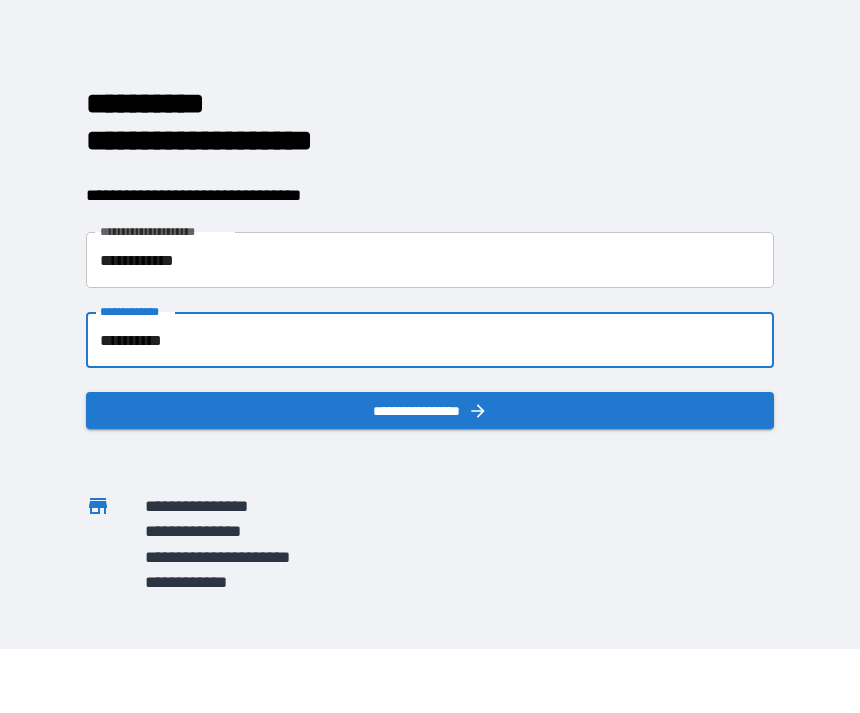 click on "**********" at bounding box center [430, 410] 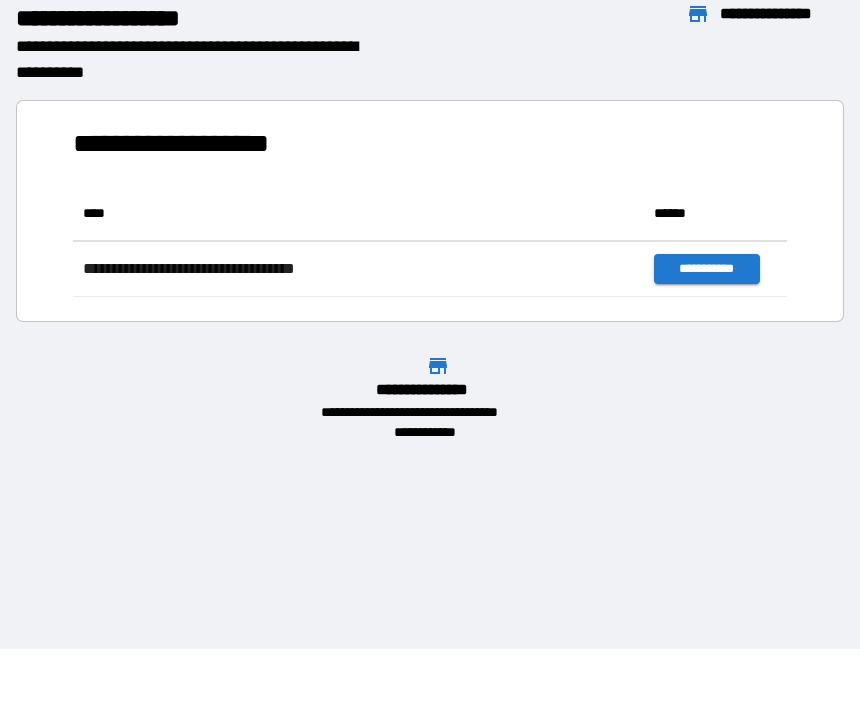 scroll, scrollTop: 1, scrollLeft: 1, axis: both 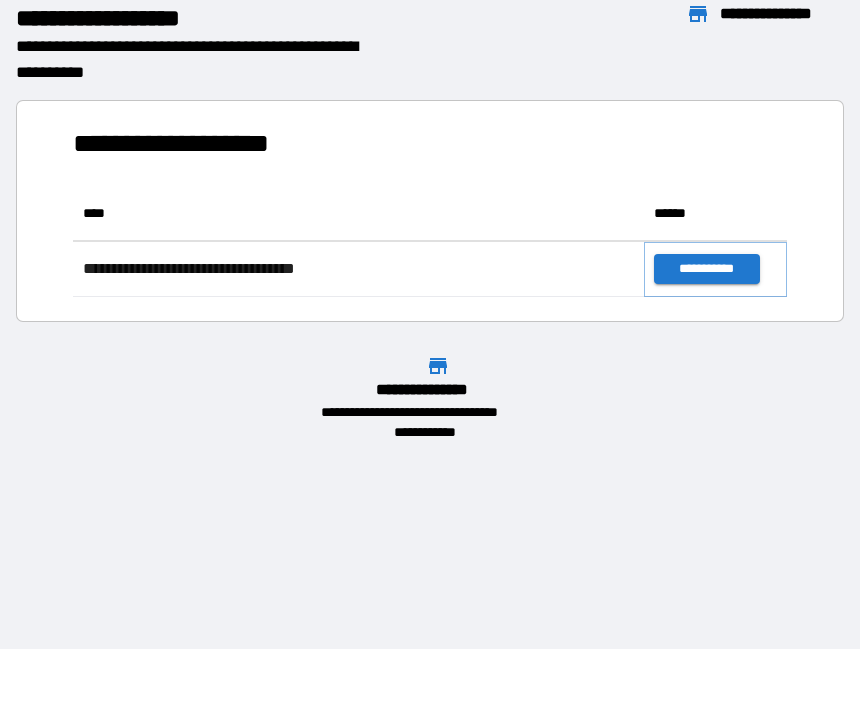 click on "**********" at bounding box center (706, 269) 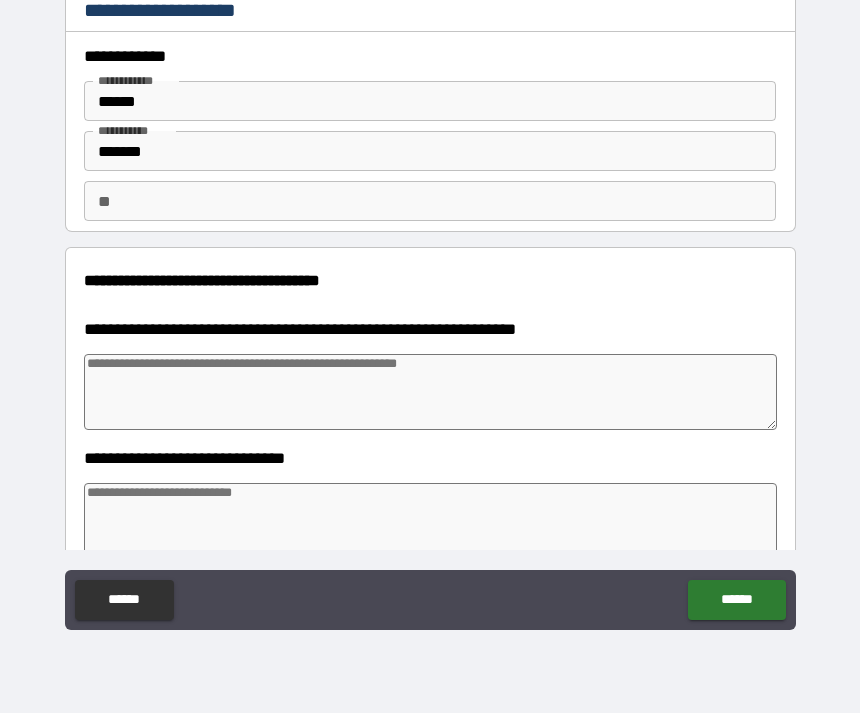 type on "*" 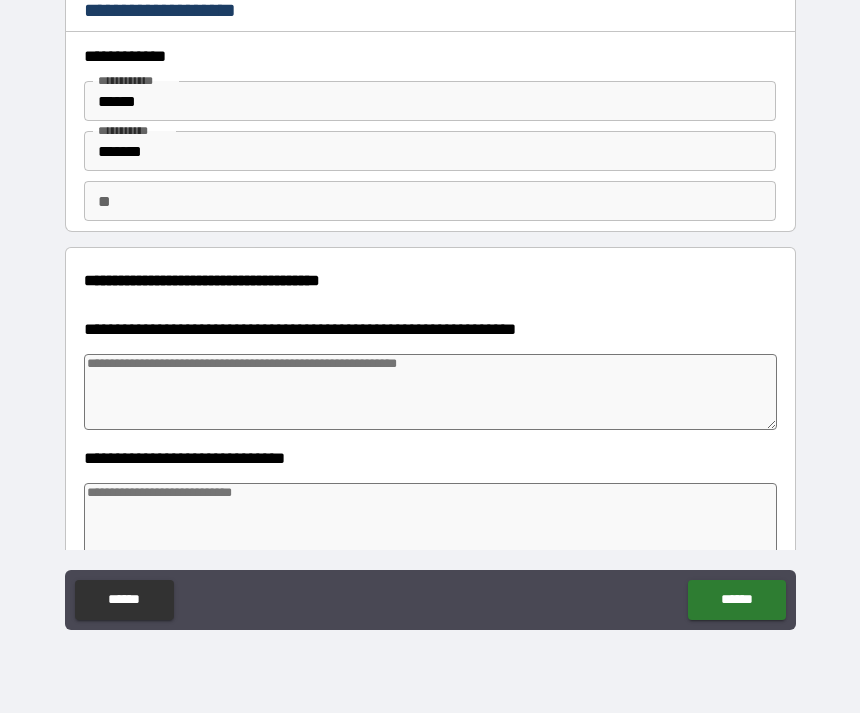 type on "*" 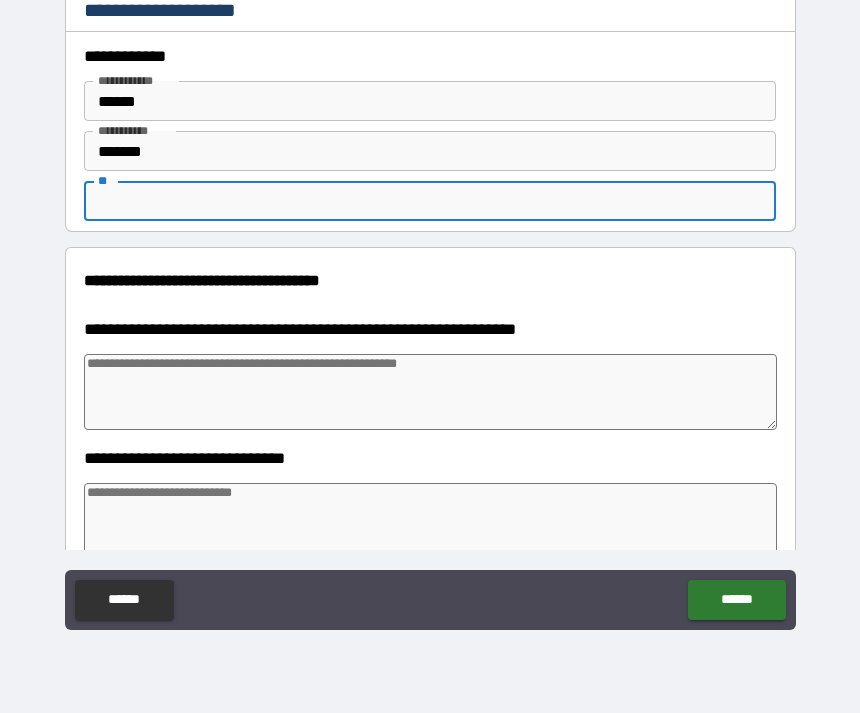 type on "*" 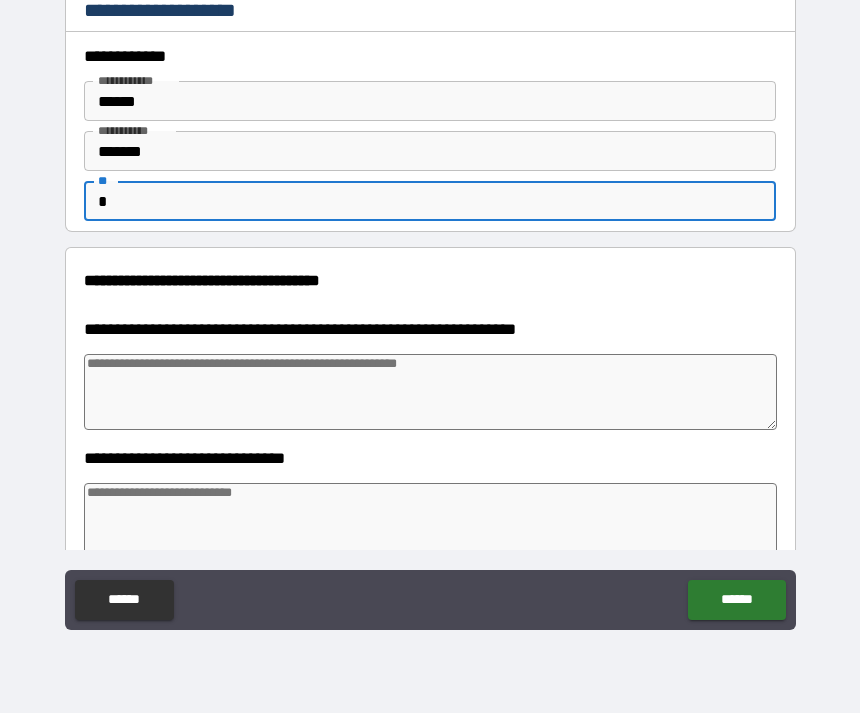 type on "*" 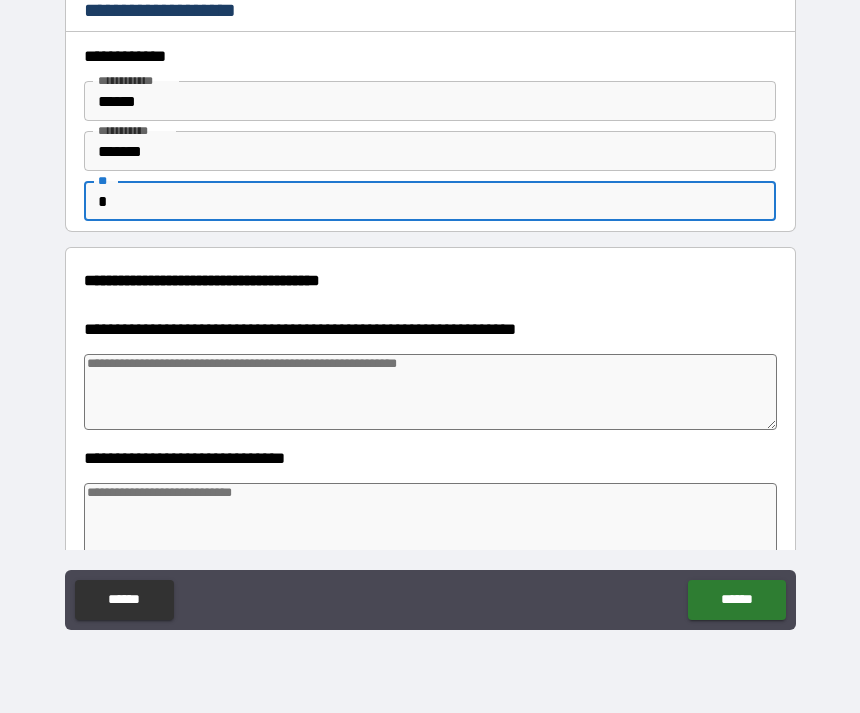 type on "*" 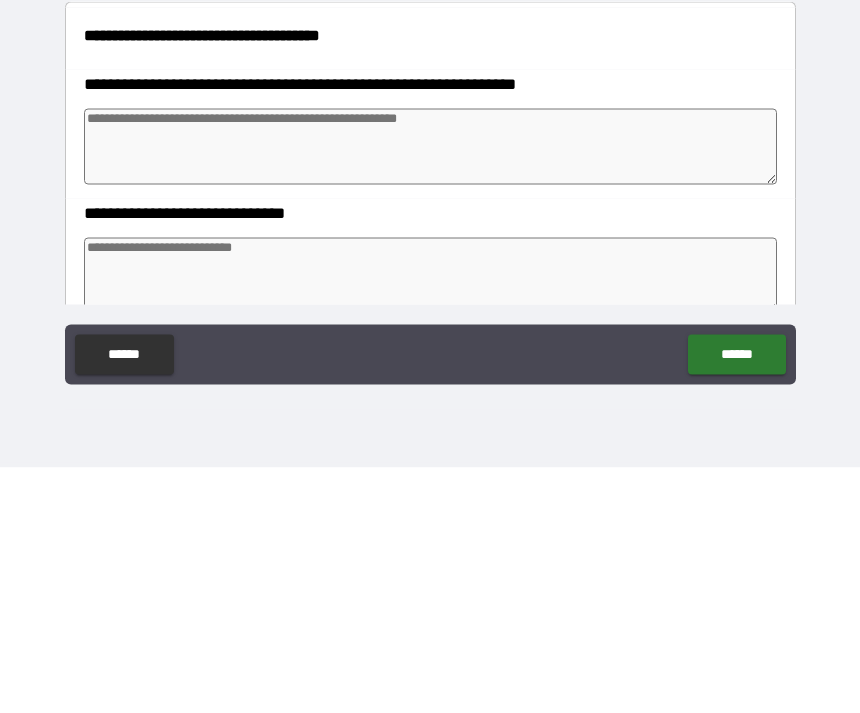 type on "*" 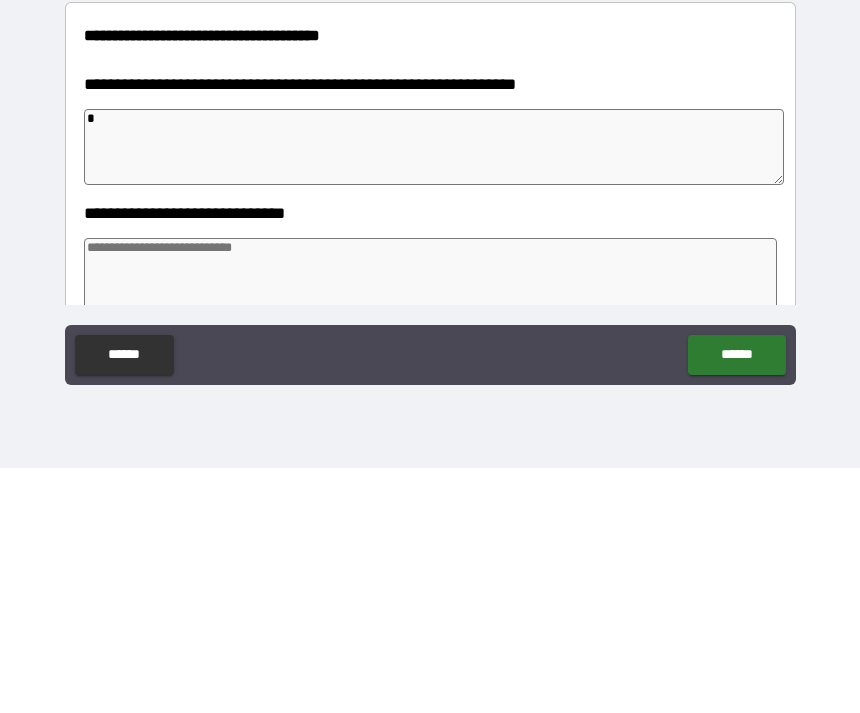 type on "*" 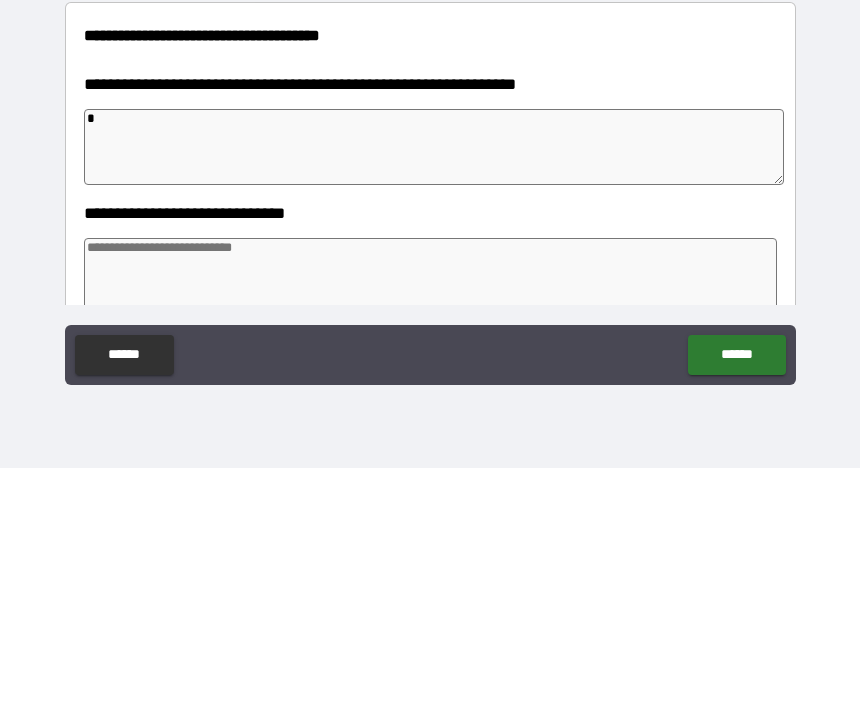 type on "*" 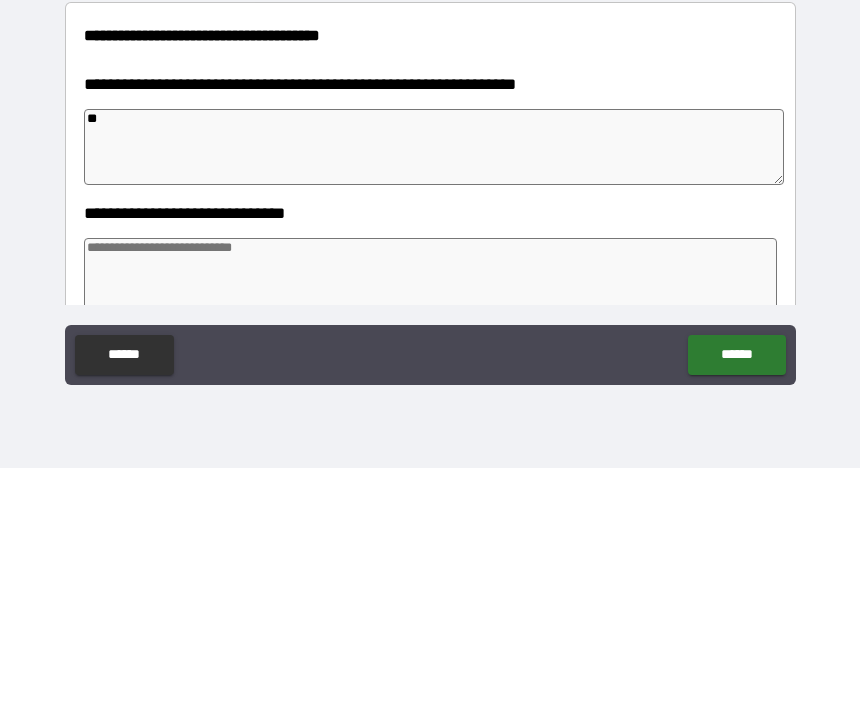 type on "*" 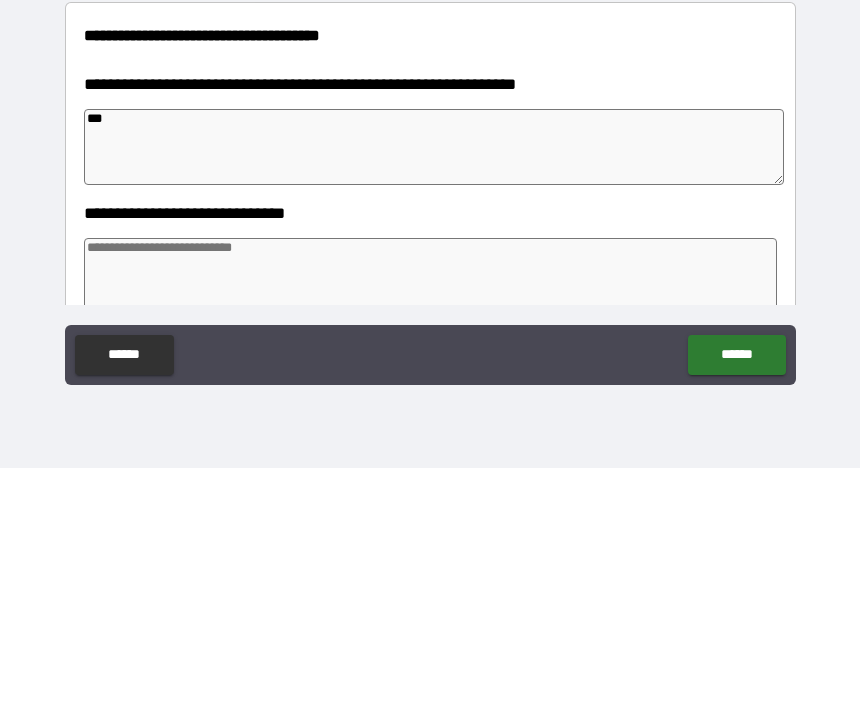 type on "*" 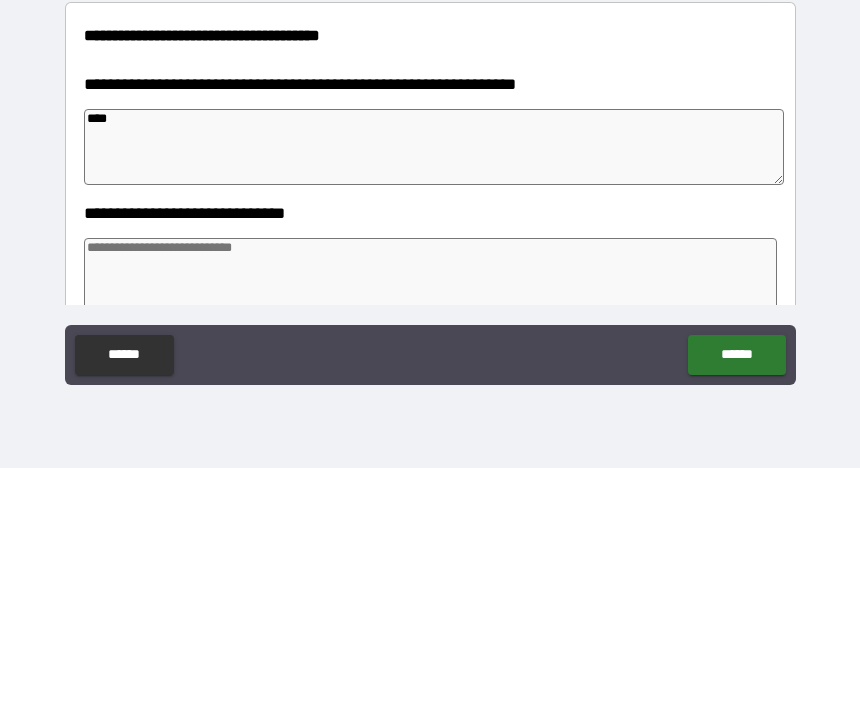 type on "*" 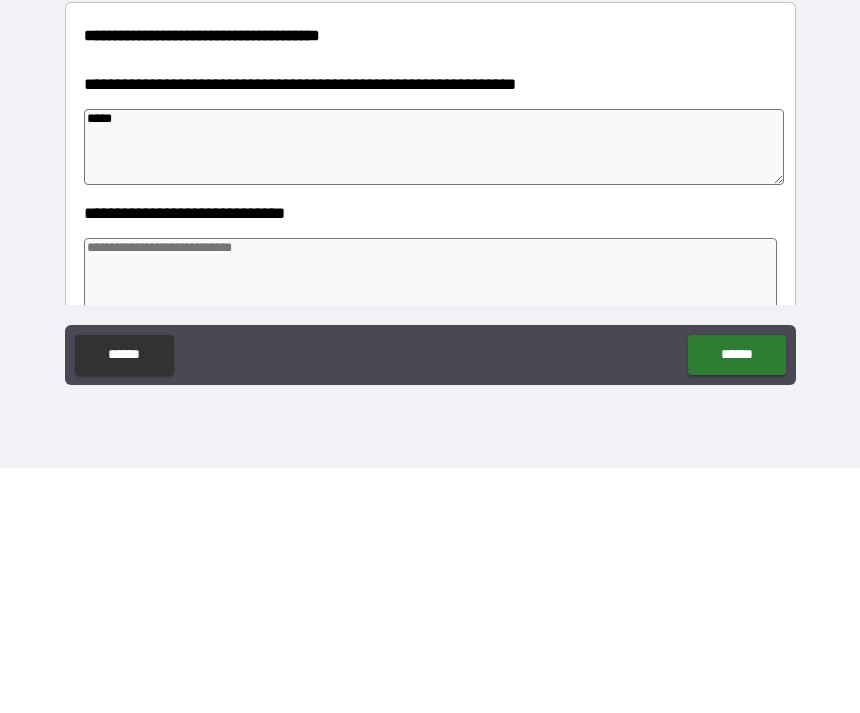 type on "*" 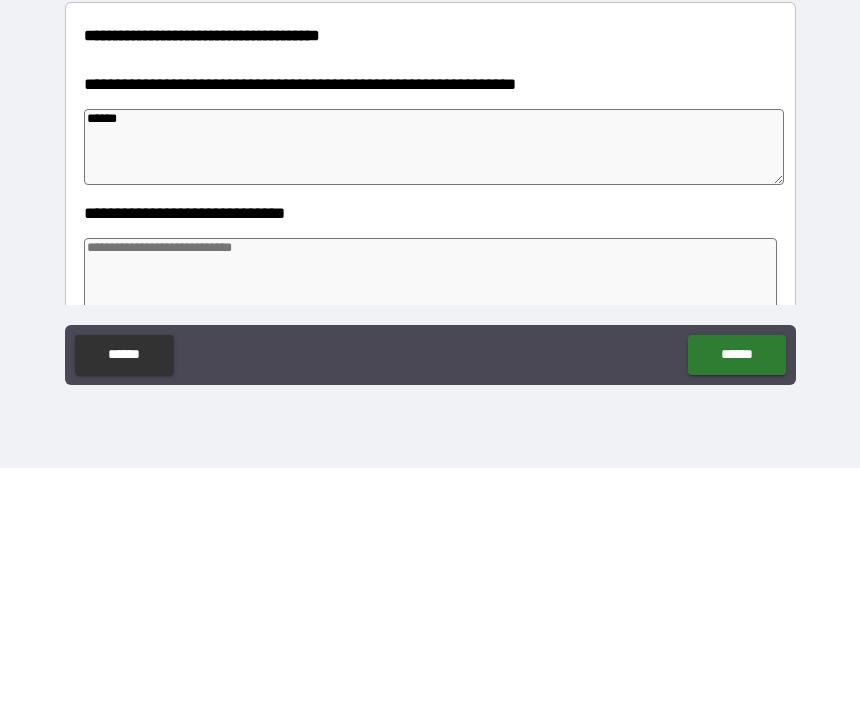type on "*" 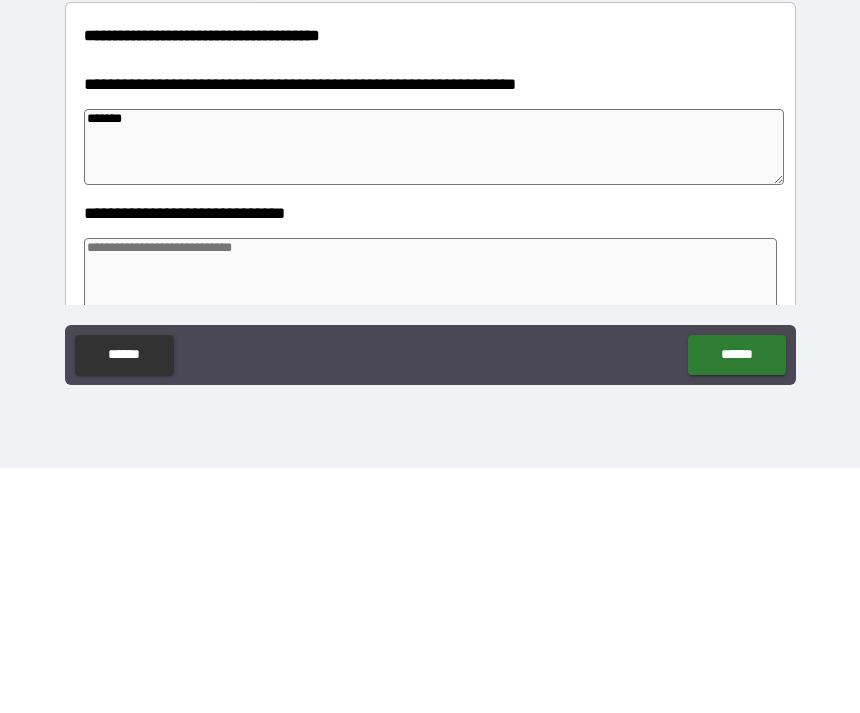 type on "*" 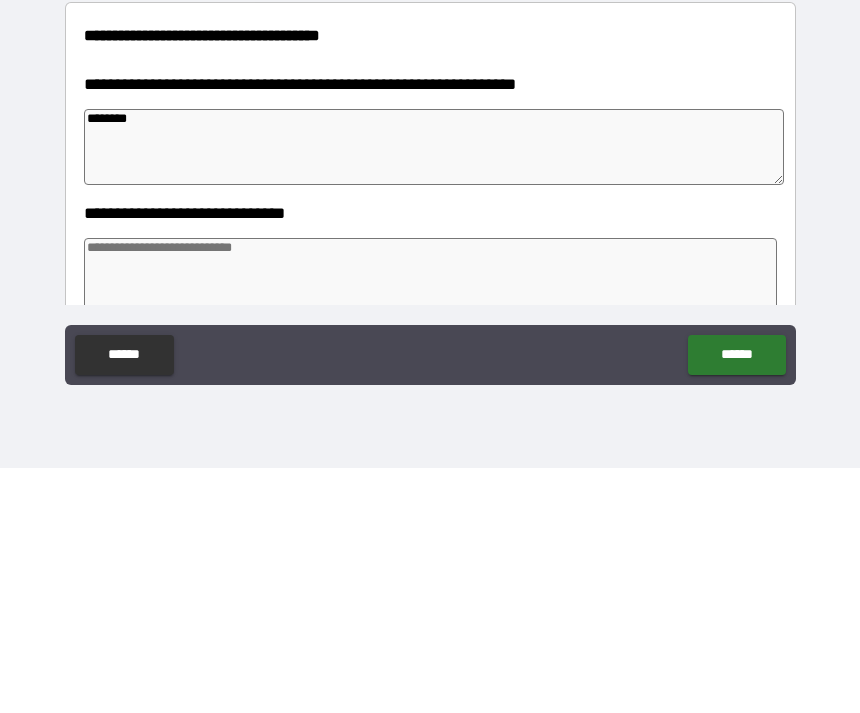 type on "*" 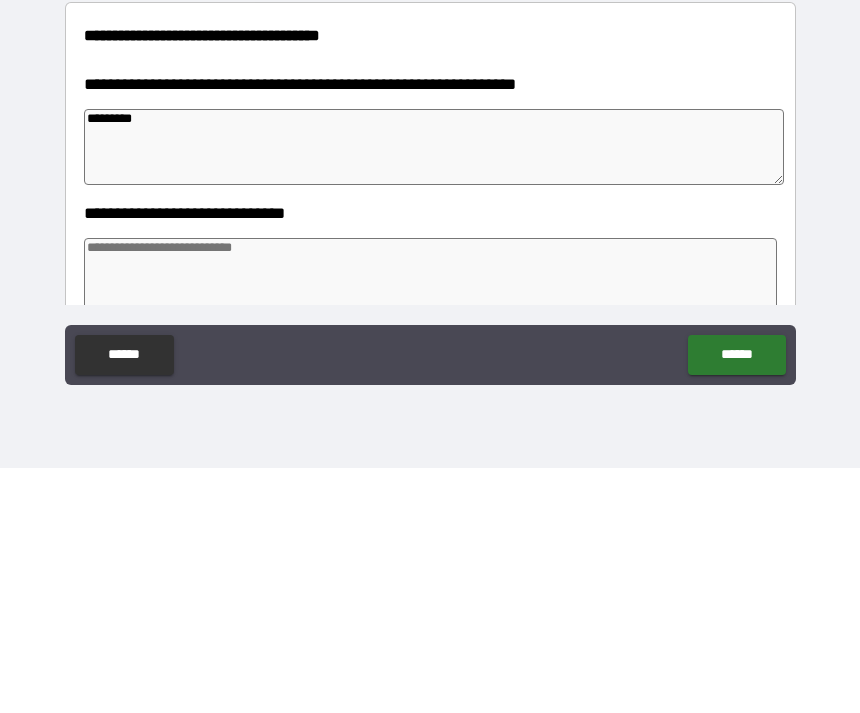 type on "*" 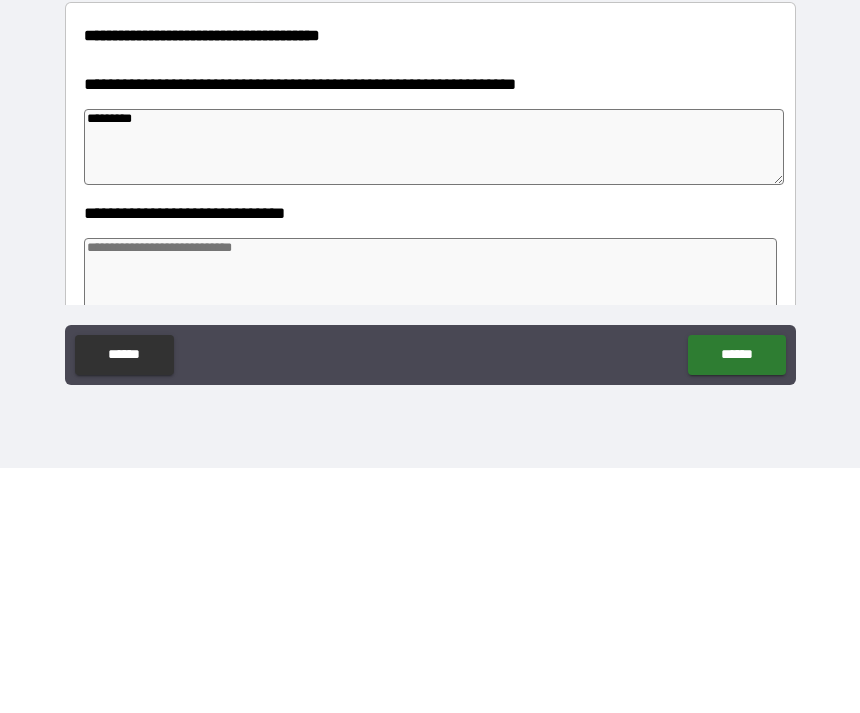 type on "*********" 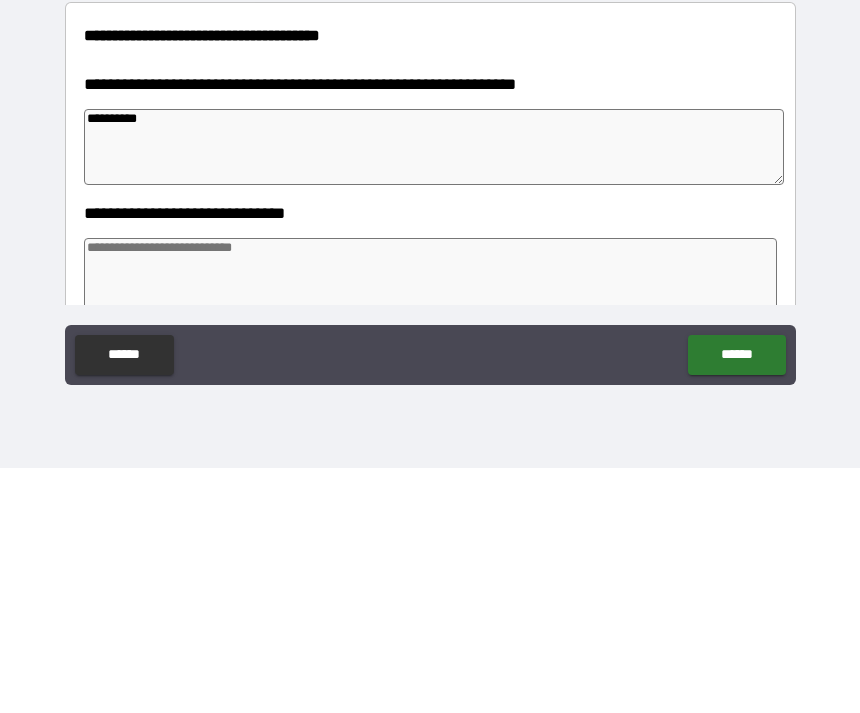 type on "*" 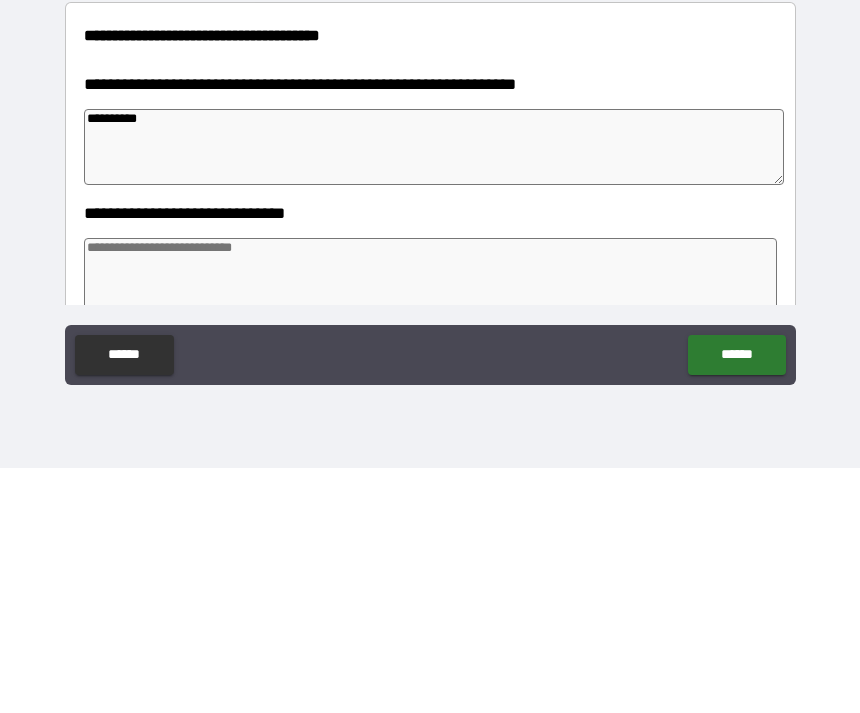 type on "**********" 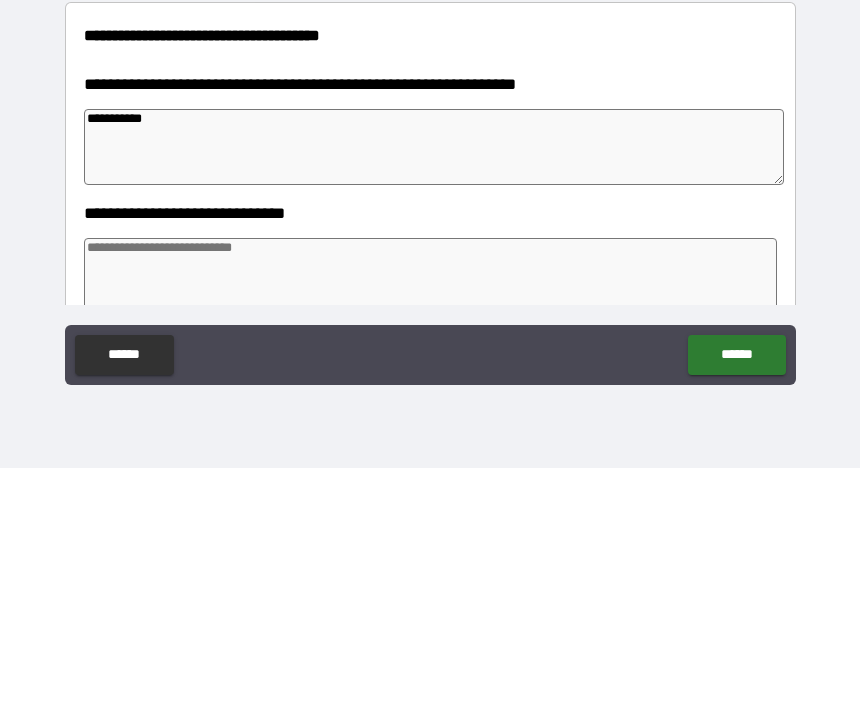 type on "*" 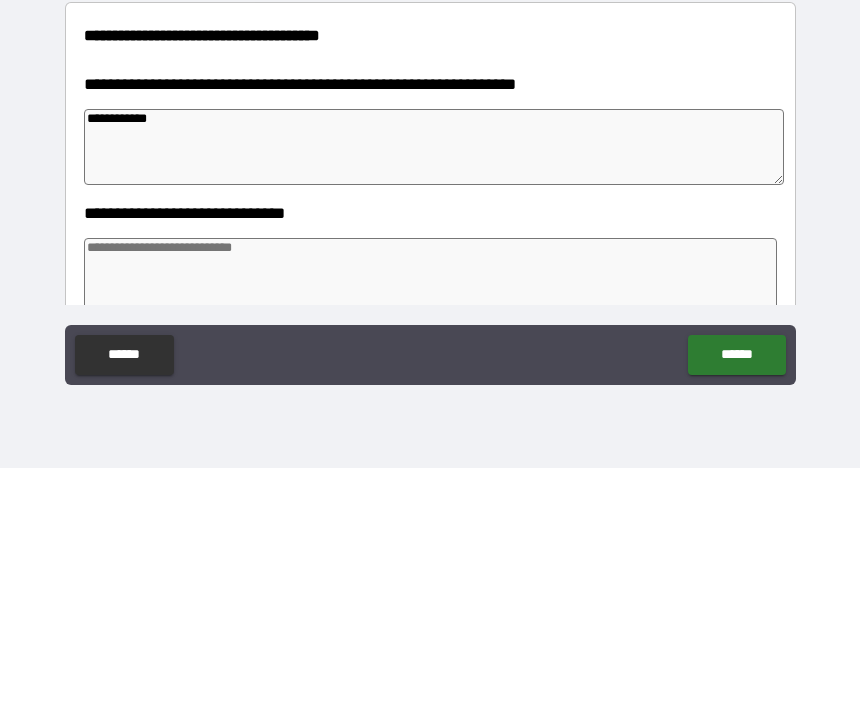 type on "*" 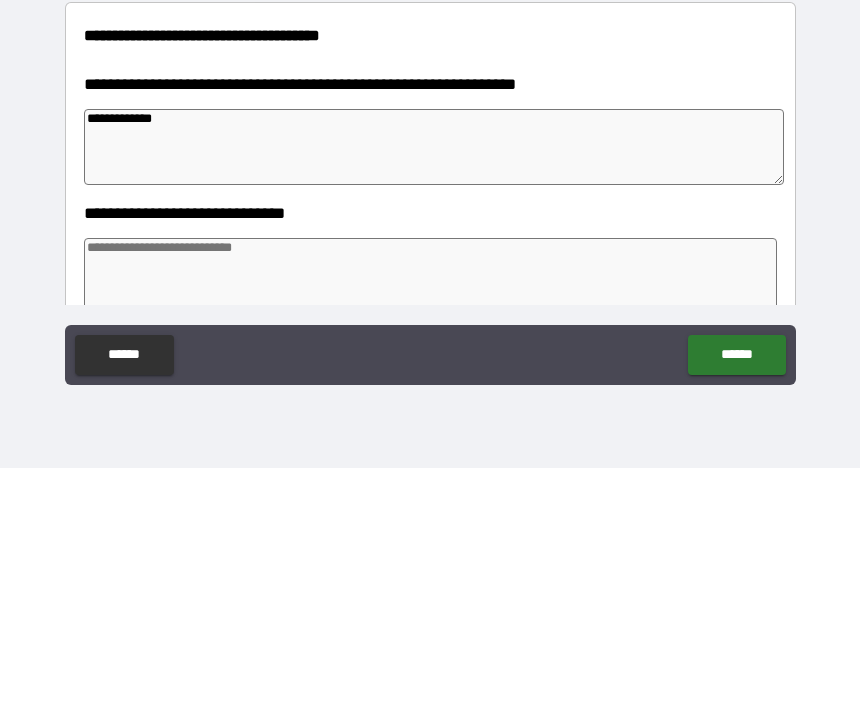 type on "*" 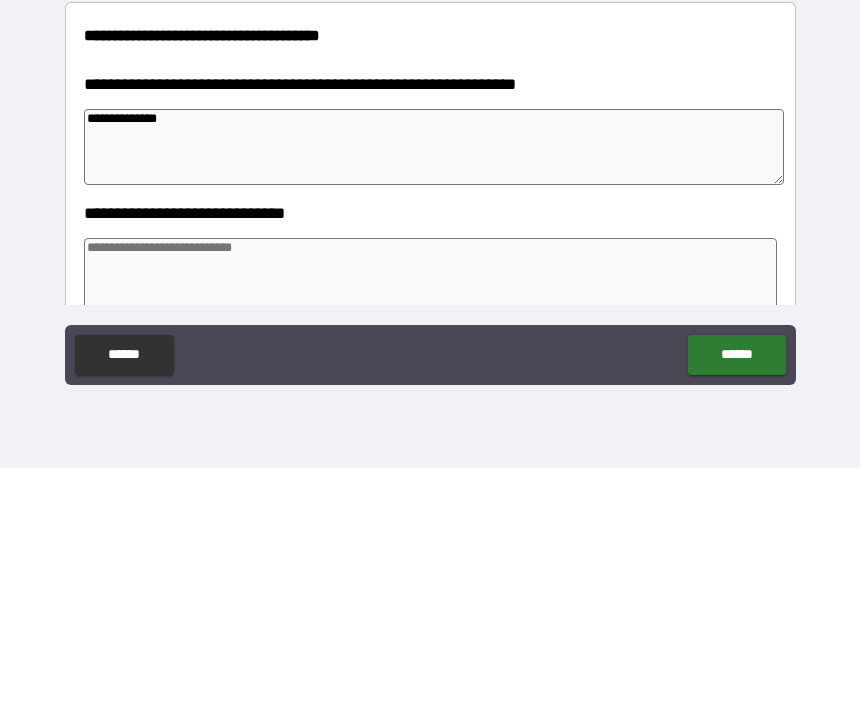 type on "*" 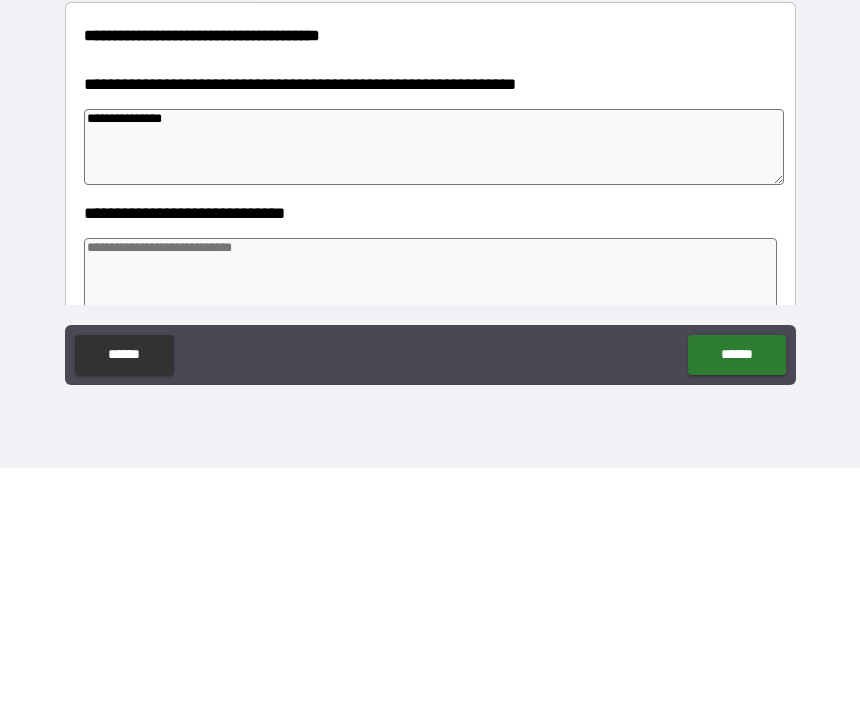 type on "*" 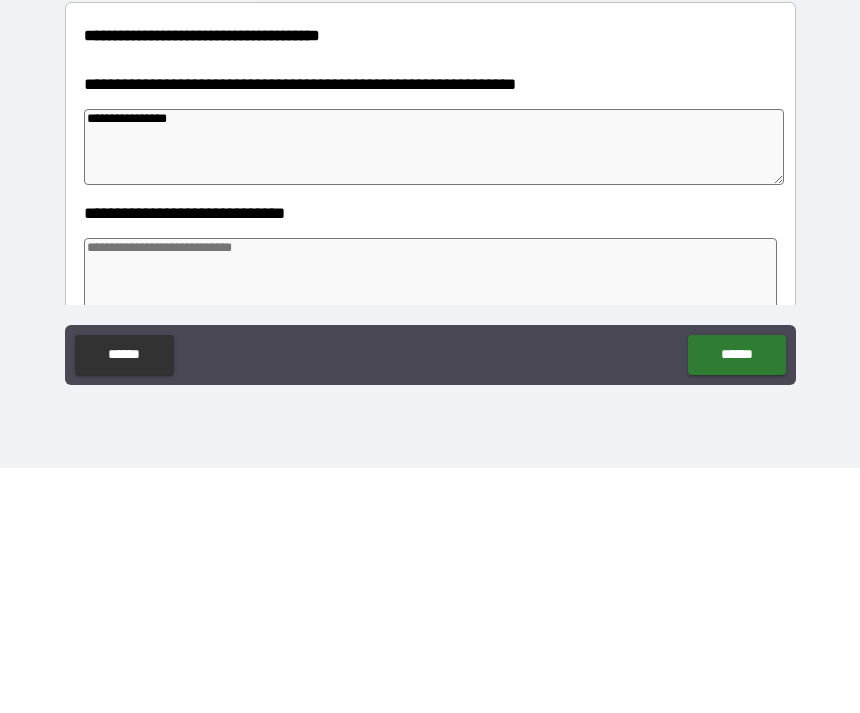 type 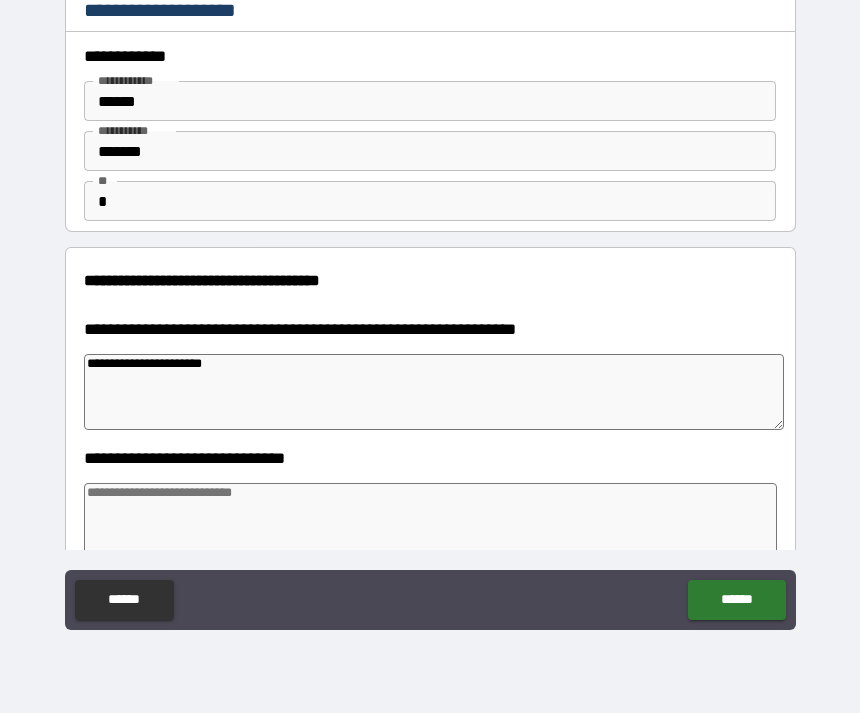 click at bounding box center [431, 521] 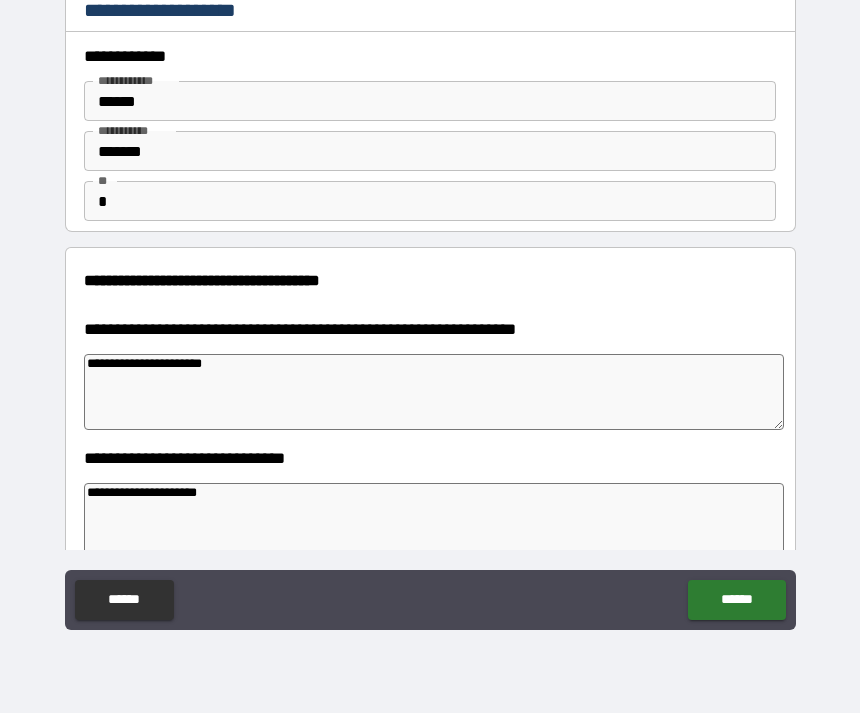 click on "**********" at bounding box center (434, 521) 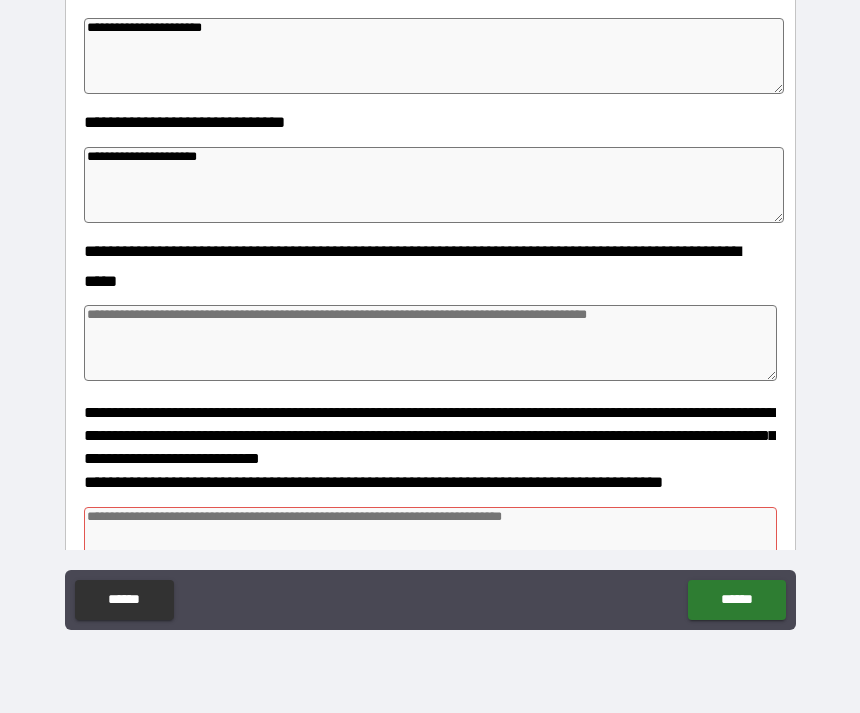 scroll, scrollTop: 333, scrollLeft: 0, axis: vertical 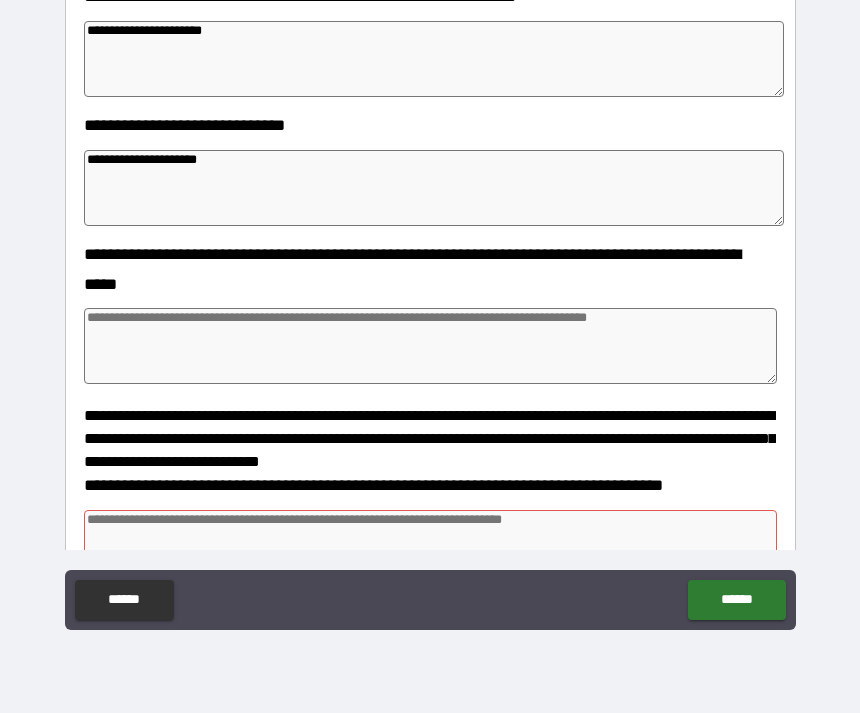 click at bounding box center (431, 346) 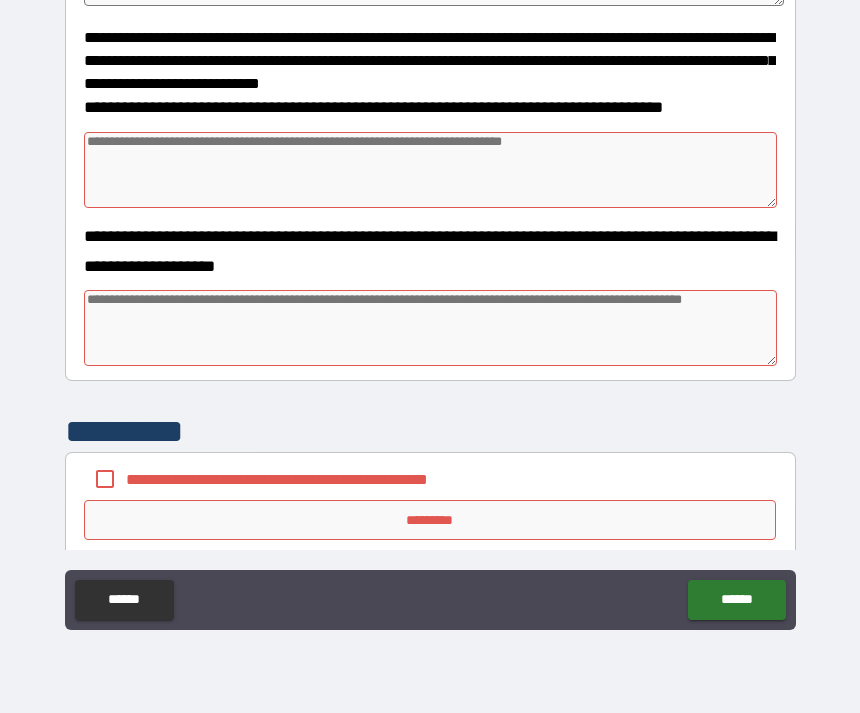 scroll, scrollTop: 712, scrollLeft: 0, axis: vertical 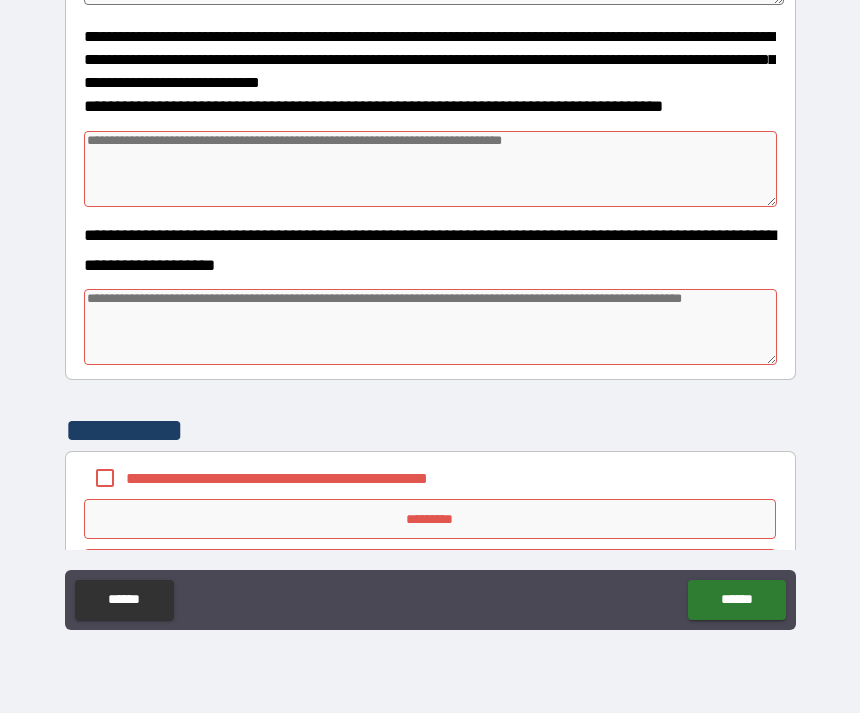 click at bounding box center [431, 169] 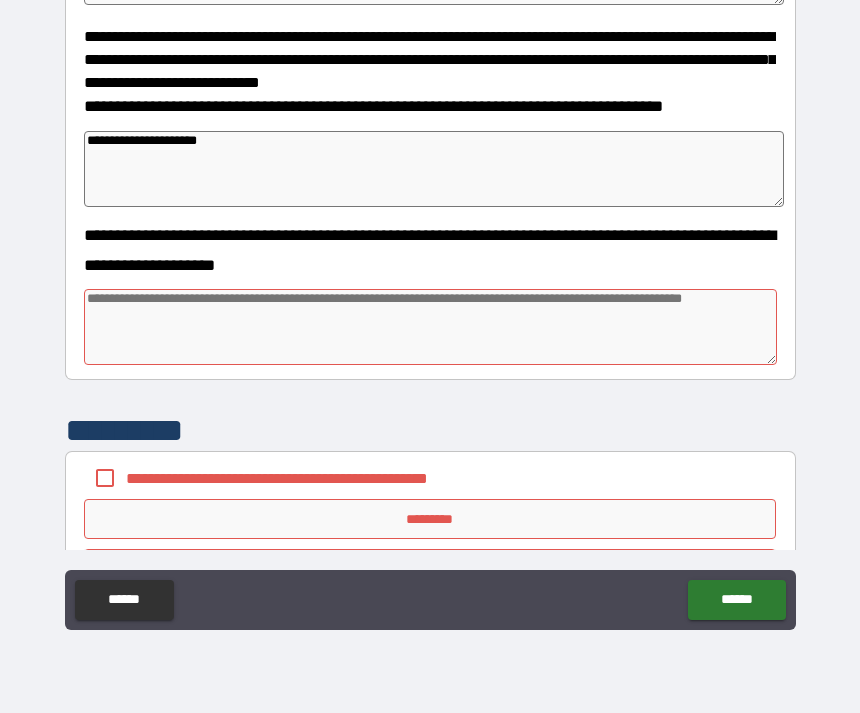 click at bounding box center (431, 327) 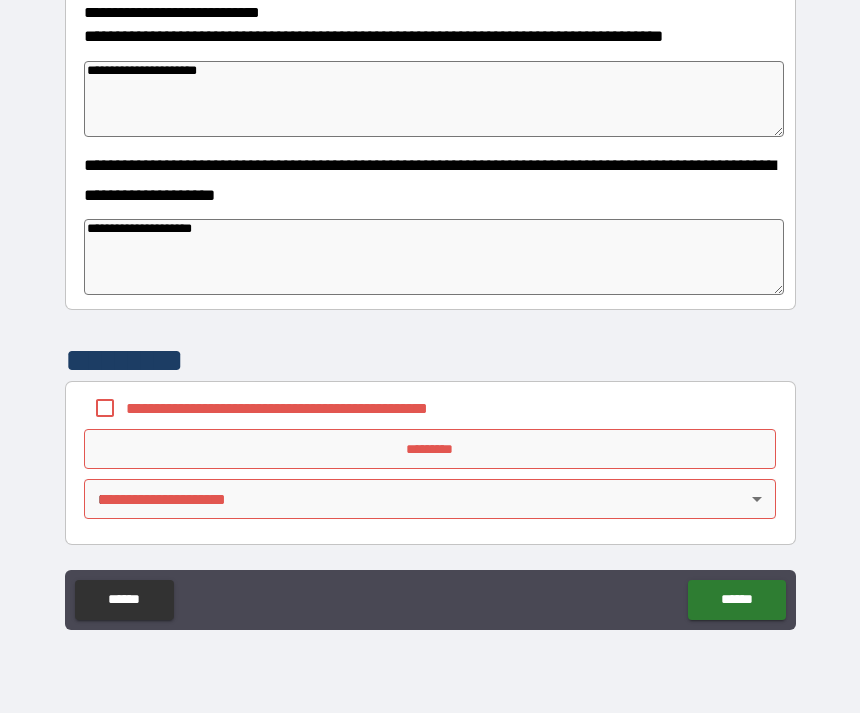 scroll, scrollTop: 781, scrollLeft: 0, axis: vertical 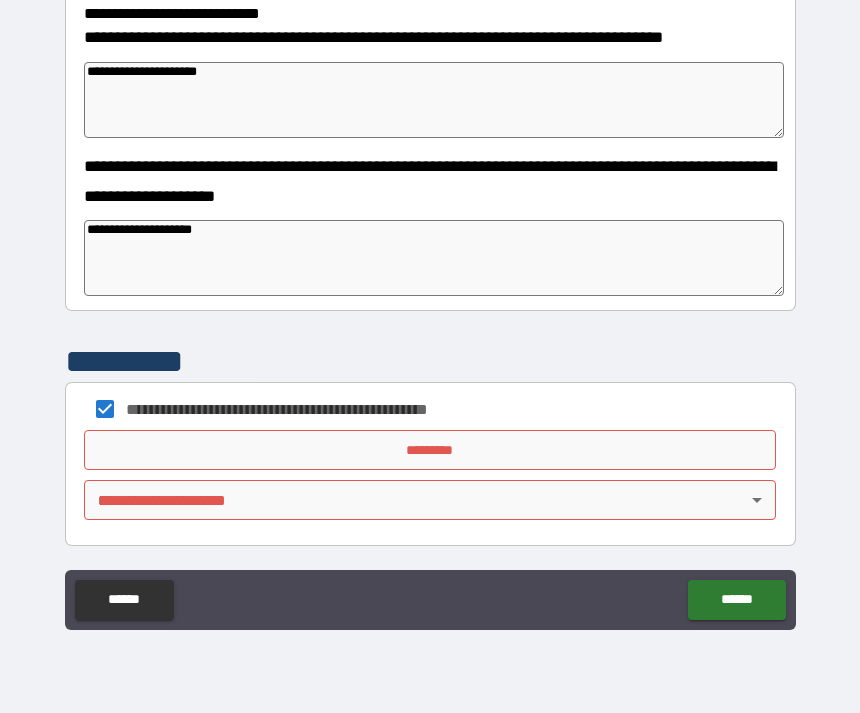 click on "*********" at bounding box center [430, 450] 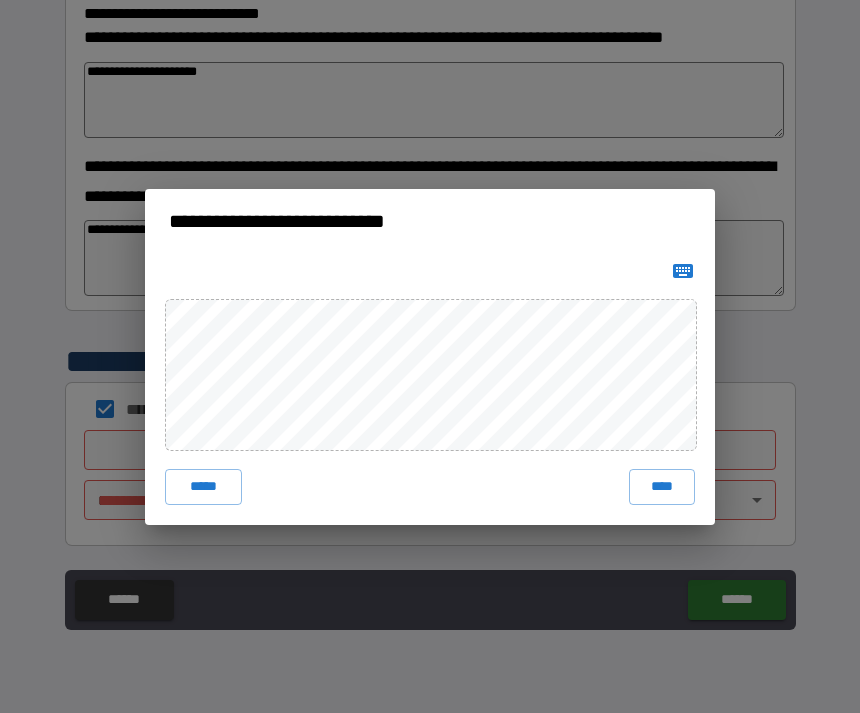 click 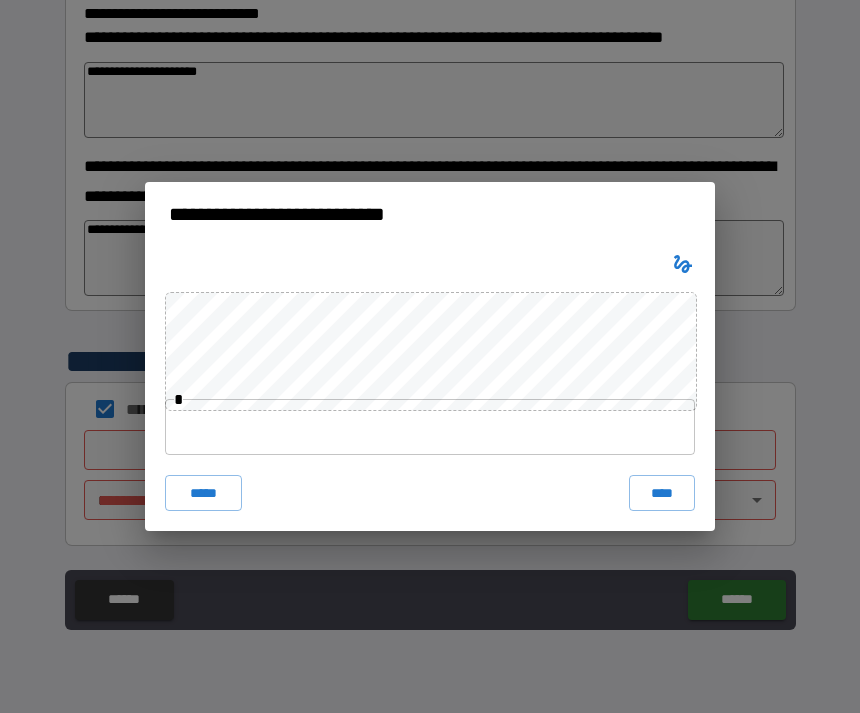 click 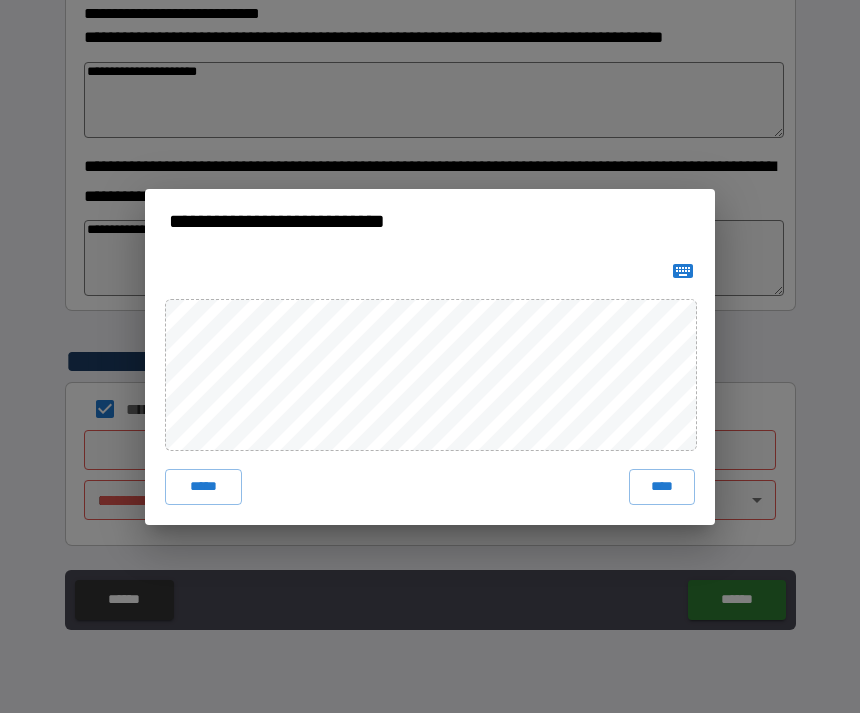 click 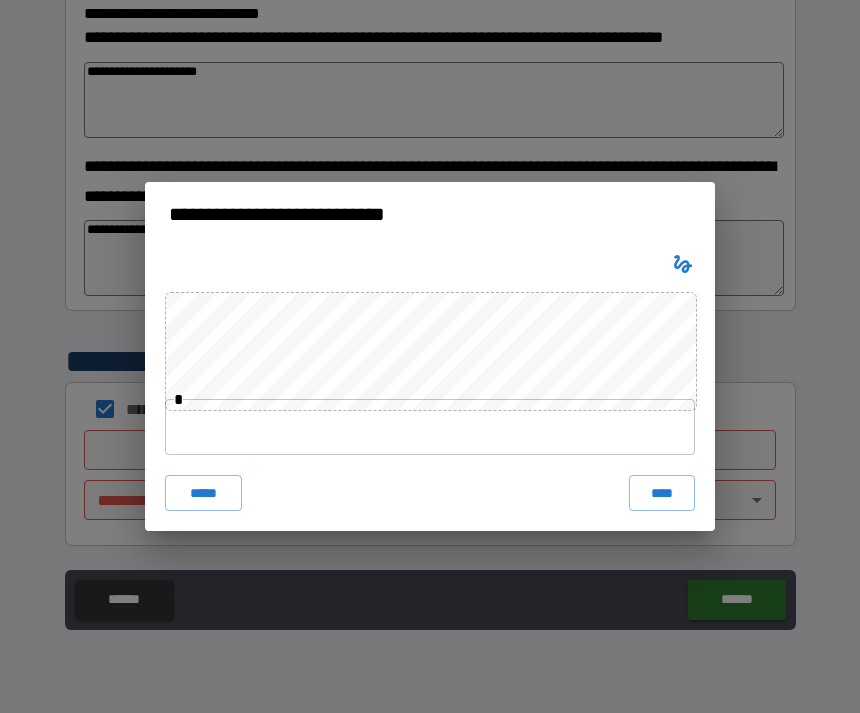 click on "****" at bounding box center (662, 493) 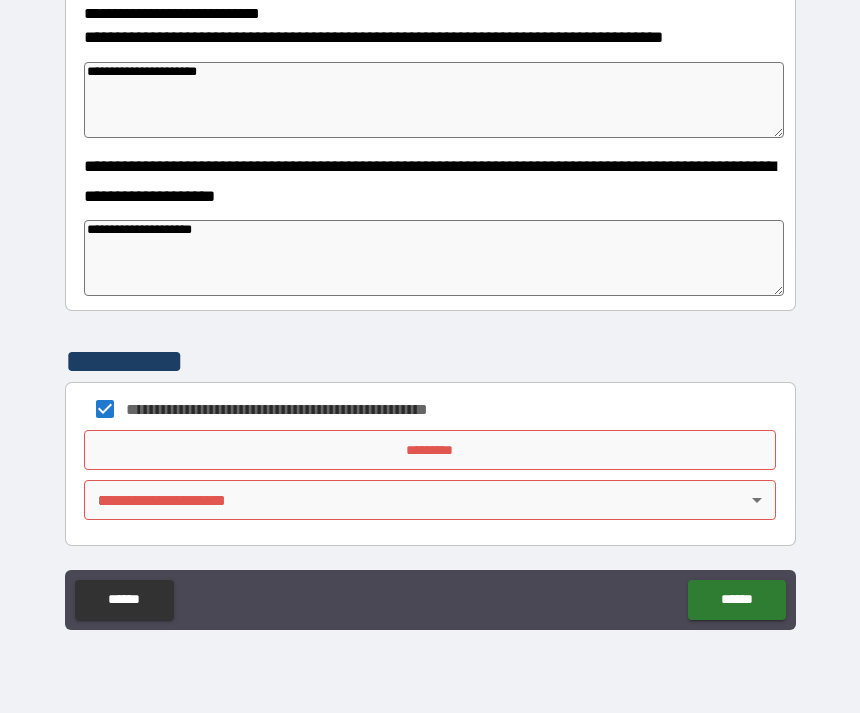 click on "**********" at bounding box center [430, 327] 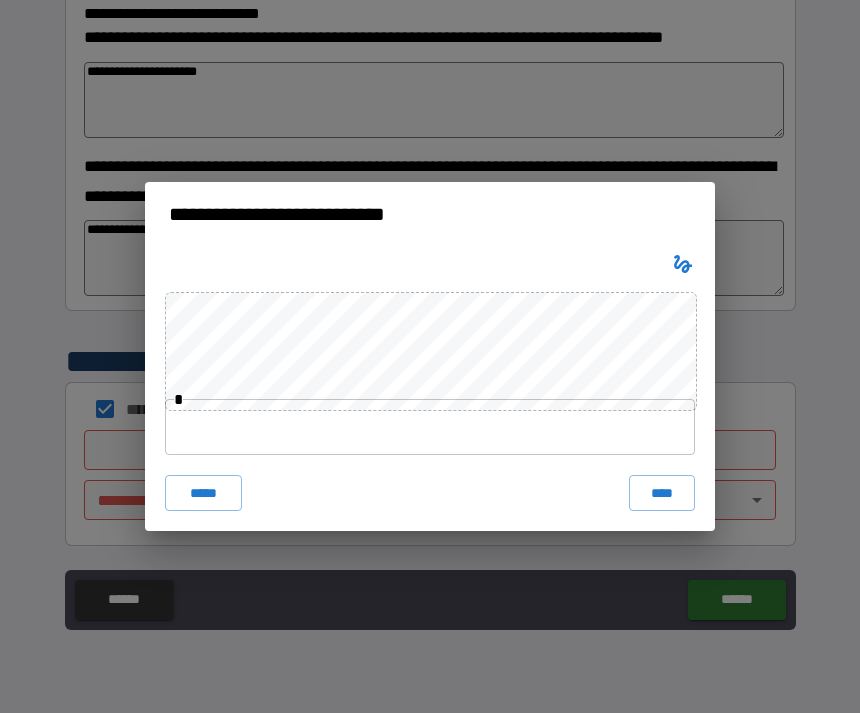 click on "****" at bounding box center (662, 493) 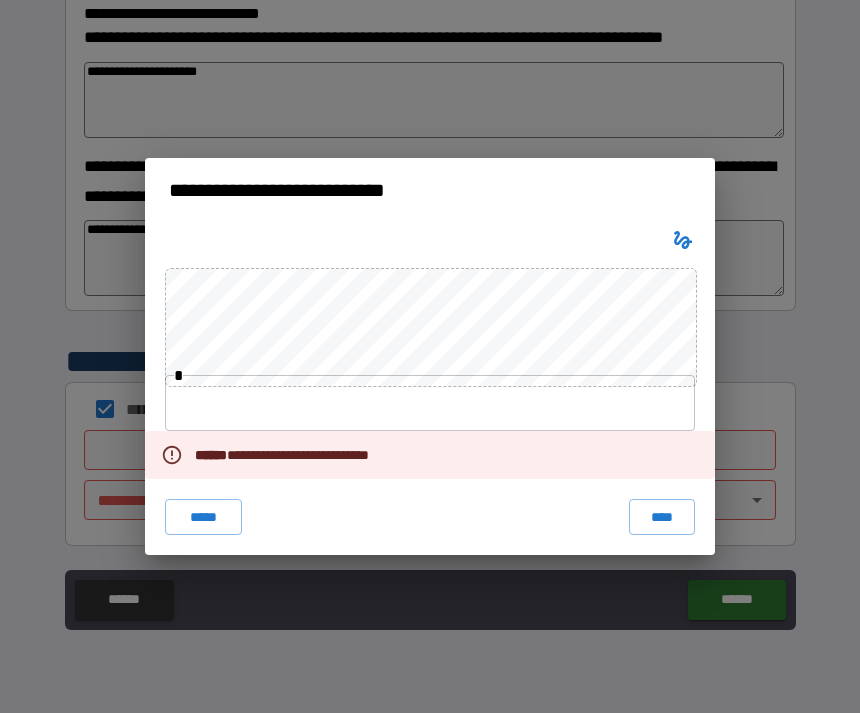 click on "*****" at bounding box center [203, 517] 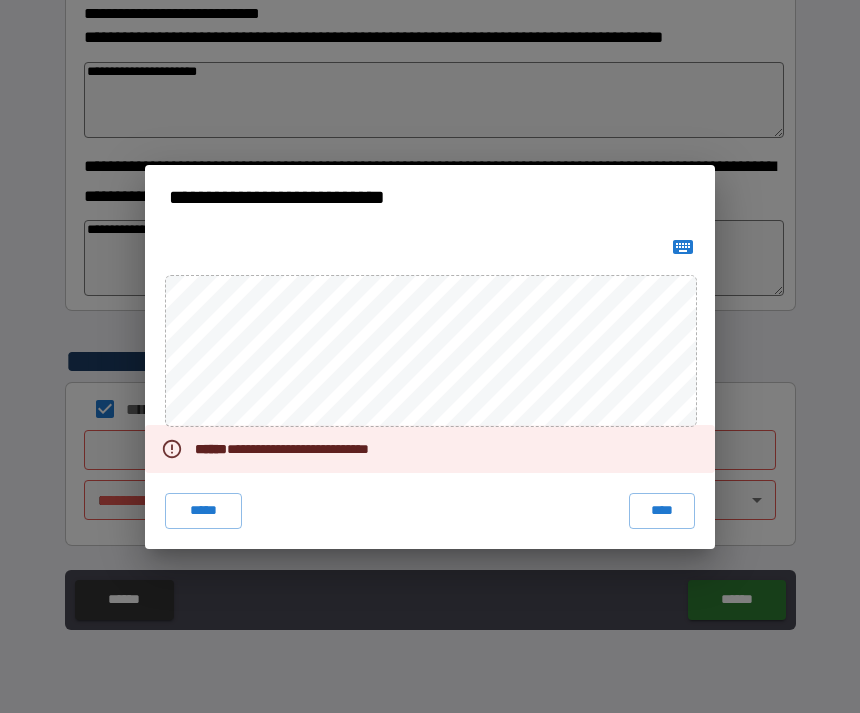 click 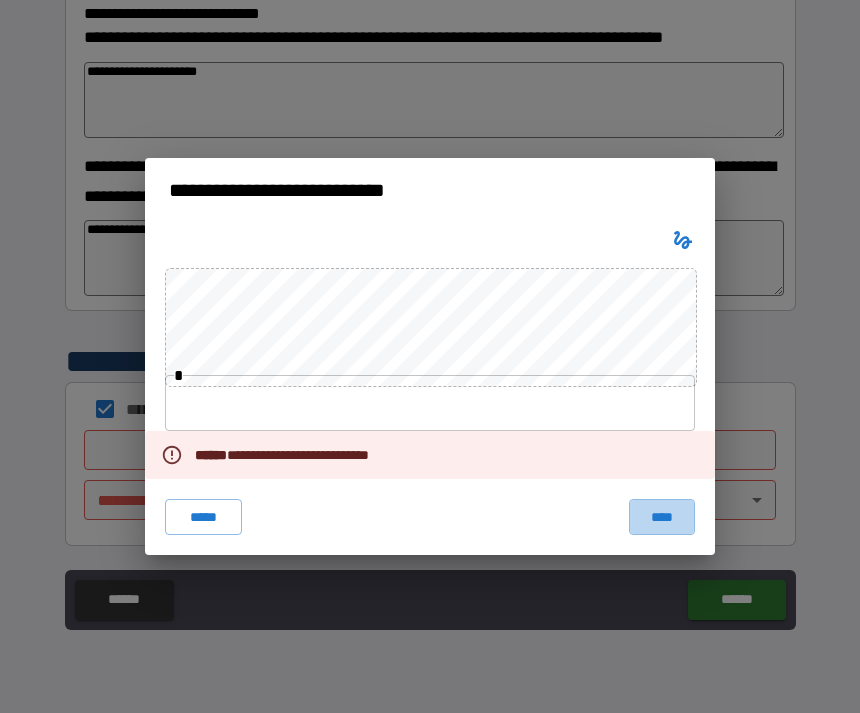 click on "****" at bounding box center [662, 517] 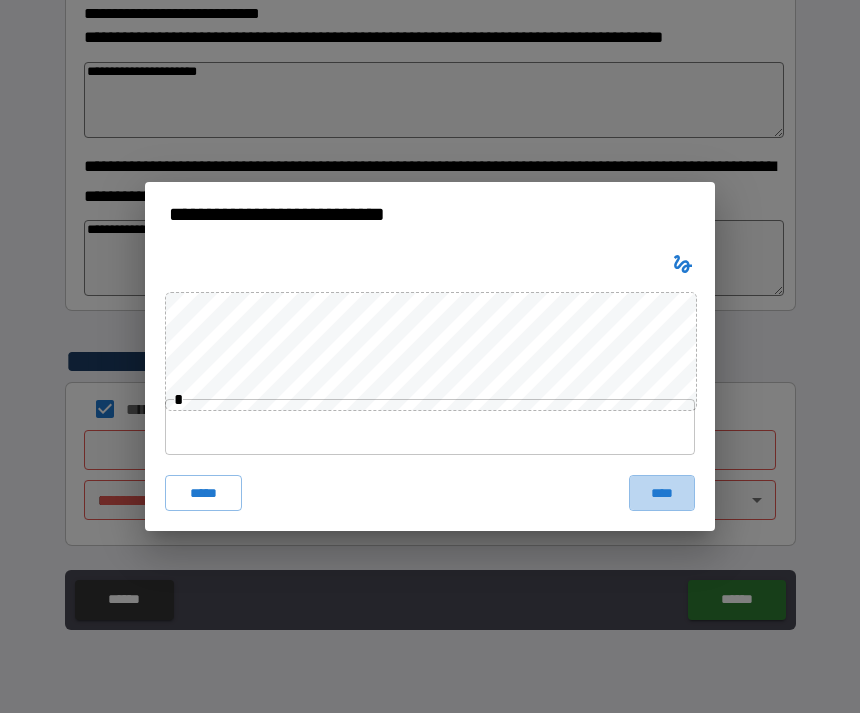 click on "****" at bounding box center (662, 493) 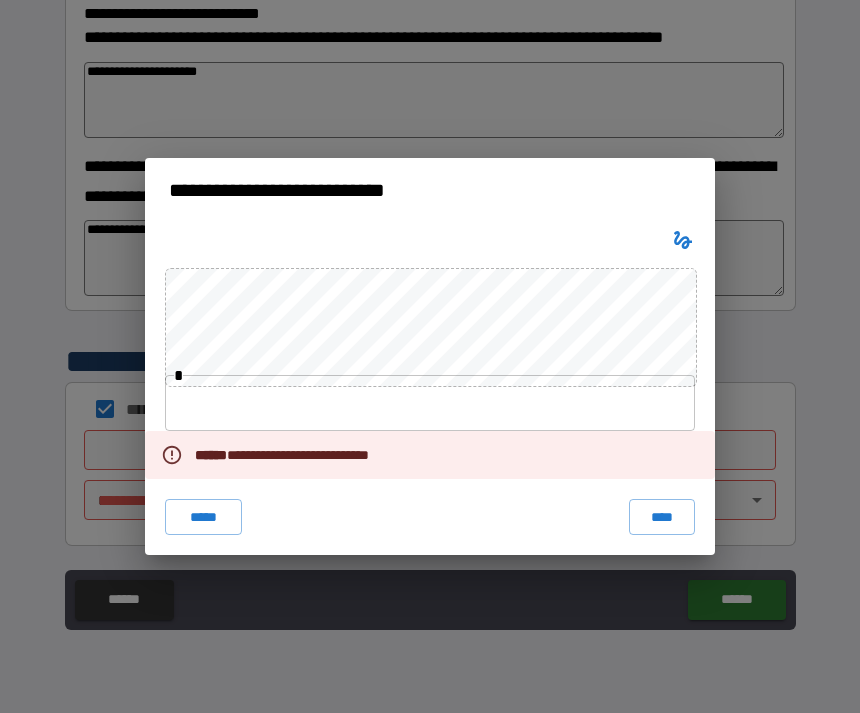 click on "****" at bounding box center [662, 517] 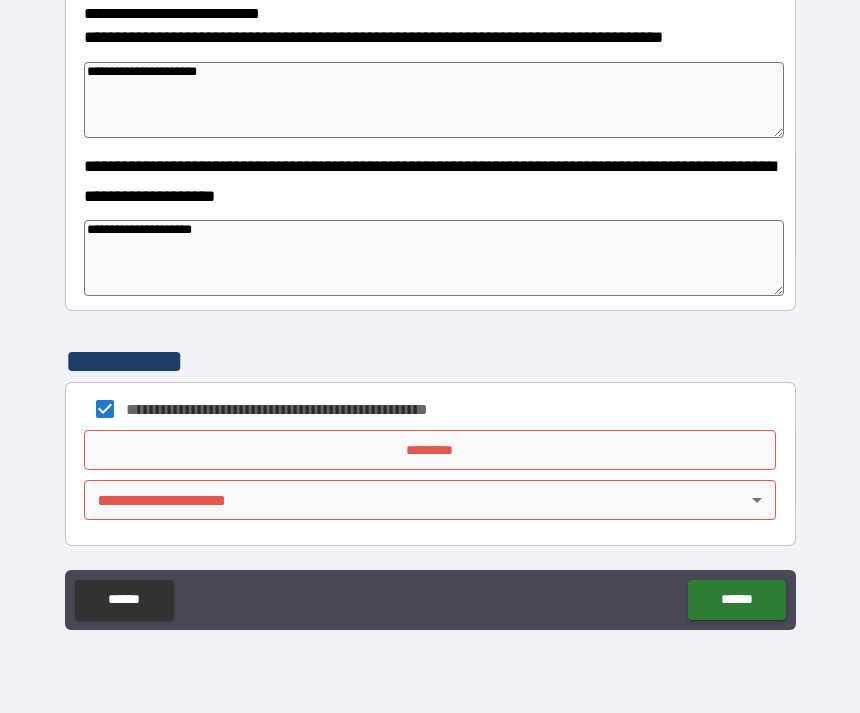 click on "**********" at bounding box center (430, 324) 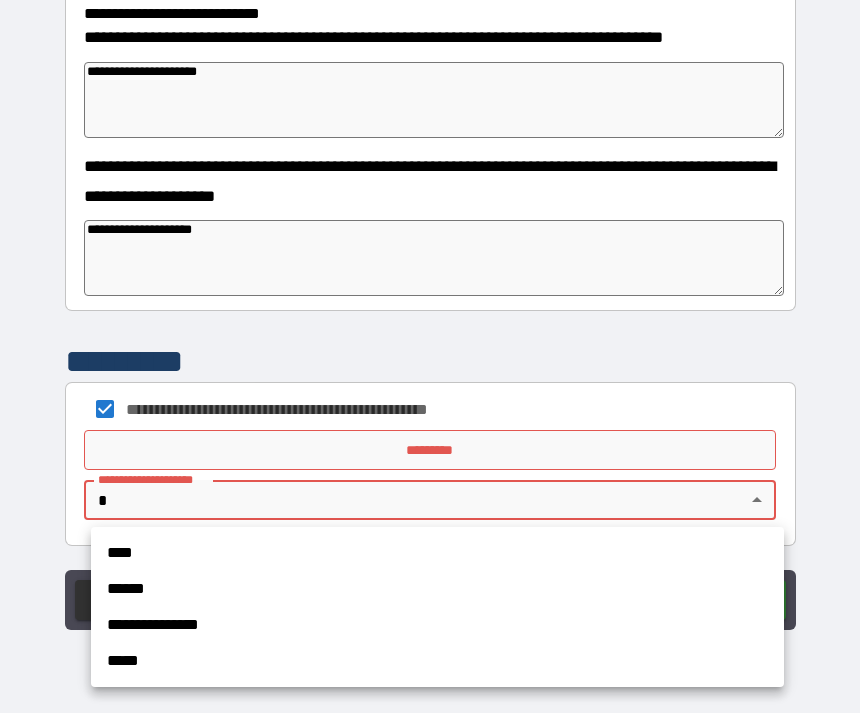 click on "****" at bounding box center (437, 553) 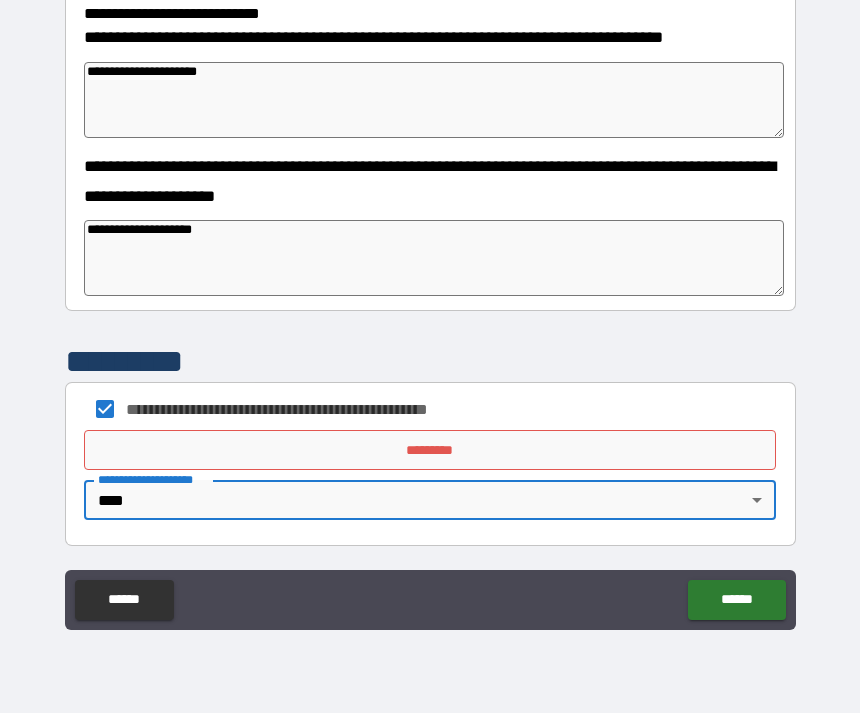 click on "*********" at bounding box center [430, 450] 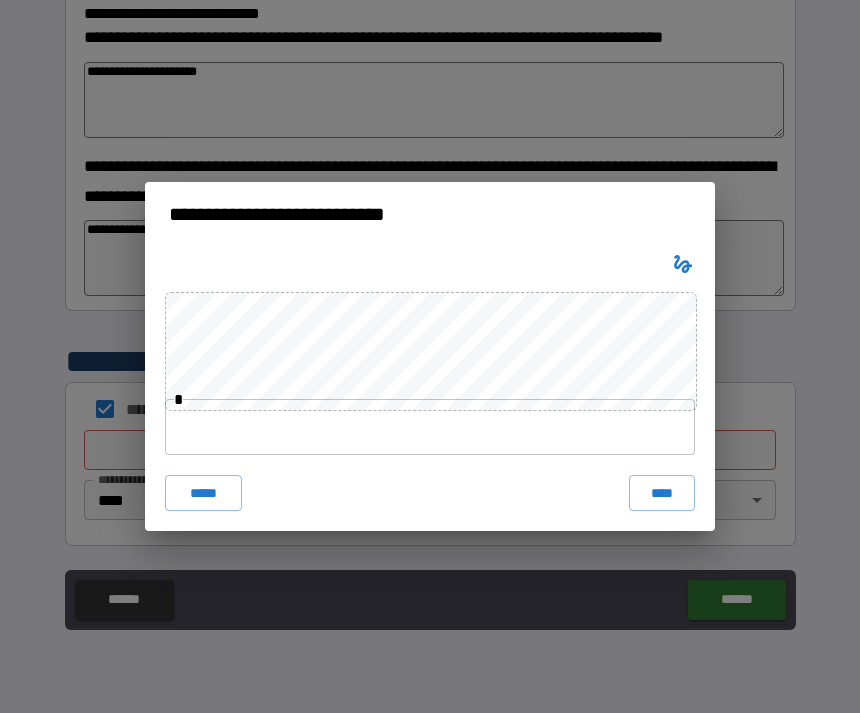click on "**********" at bounding box center (430, 356) 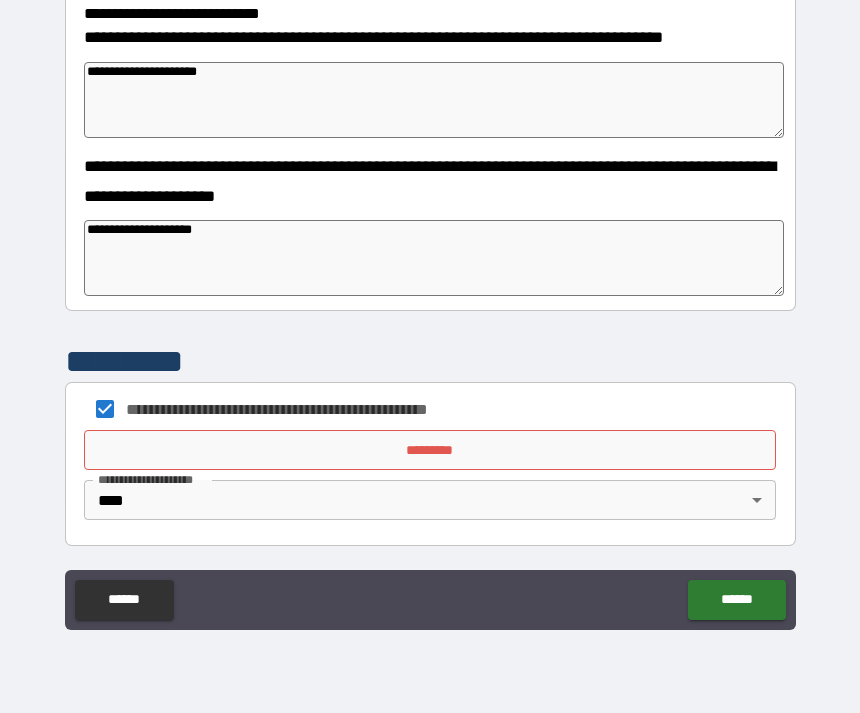 click on "*********" at bounding box center [430, 450] 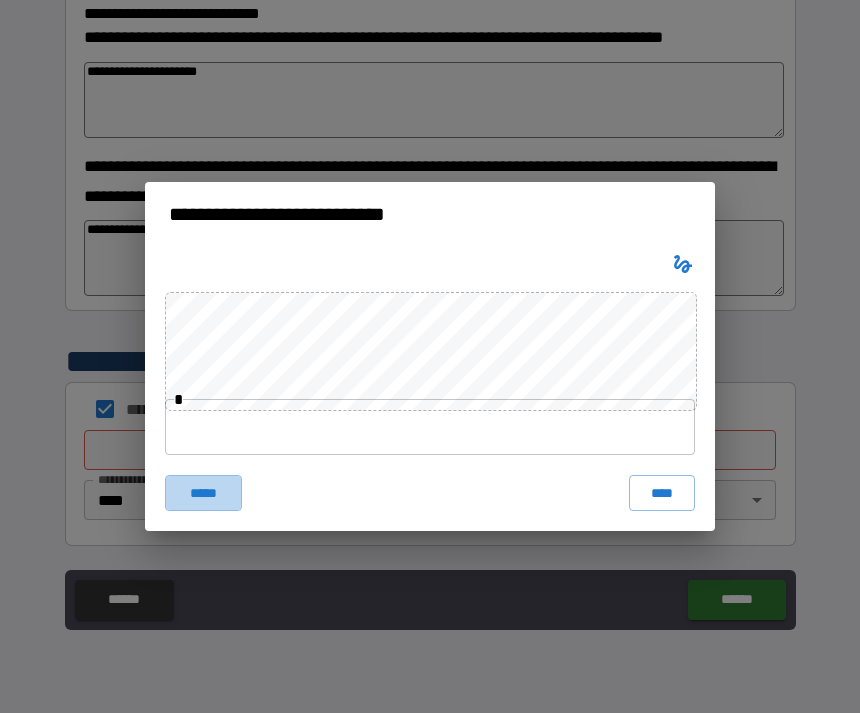 click on "*****" at bounding box center [203, 493] 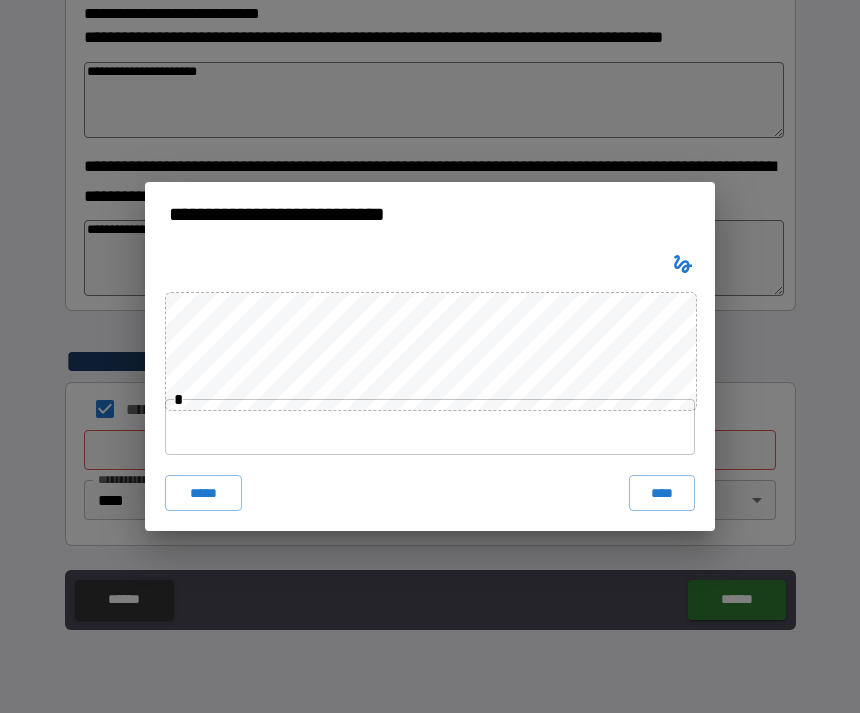 click on "****" at bounding box center (662, 493) 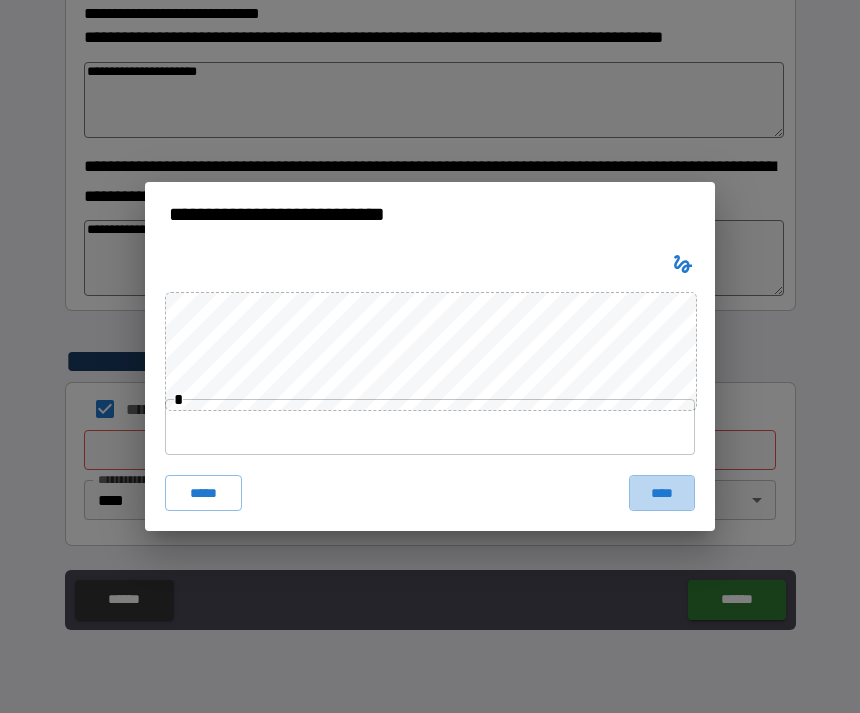 click on "****" at bounding box center [662, 493] 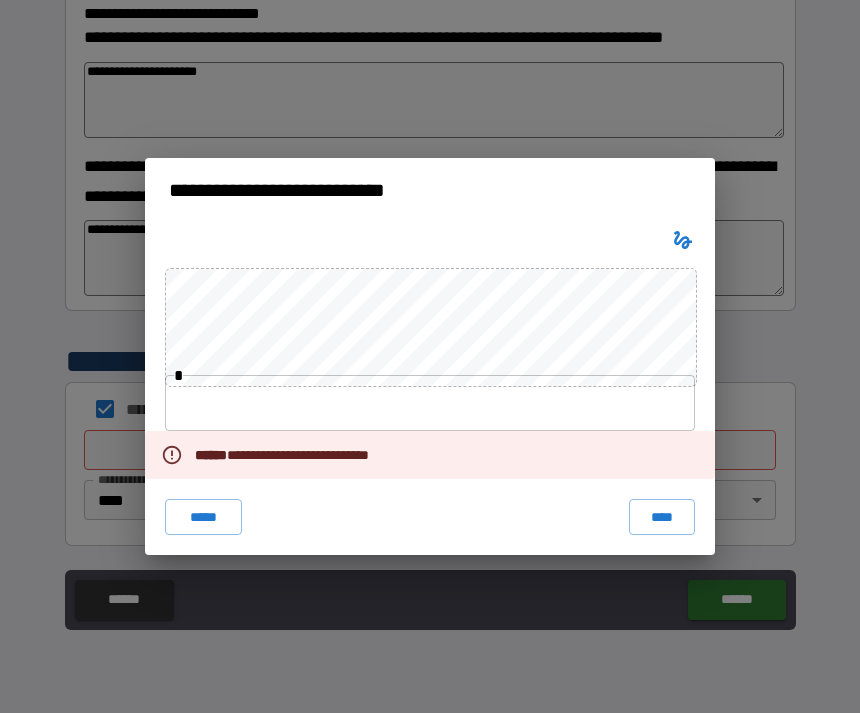 click on "****" at bounding box center [662, 517] 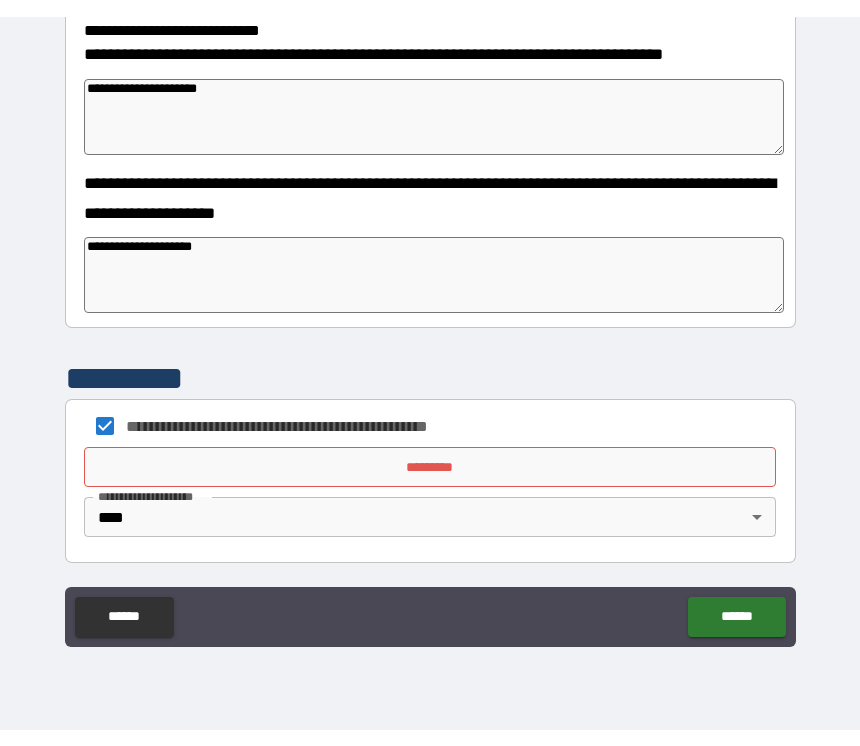 scroll, scrollTop: 31, scrollLeft: 0, axis: vertical 